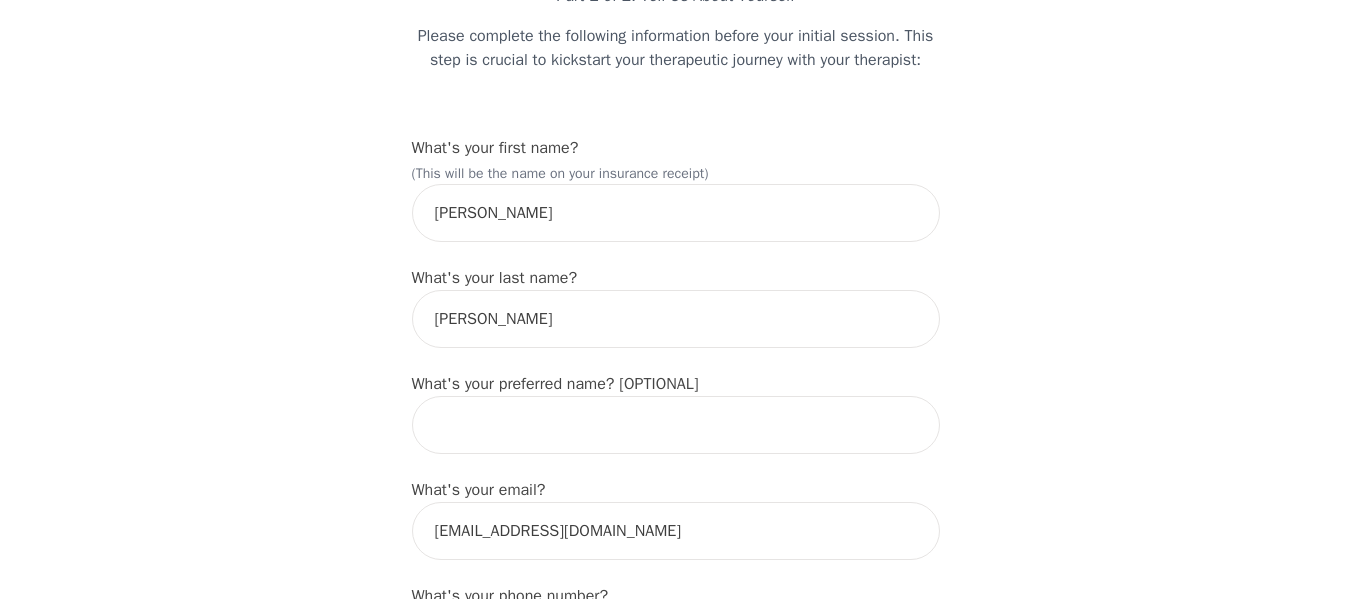 scroll, scrollTop: 157, scrollLeft: 0, axis: vertical 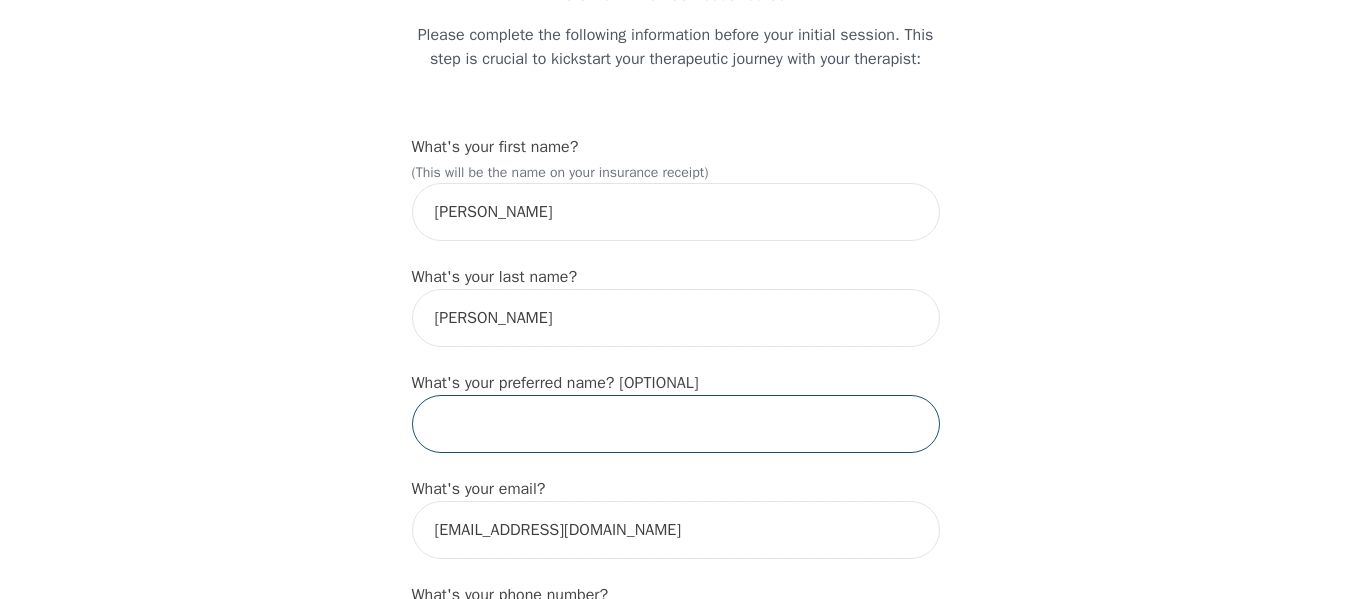 click at bounding box center (676, 424) 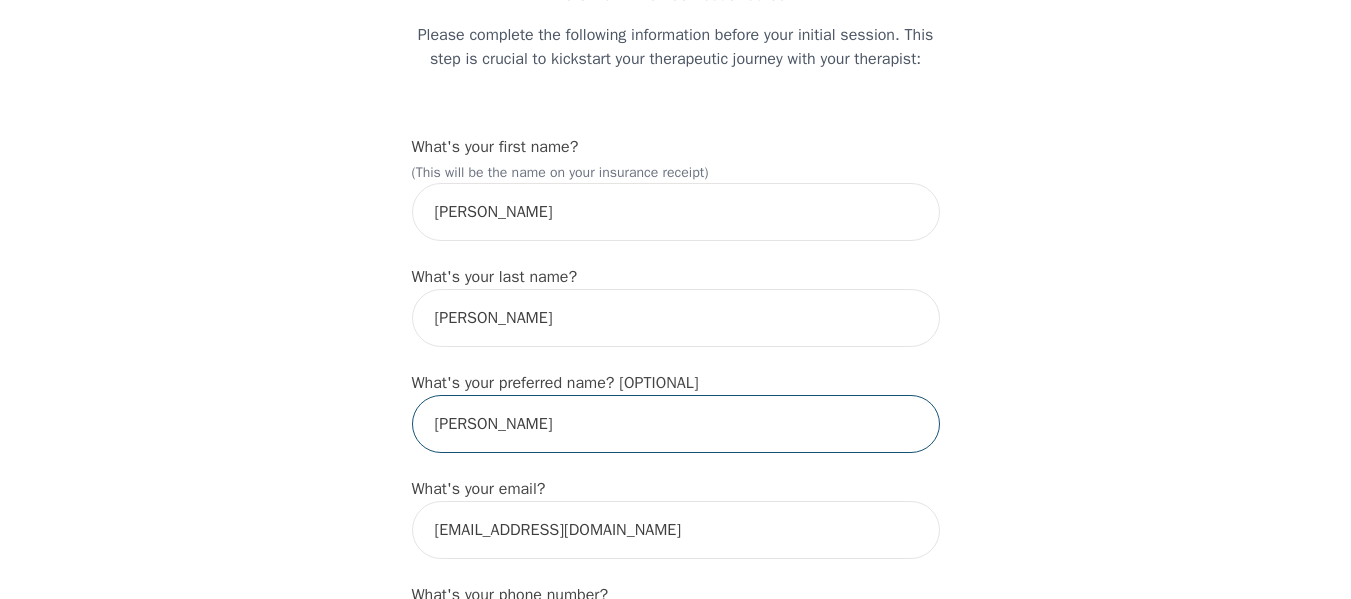 type on "[PERSON_NAME]" 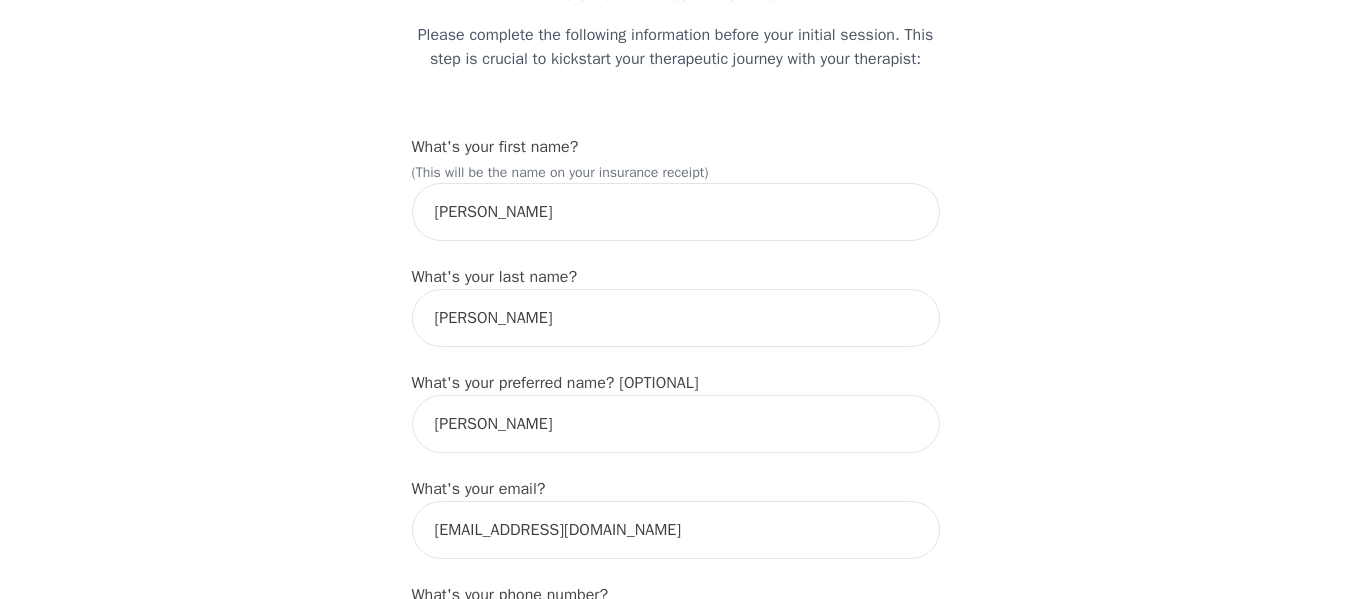 click on "Intake Assessment for [PERSON_NAME] Part 1 of 2: Tell Us About Yourself Please complete the following information before your initial session. This step is crucial to kickstart your therapeutic journey with your therapist: What's your first name? (This will be the name on your insurance receipt) [PERSON_NAME] What's your last name? [PERSON_NAME] What's your preferred name? [OPTIONAL] [PERSON_NAME] What's your email? [EMAIL_ADDRESS][DOMAIN_NAME] What's your phone number? [PHONE_NUMBER] What's your address? What's your unit number? [OPTIONAL] 206 What's your date of birth? What's the name of your emergency contact? N/a What's the phone number of your emergency contact? [PHONE_NUMBER] What's the full name of your primary care physician? What's the phone number of your primary care physician? Below are optional questions - Please tell us more about yourself: What is your gender? -Select- [DEMOGRAPHIC_DATA] [DEMOGRAPHIC_DATA] [DEMOGRAPHIC_DATA] [DEMOGRAPHIC_DATA] [DEMOGRAPHIC_DATA] prefer_not_to_say What are your preferred pronouns? -Select- he/him she/her they/them ze/zir xe/xem ey/em ve/ver tey/ter e/e" at bounding box center (675, 1352) 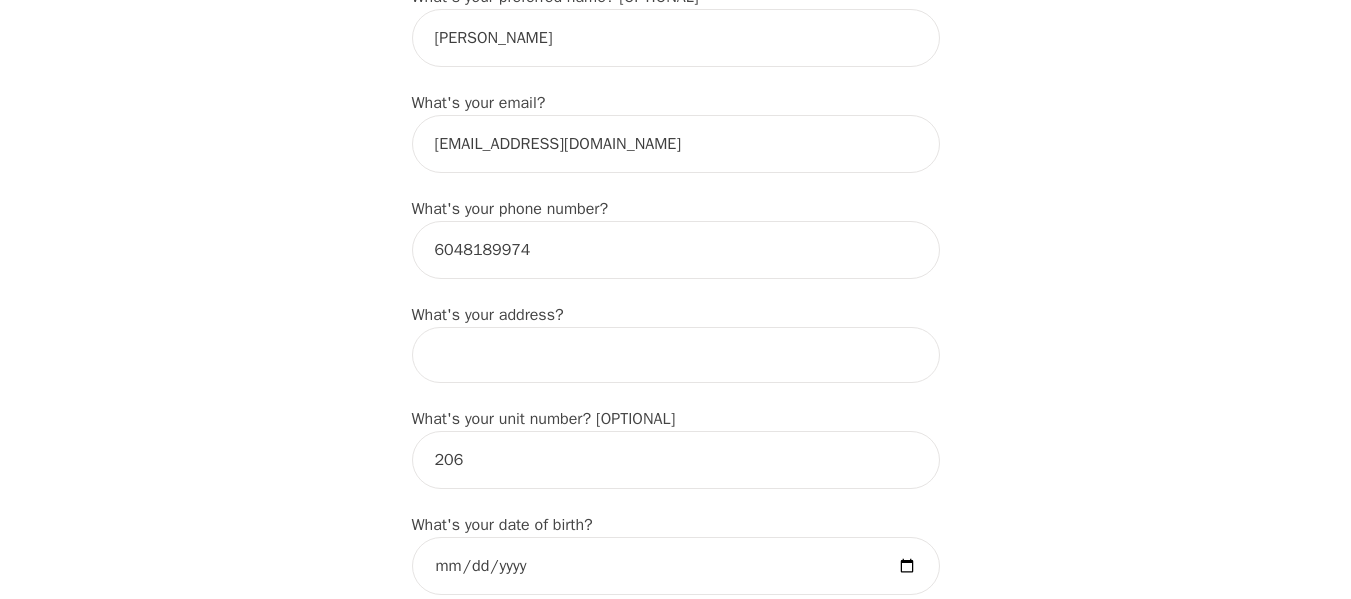 scroll, scrollTop: 546, scrollLeft: 0, axis: vertical 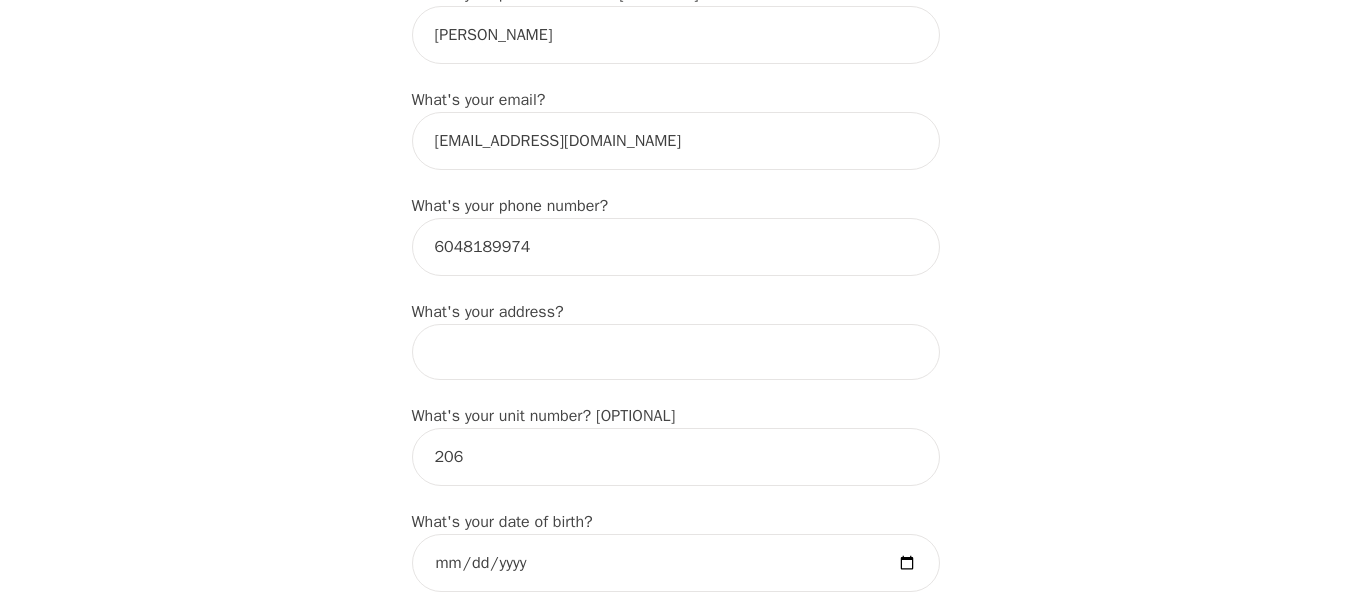 click at bounding box center [676, 352] 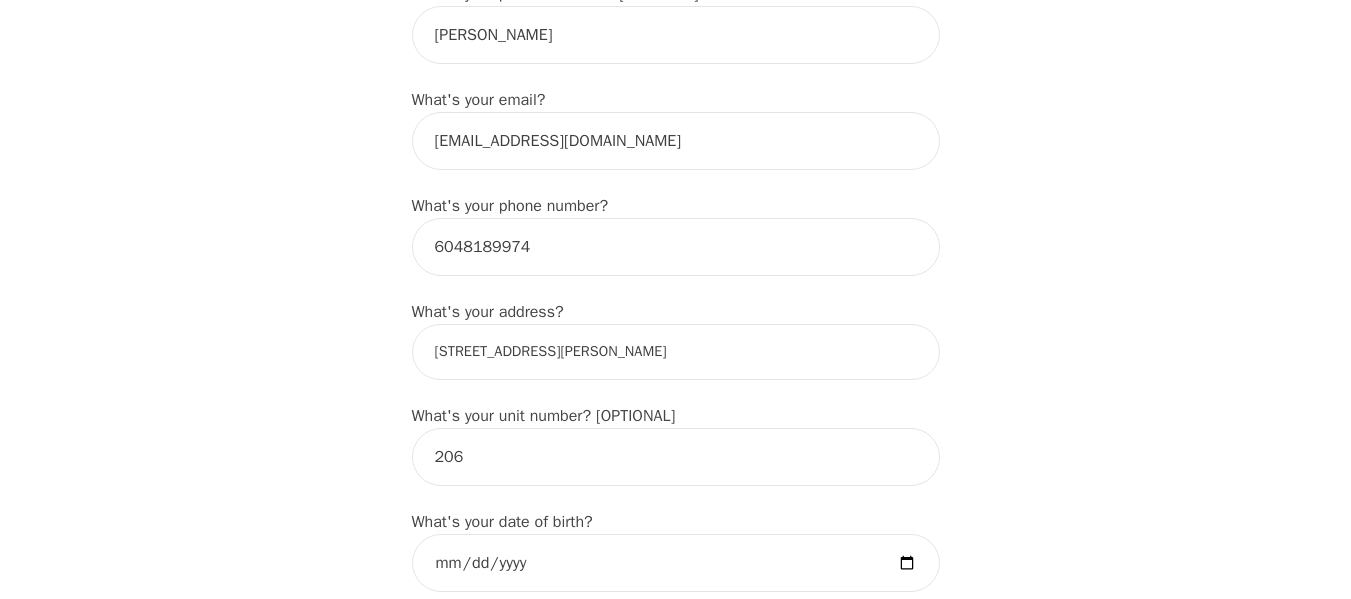 click on "[STREET_ADDRESS][PERSON_NAME]" at bounding box center [676, 352] 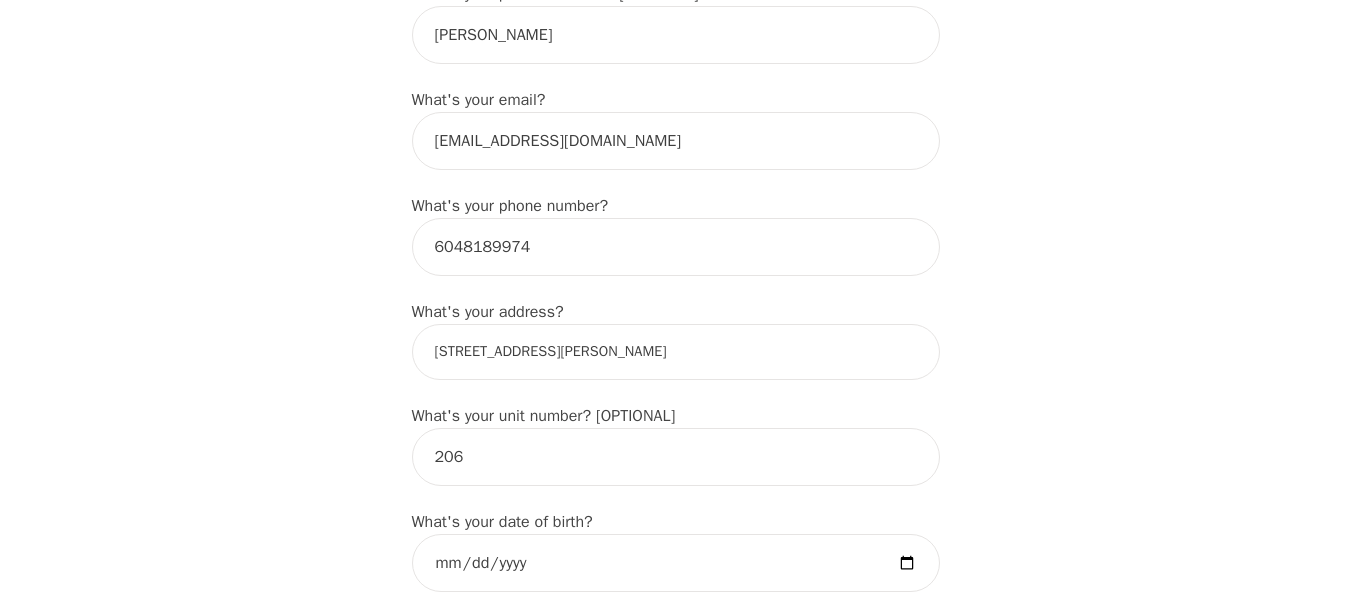 type on "[STREET_ADDRESS][PERSON_NAME]" 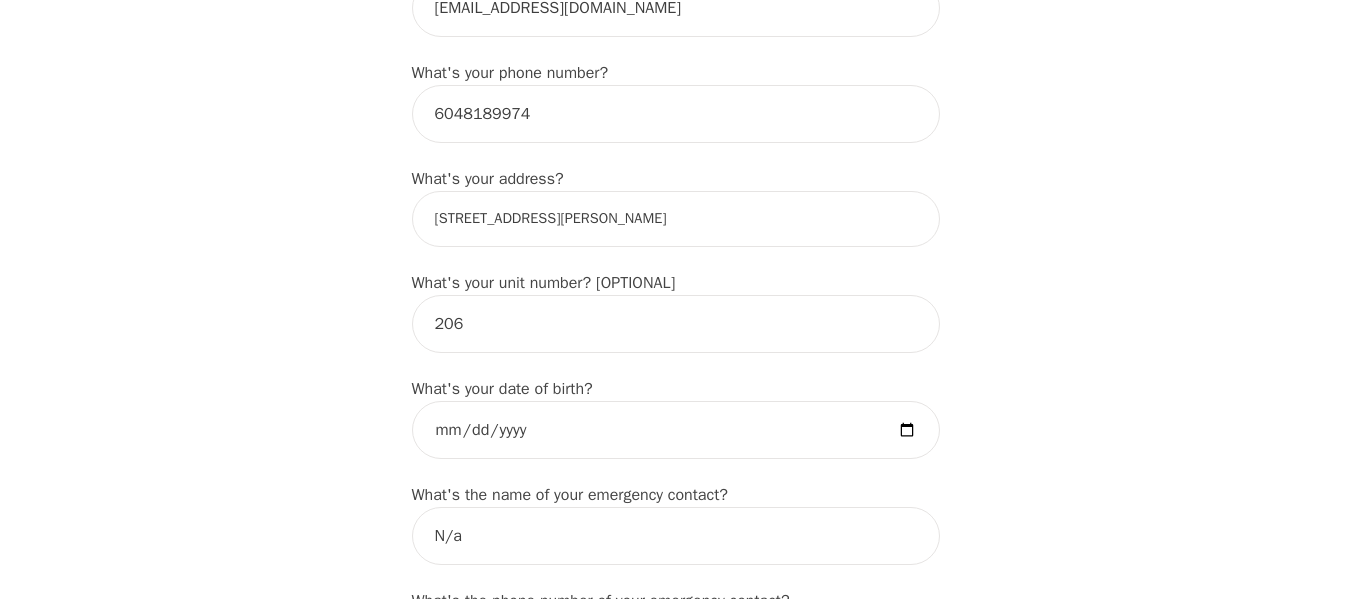 scroll, scrollTop: 690, scrollLeft: 0, axis: vertical 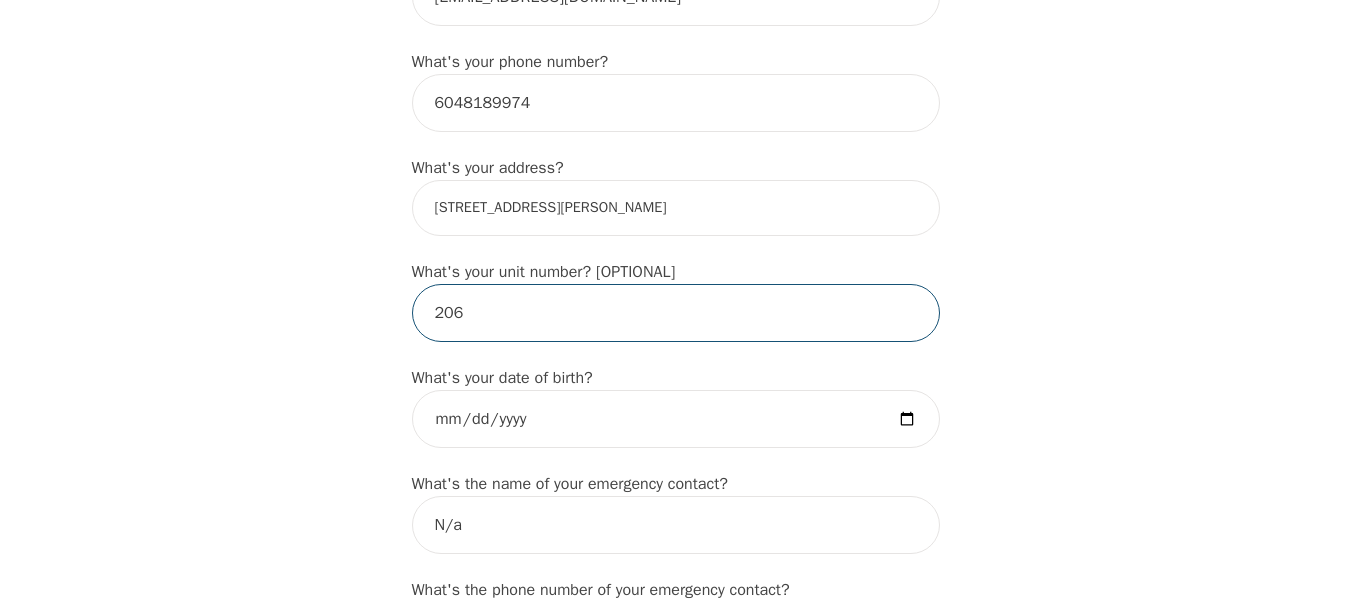 click on "206" at bounding box center [676, 313] 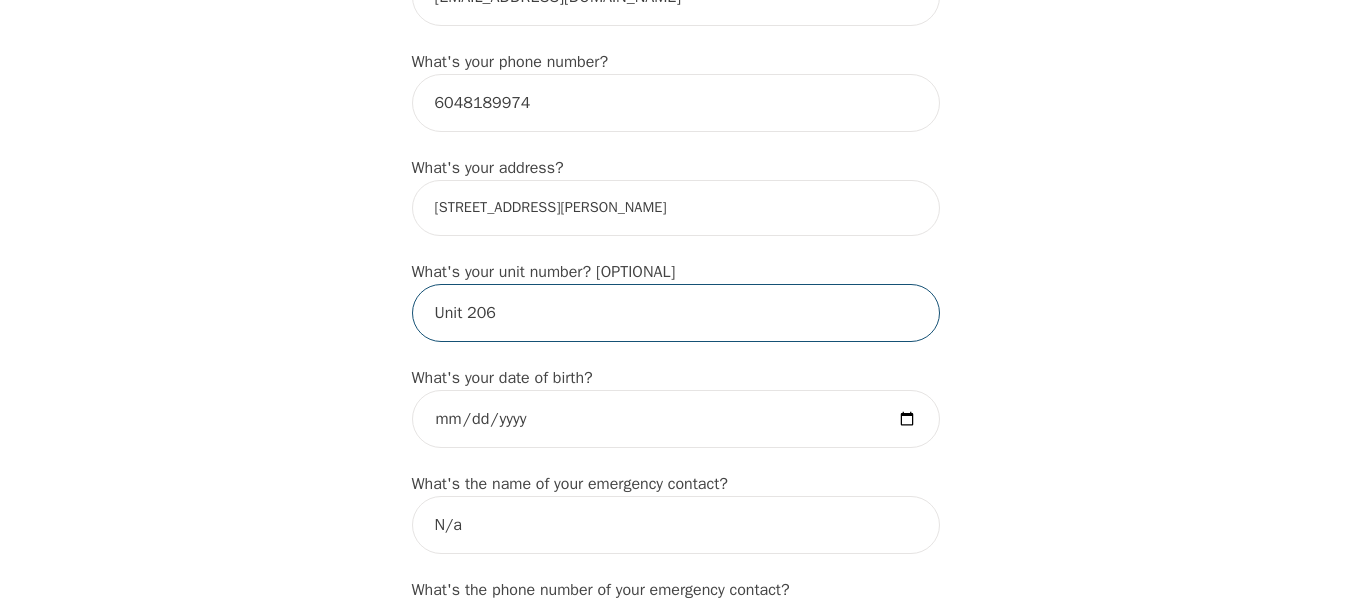 type on "Unit 206" 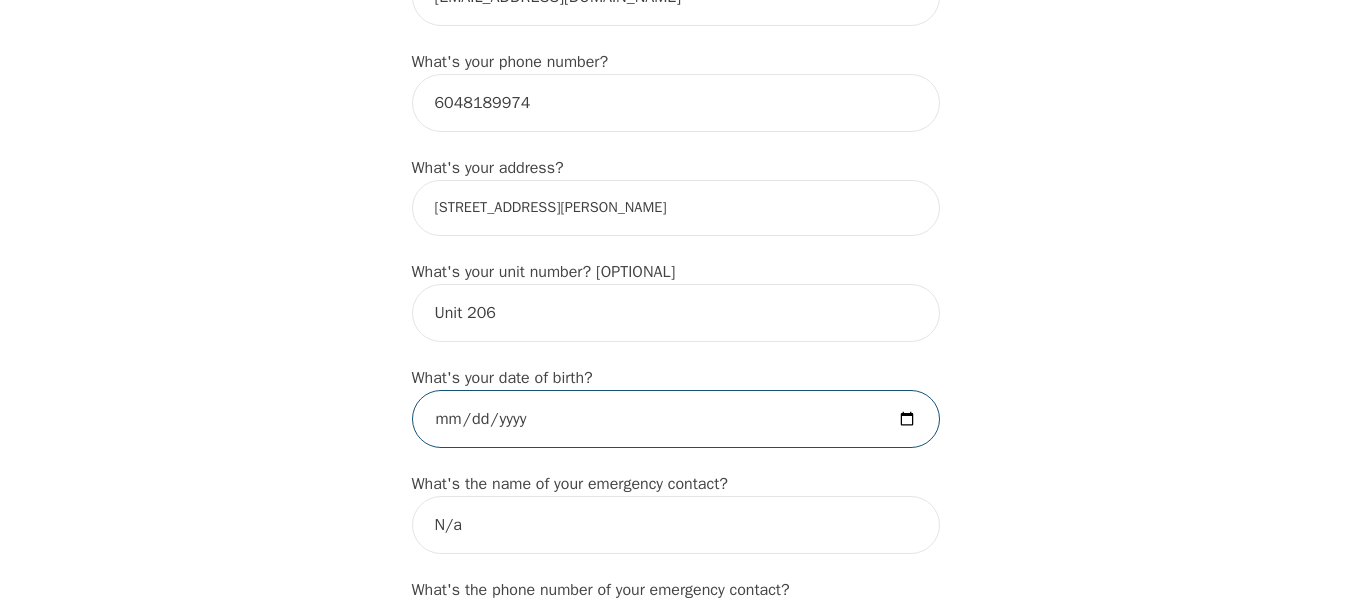 click at bounding box center (676, 419) 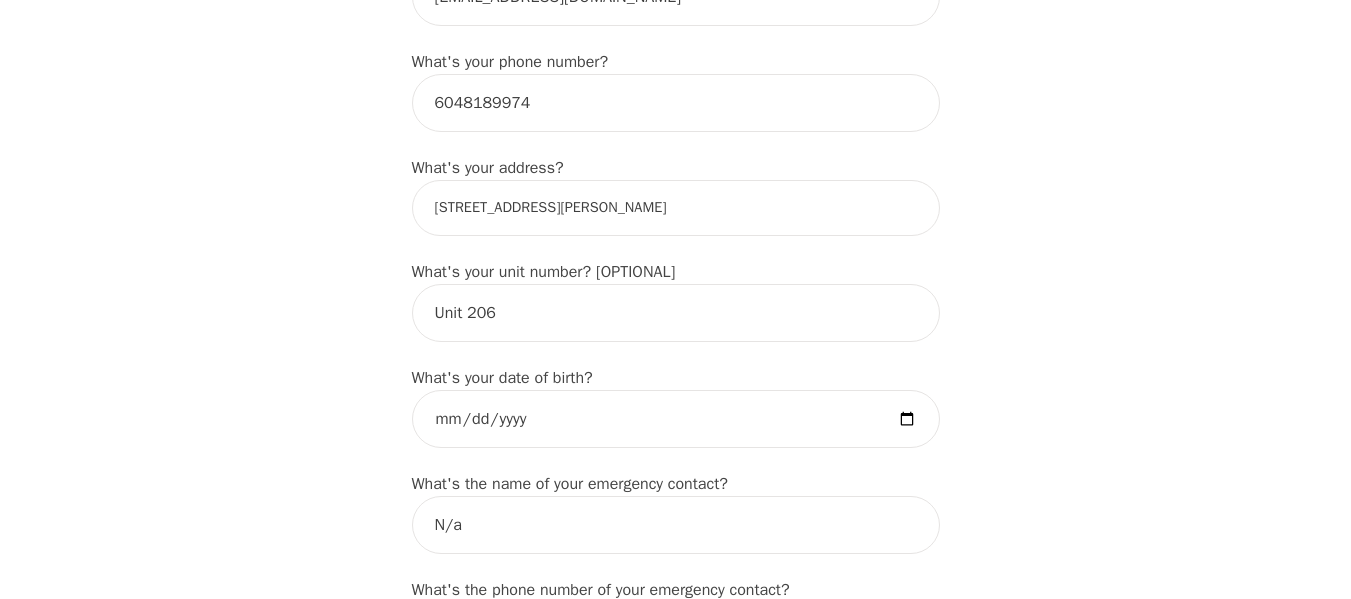 type on "[DATE]" 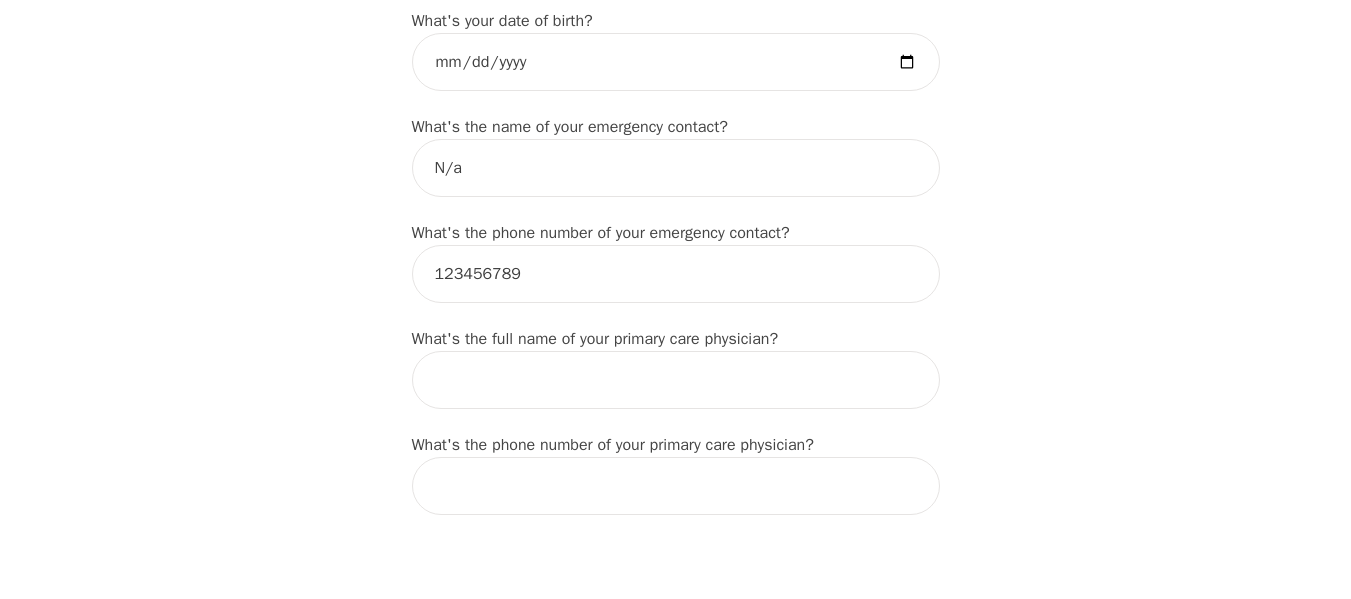 scroll, scrollTop: 1052, scrollLeft: 0, axis: vertical 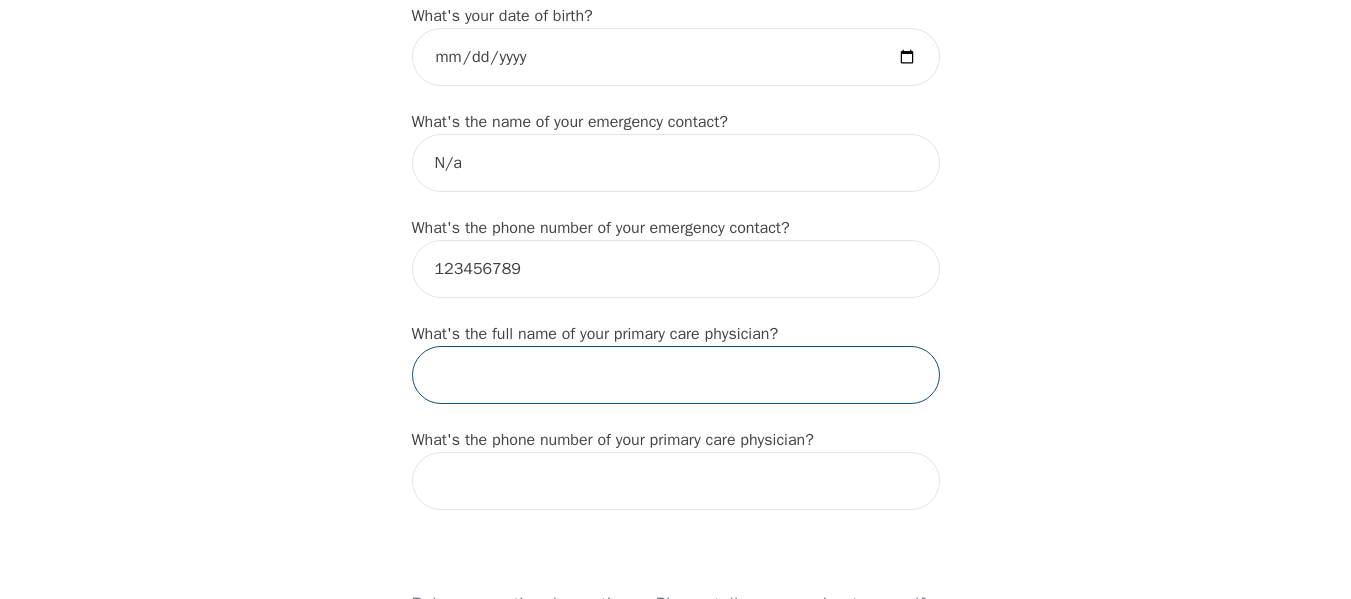 click at bounding box center [676, 375] 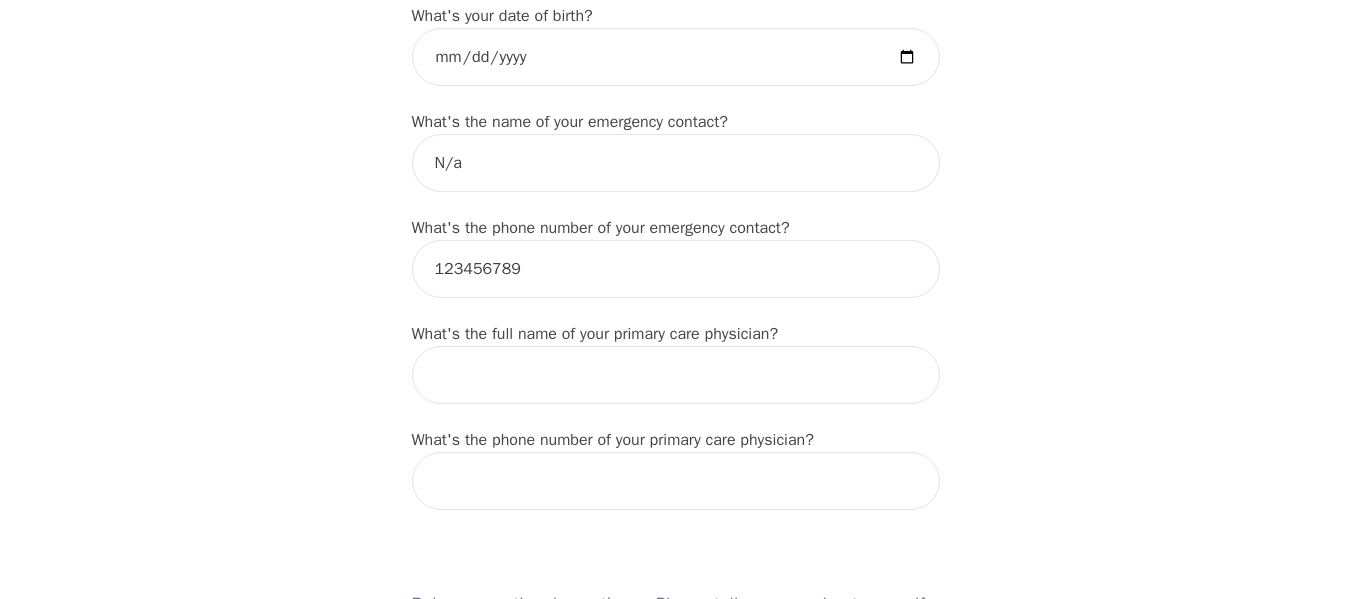 click on "Intake Assessment for [PERSON_NAME] Part 1 of 2: Tell Us About Yourself Please complete the following information before your initial session. This step is crucial to kickstart your therapeutic journey with your therapist: What's your first name? (This will be the name on your insurance receipt) [PERSON_NAME] What's your last name? [PERSON_NAME] What's your preferred name? [OPTIONAL] [PERSON_NAME] What's your email? [EMAIL_ADDRESS][DOMAIN_NAME] What's your phone number? [PHONE_NUMBER] What's your address? [STREET_ADDRESS][PERSON_NAME] What's your unit number? [OPTIONAL] Unit 206 What's your date of birth? [DEMOGRAPHIC_DATA] What's the name of your emergency contact? N/a What's the phone number of your emergency contact? [PHONE_NUMBER] What's the full name of your primary care physician? What's the phone number of your primary care physician? Below are optional questions - Please tell us more about yourself: What is your gender? -Select- [DEMOGRAPHIC_DATA] [DEMOGRAPHIC_DATA] [DEMOGRAPHIC_DATA] [DEMOGRAPHIC_DATA] [DEMOGRAPHIC_DATA] prefer_not_to_say What are your preferred pronouns? -Select- e/e" at bounding box center [675, 457] 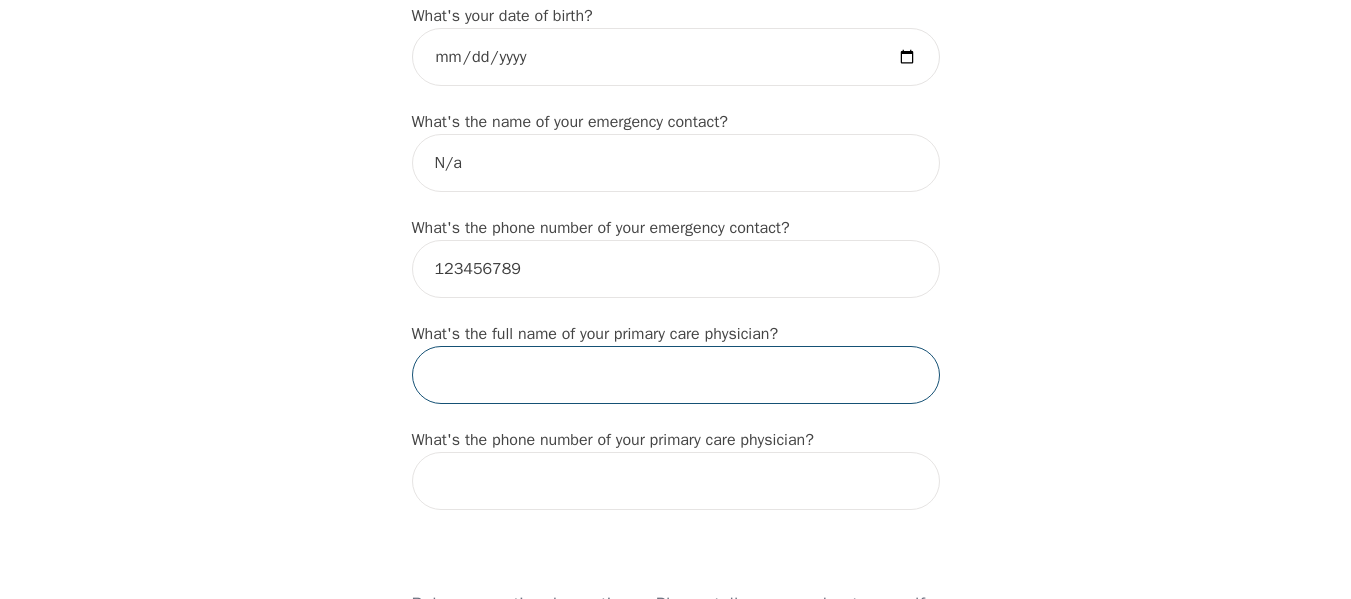 click at bounding box center [676, 375] 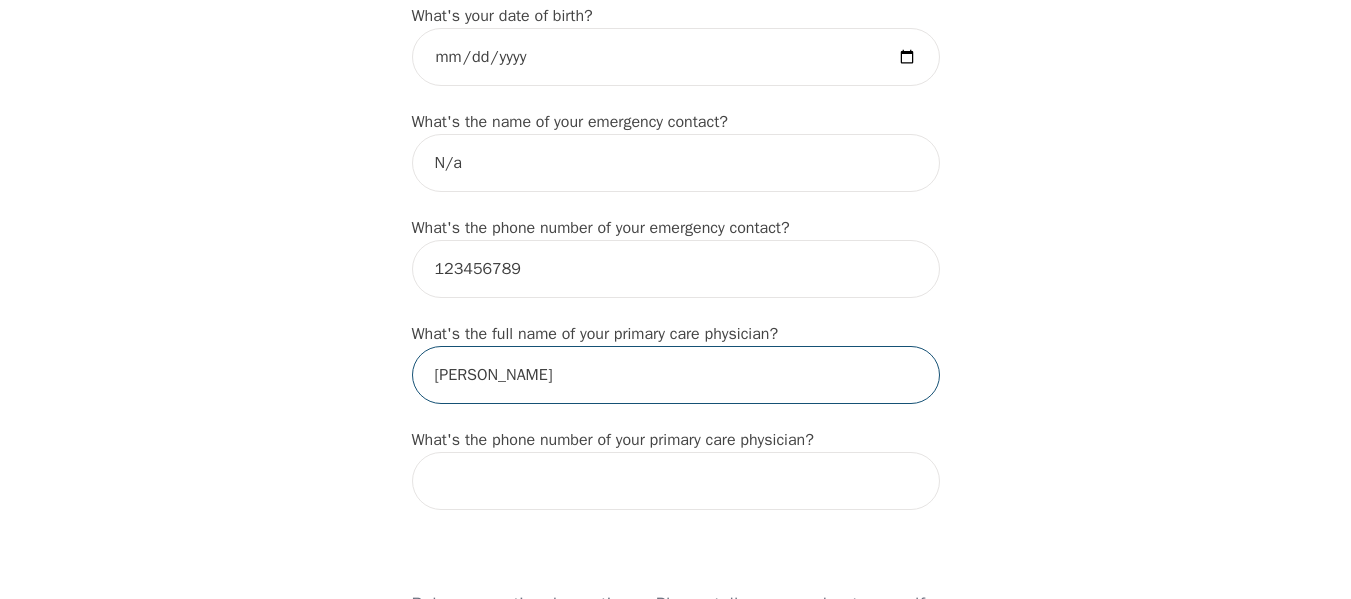 type on "[PERSON_NAME]" 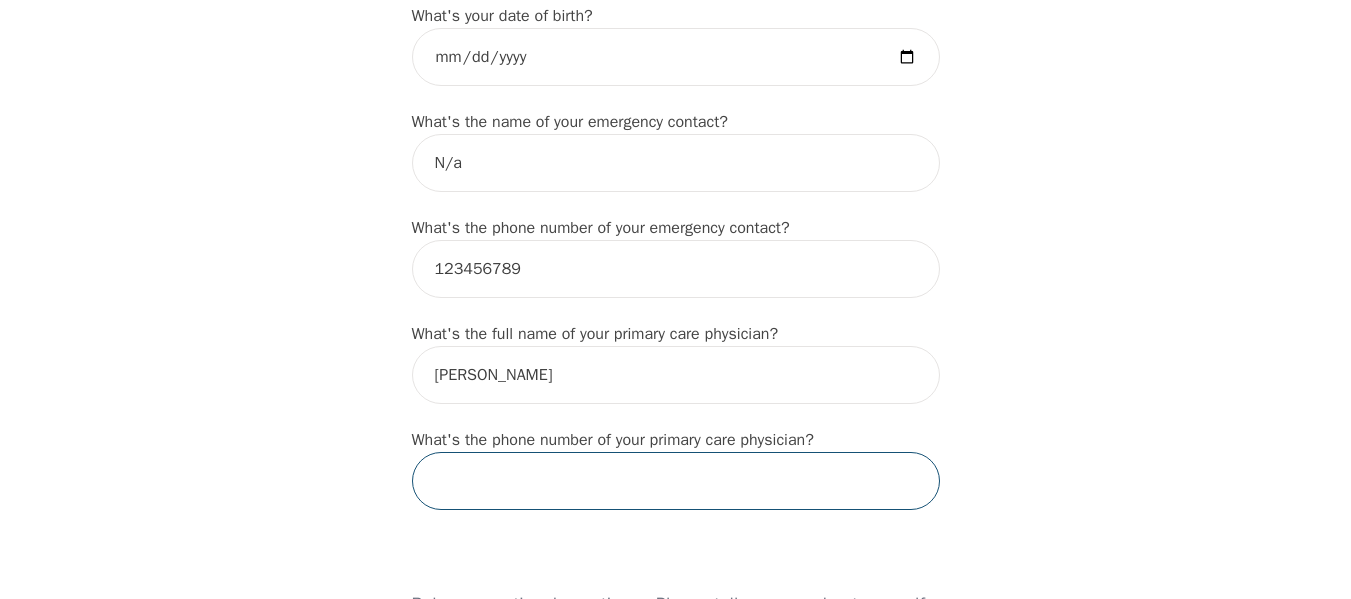 click at bounding box center (676, 481) 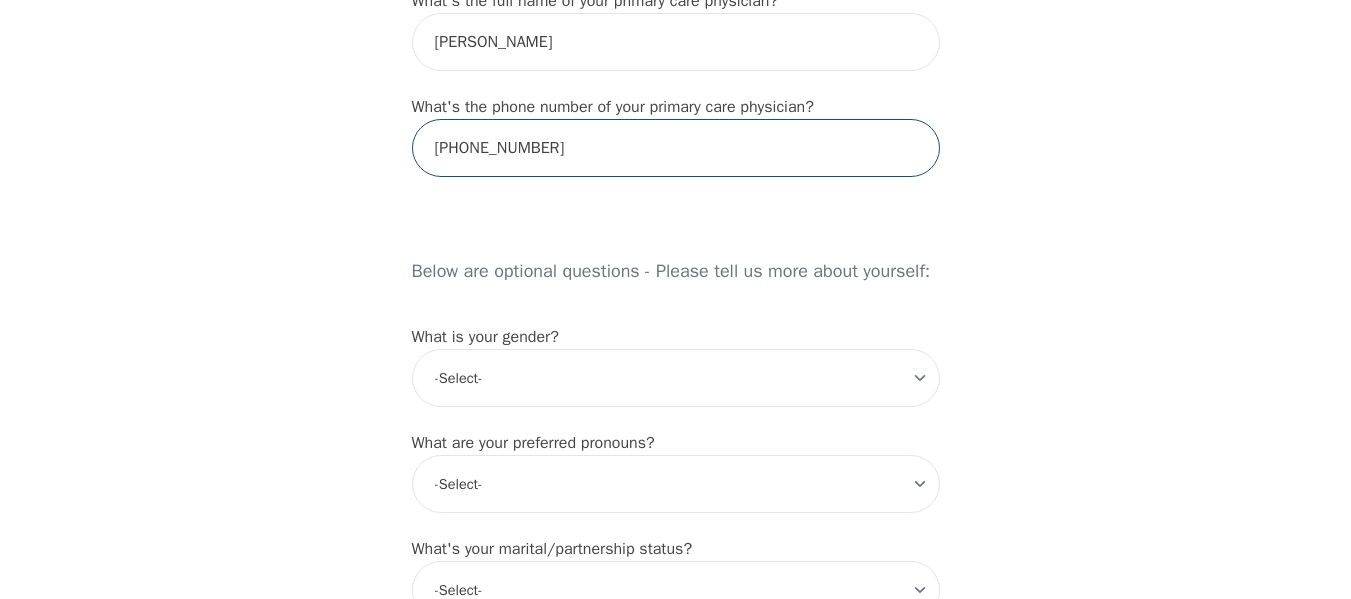 scroll, scrollTop: 1391, scrollLeft: 0, axis: vertical 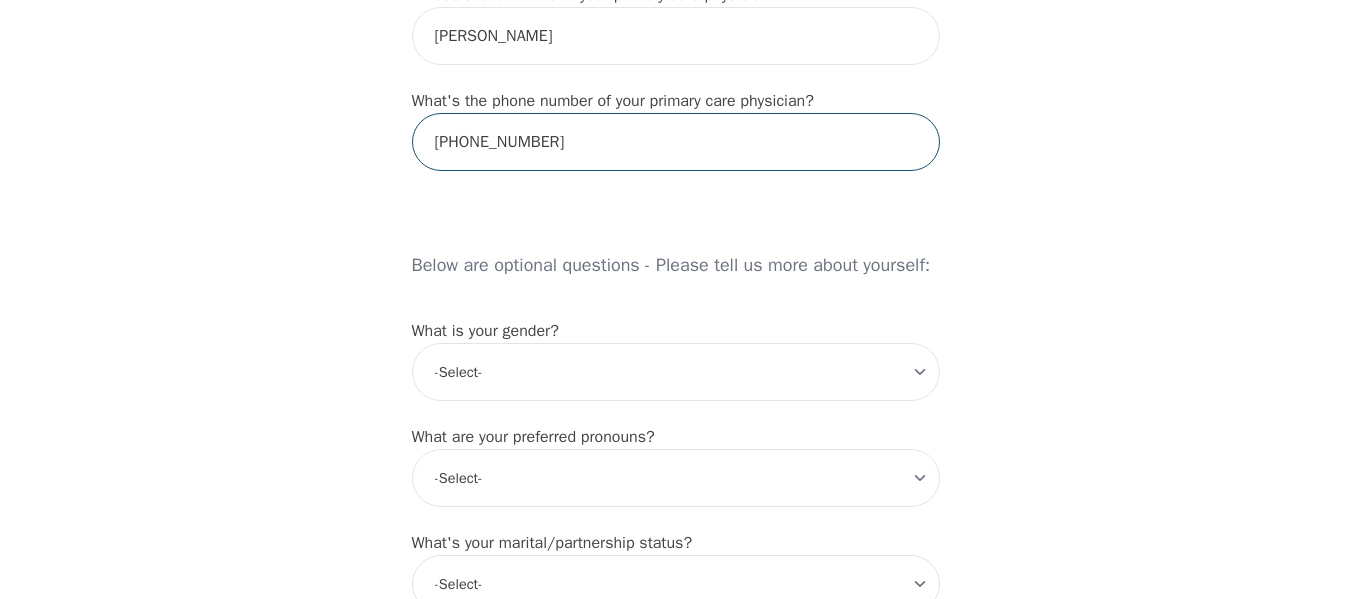 type on "[PHONE_NUMBER]" 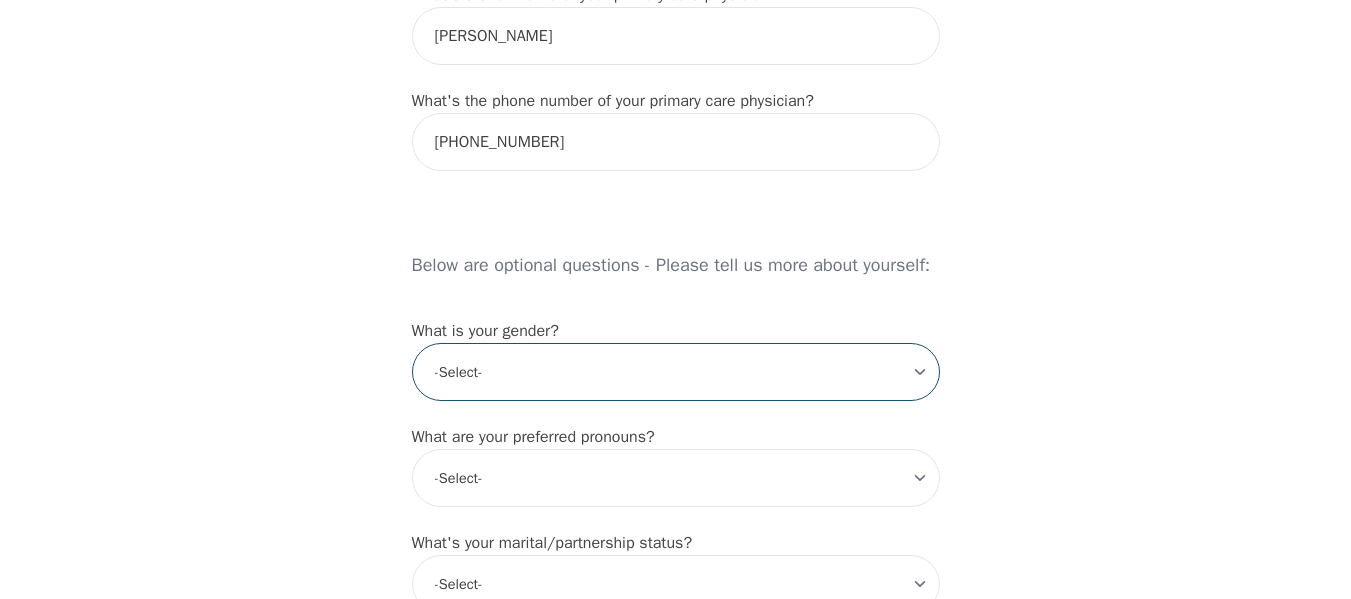click on "-Select- [DEMOGRAPHIC_DATA] [DEMOGRAPHIC_DATA] [DEMOGRAPHIC_DATA] [DEMOGRAPHIC_DATA] [DEMOGRAPHIC_DATA] prefer_not_to_say" at bounding box center [676, 372] 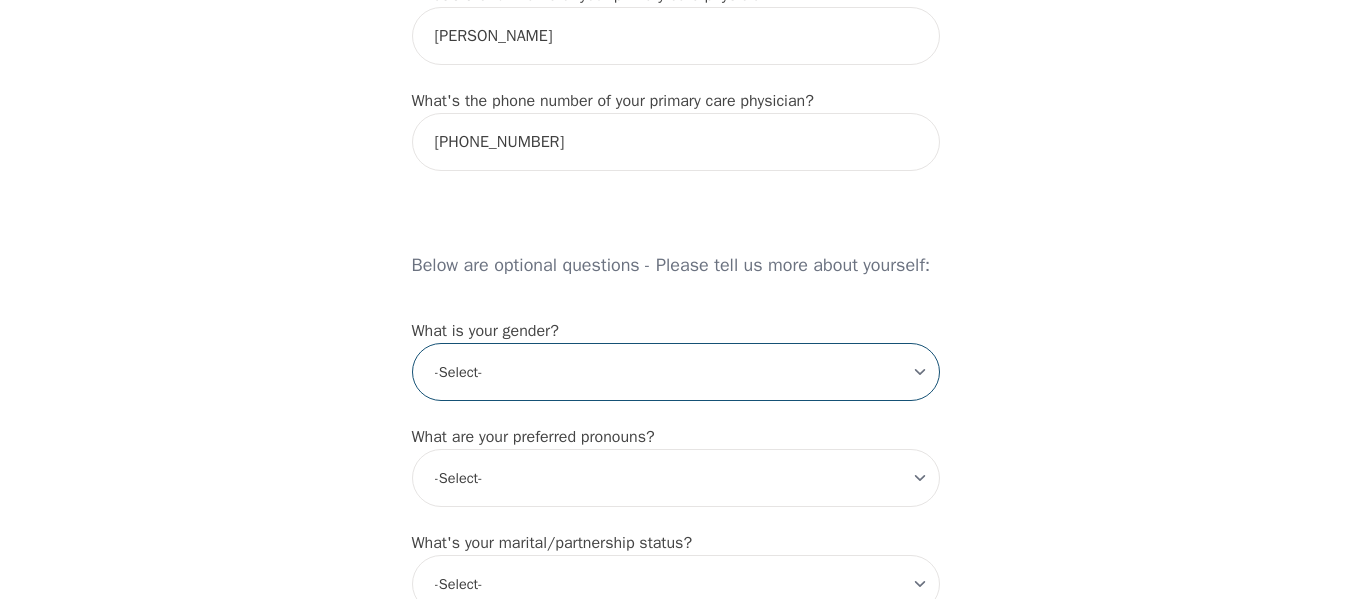 select on "[DEMOGRAPHIC_DATA]" 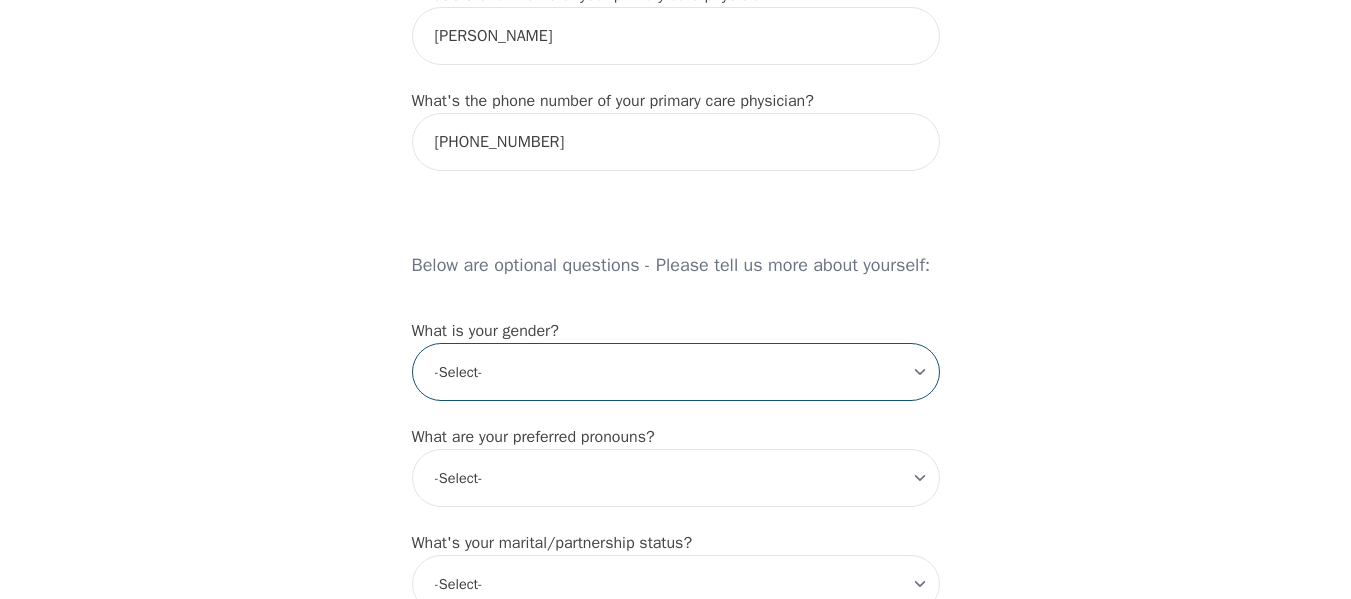click on "-Select- [DEMOGRAPHIC_DATA] [DEMOGRAPHIC_DATA] [DEMOGRAPHIC_DATA] [DEMOGRAPHIC_DATA] [DEMOGRAPHIC_DATA] prefer_not_to_say" at bounding box center (676, 372) 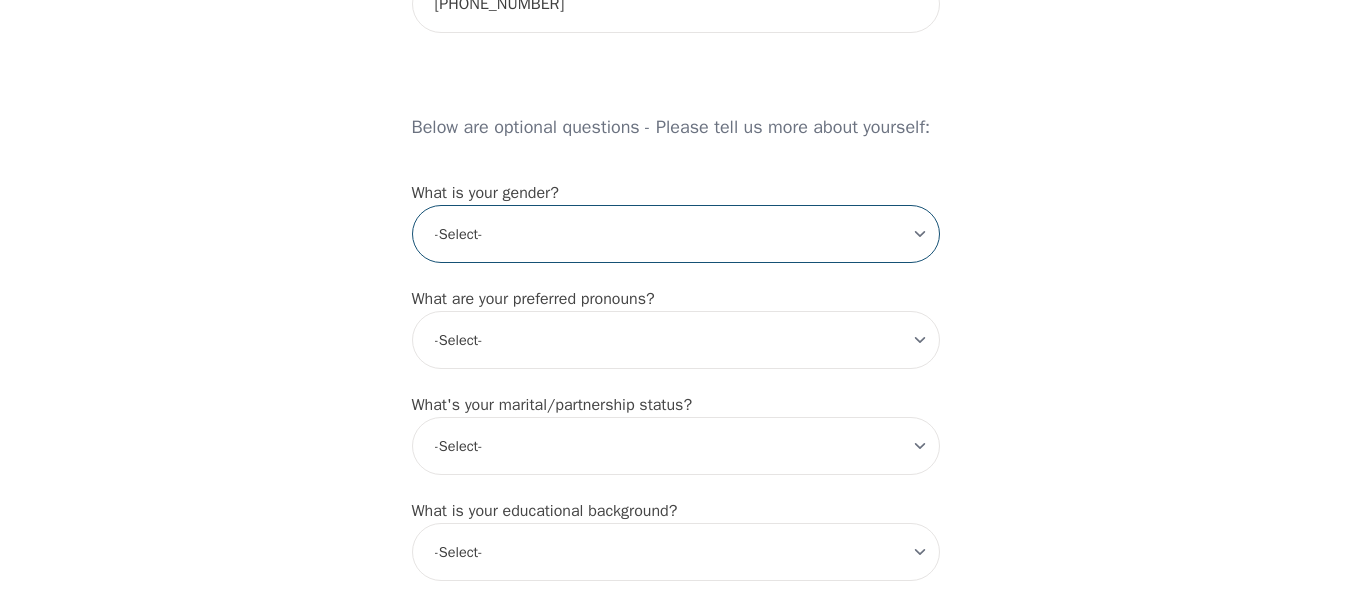 scroll, scrollTop: 1564, scrollLeft: 0, axis: vertical 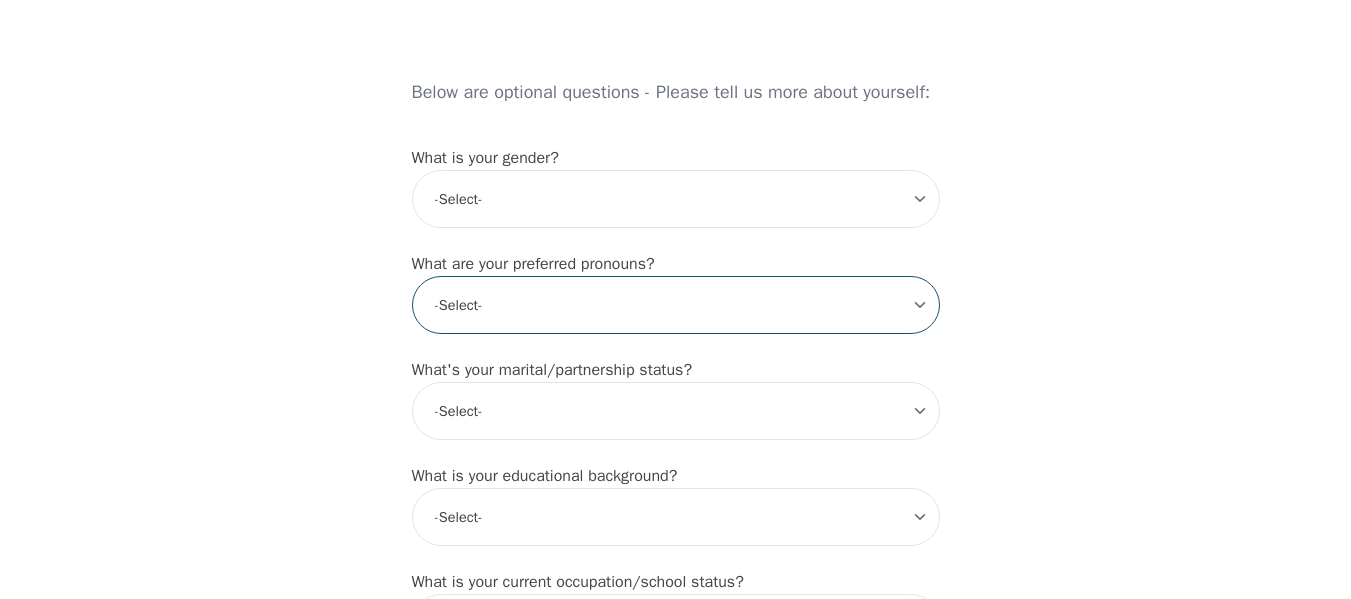 click on "-Select- he/him she/her they/them ze/zir xe/xem ey/em ve/ver tey/ter e/e per/per prefer_not_to_say" at bounding box center (676, 305) 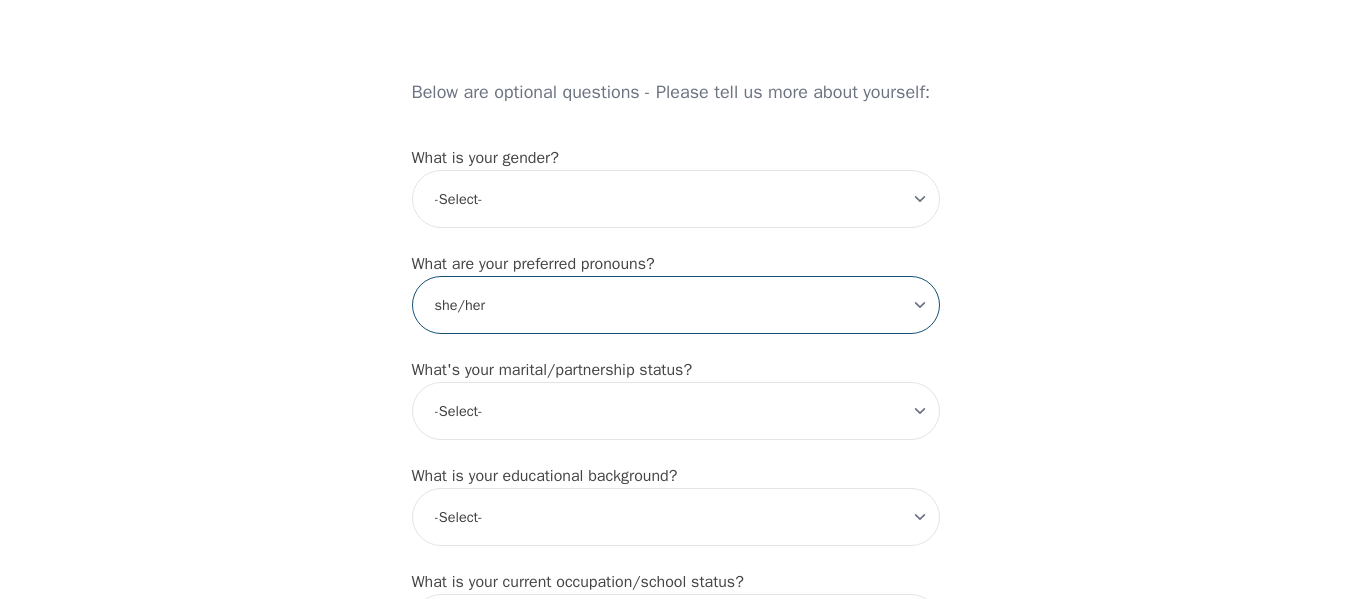 click on "-Select- he/him she/her they/them ze/zir xe/xem ey/em ve/ver tey/ter e/e per/per prefer_not_to_say" at bounding box center (676, 305) 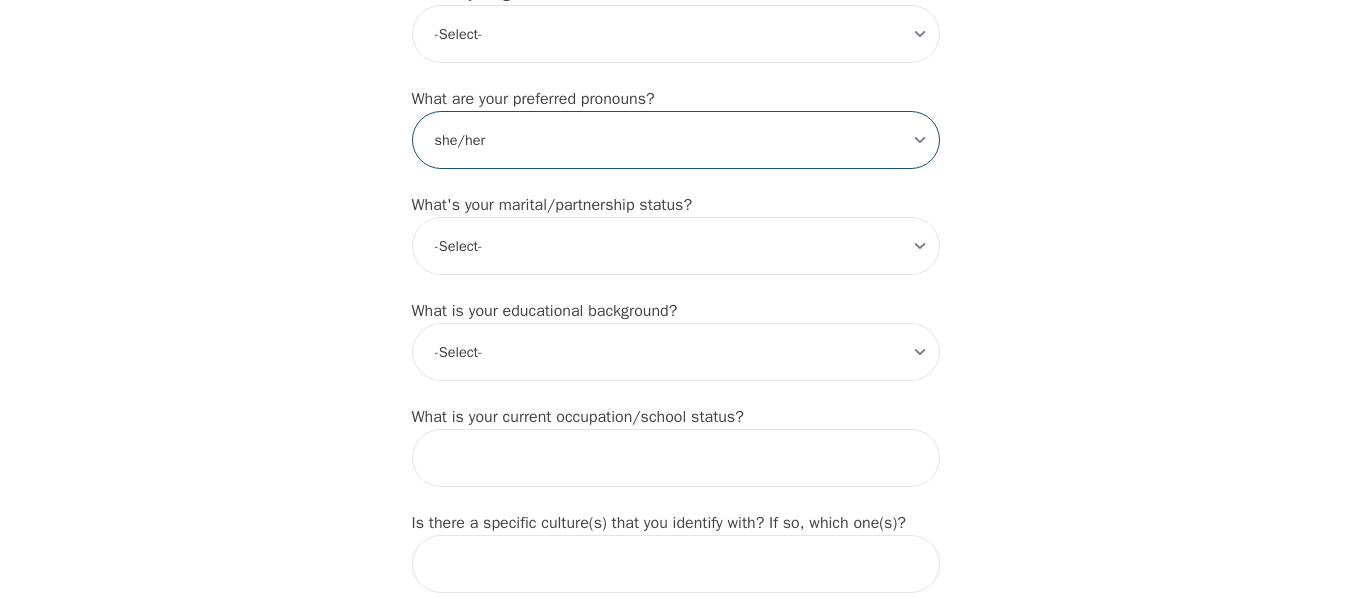scroll, scrollTop: 1736, scrollLeft: 0, axis: vertical 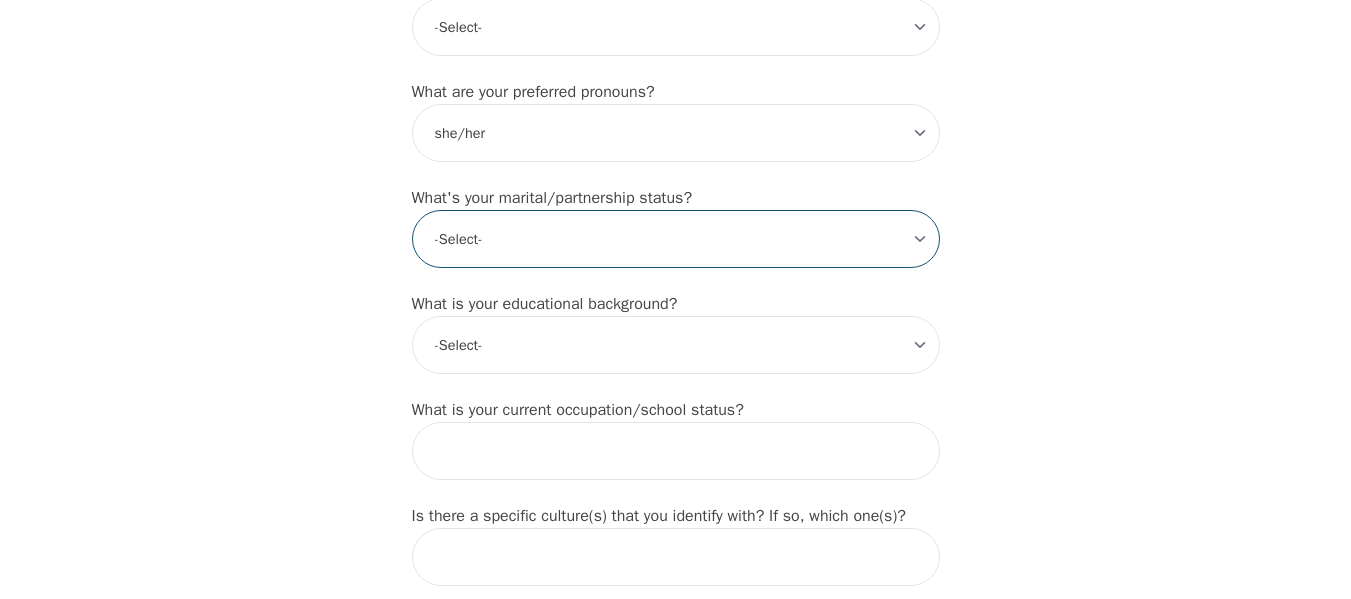 click on "-Select- Single Partnered Married Common Law Widowed Separated Divorced" at bounding box center (676, 239) 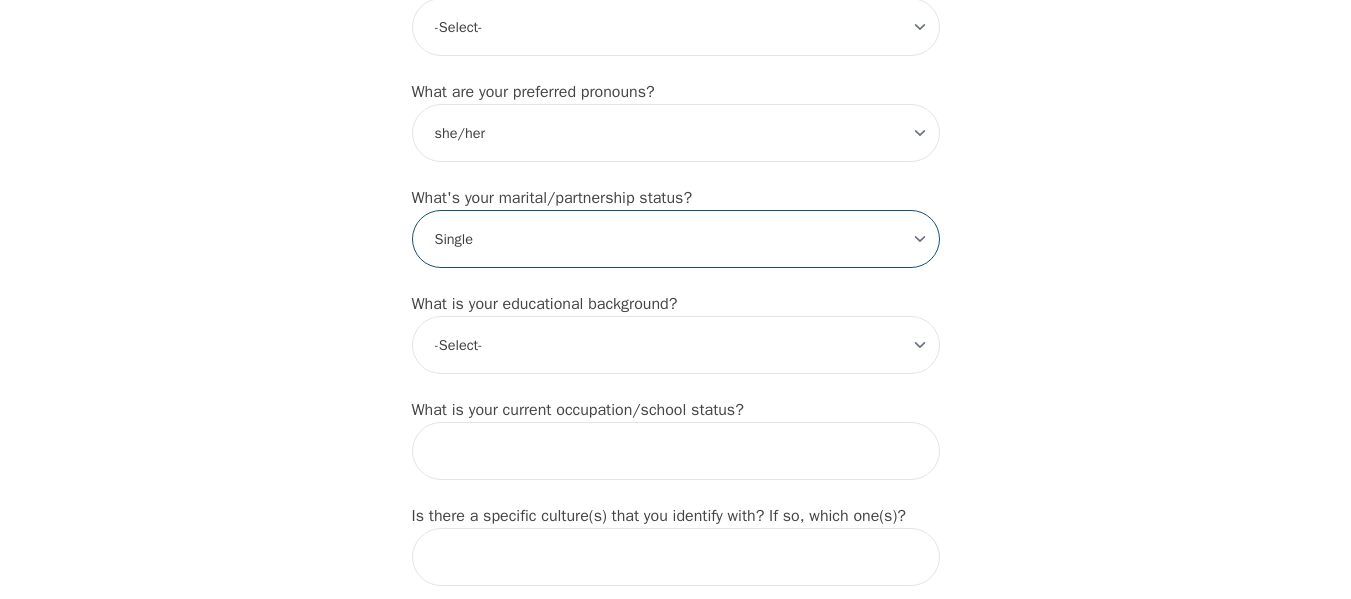 click on "-Select- Single Partnered Married Common Law Widowed Separated Divorced" at bounding box center (676, 239) 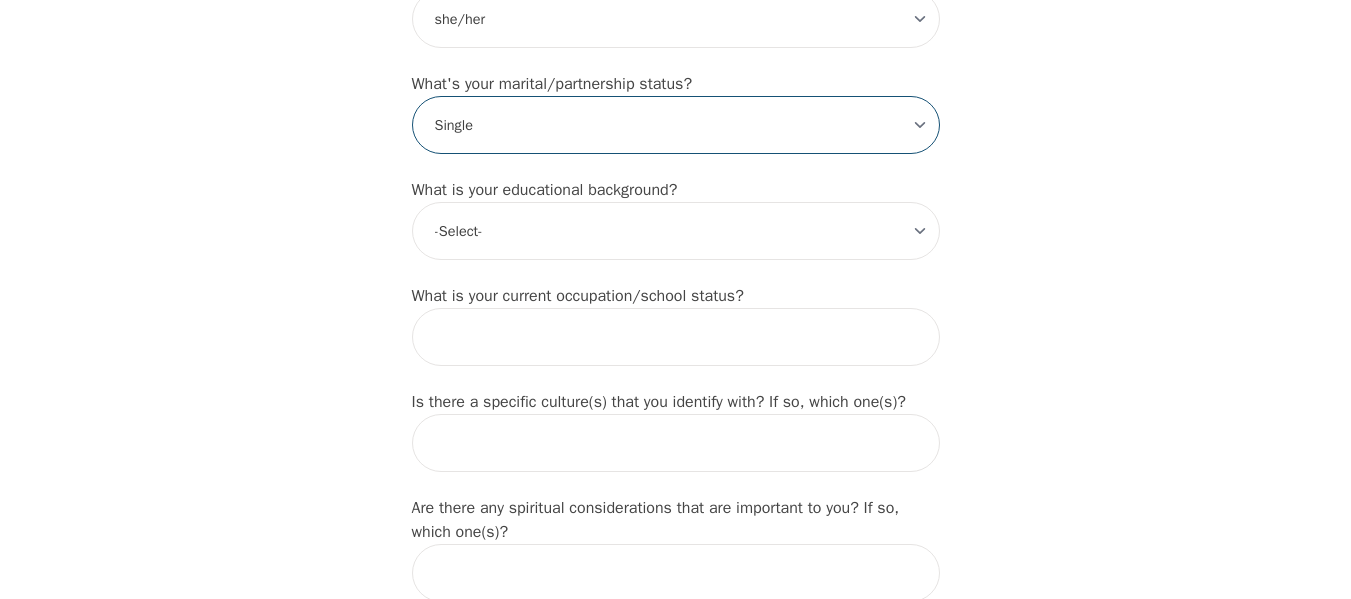 scroll, scrollTop: 1851, scrollLeft: 0, axis: vertical 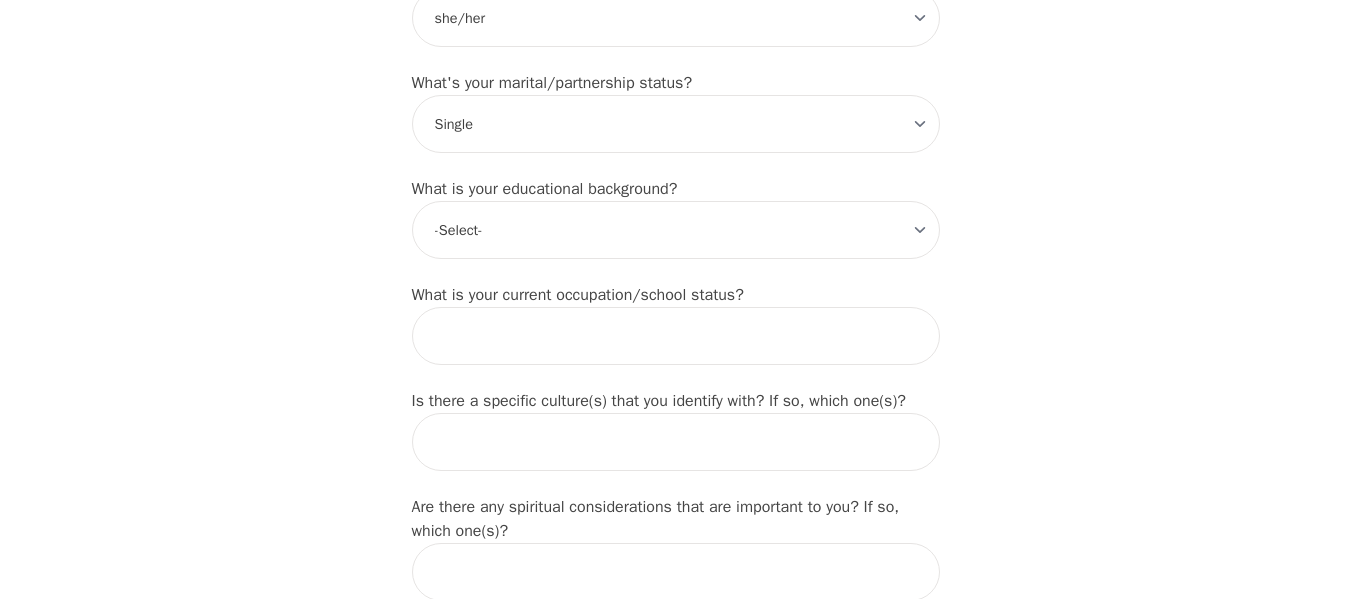 click on "What's your first name? (This will be the name on your insurance receipt) [PERSON_NAME] What's your last name? [PERSON_NAME] What's your preferred name? [OPTIONAL] [PERSON_NAME] What's your email? [EMAIL_ADDRESS][DOMAIN_NAME] What's your phone number? [PHONE_NUMBER] What's your address? [STREET_ADDRESS][PERSON_NAME] What's your unit number? [OPTIONAL] Unit 206 What's your date of birth? [DEMOGRAPHIC_DATA] What's the name of your emergency contact? N/a What's the phone number of your emergency contact? [PHONE_NUMBER] What's the full name of your primary care physician? [PERSON_NAME] What's the phone number of your primary care physician? [PHONE_NUMBER] Below are optional questions - Please tell us more about yourself: What is your gender? -Select- [DEMOGRAPHIC_DATA] [DEMOGRAPHIC_DATA] [DEMOGRAPHIC_DATA] [DEMOGRAPHIC_DATA] [DEMOGRAPHIC_DATA] prefer_not_to_say What are your preferred pronouns? -Select- he/him she/her they/them ze/zir xe/xem ey/em ve/ver tey/ter e/e per/per prefer_not_to_say What's your marital/partnership status? -Select- Single Partnered Married Common Law Widowed Separated" at bounding box center (676, -236) 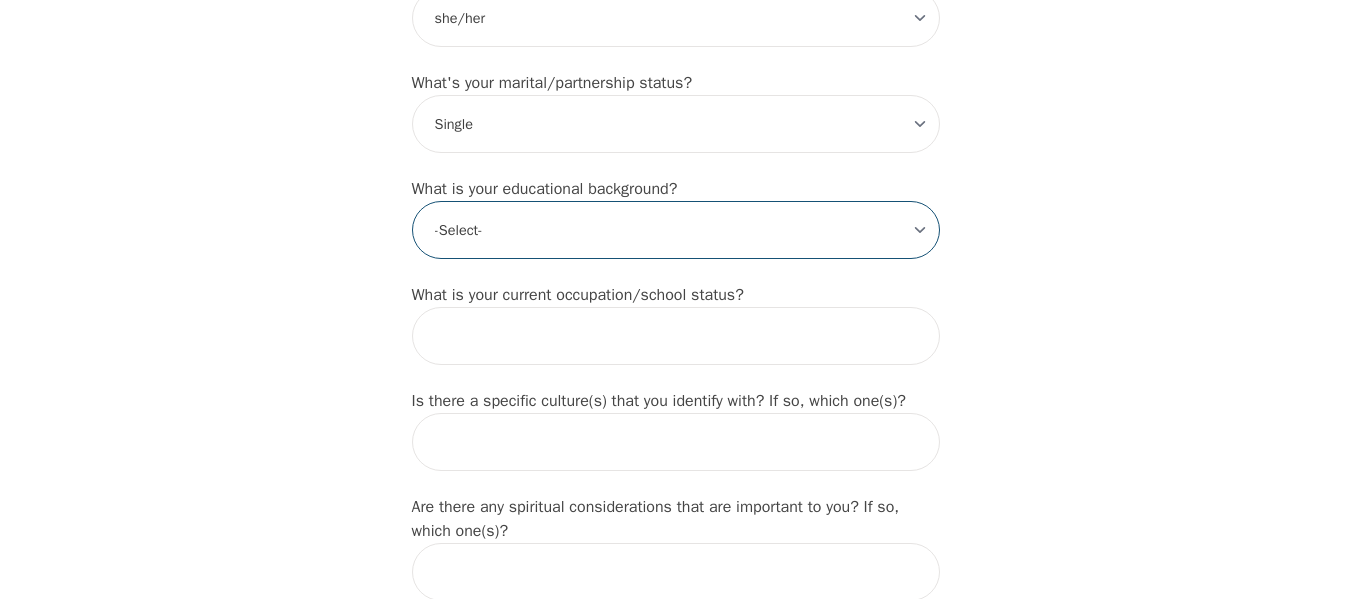 click on "-Select- Less than high school High school Associate degree Bachelor degree Master's degree Professional degree Doctorial degree" at bounding box center [676, 230] 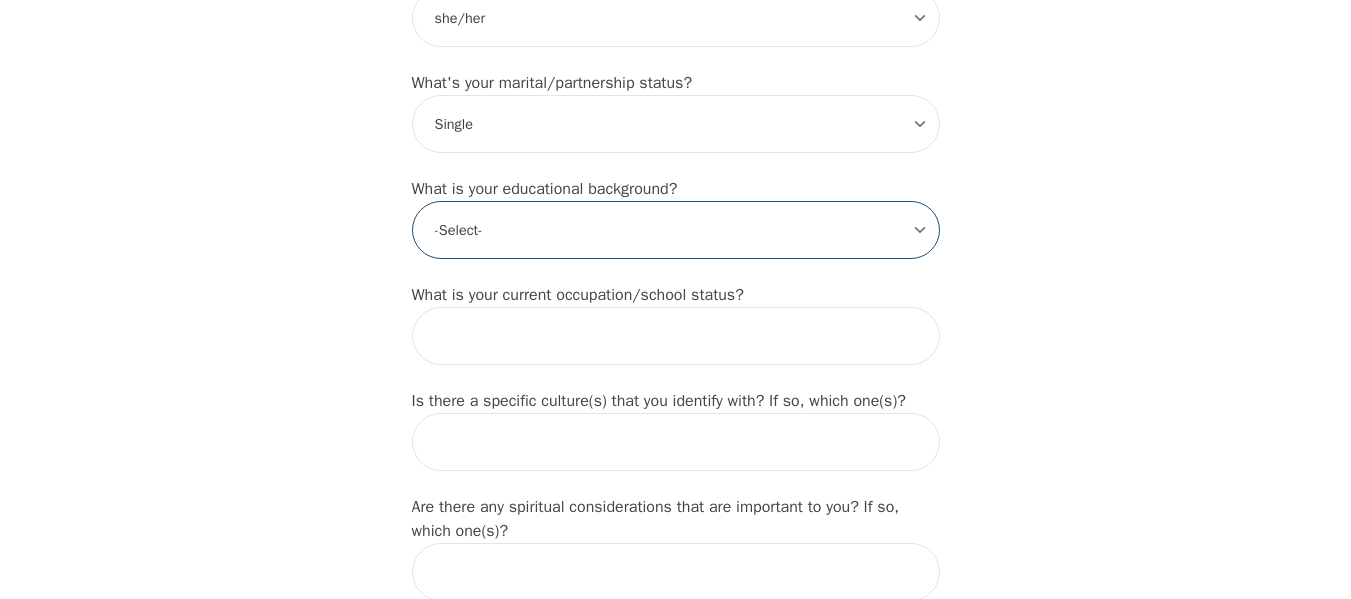 select on "Professional degree" 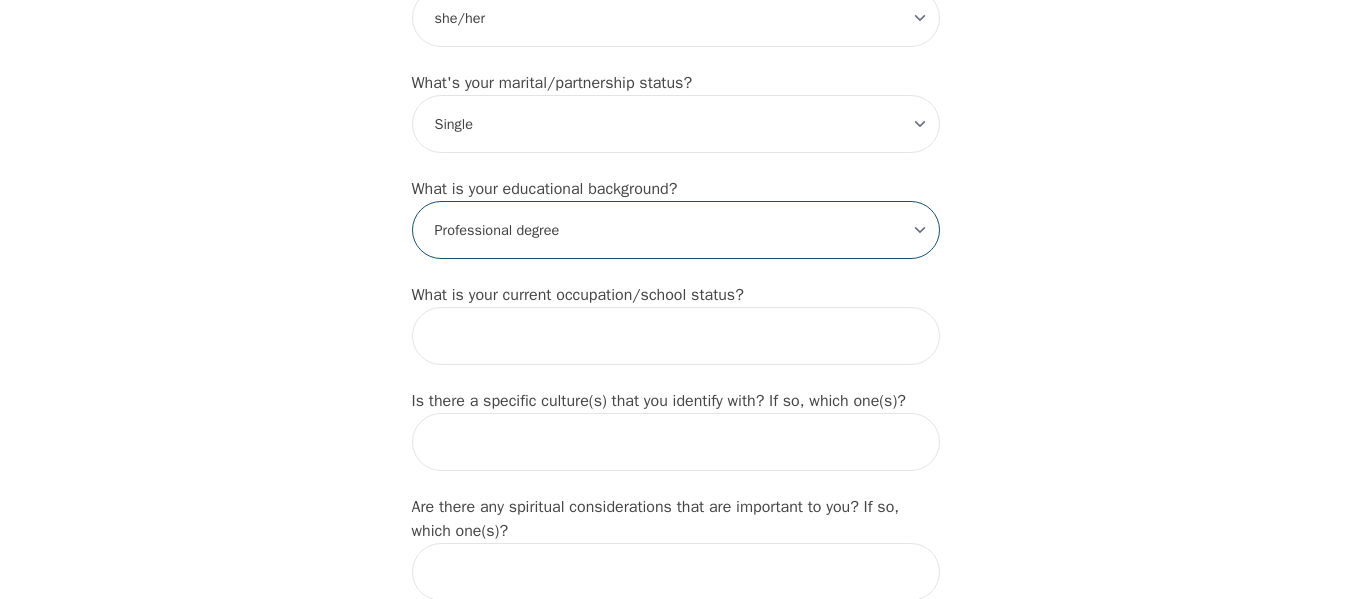 click on "-Select- Less than high school High school Associate degree Bachelor degree Master's degree Professional degree Doctorial degree" at bounding box center (676, 230) 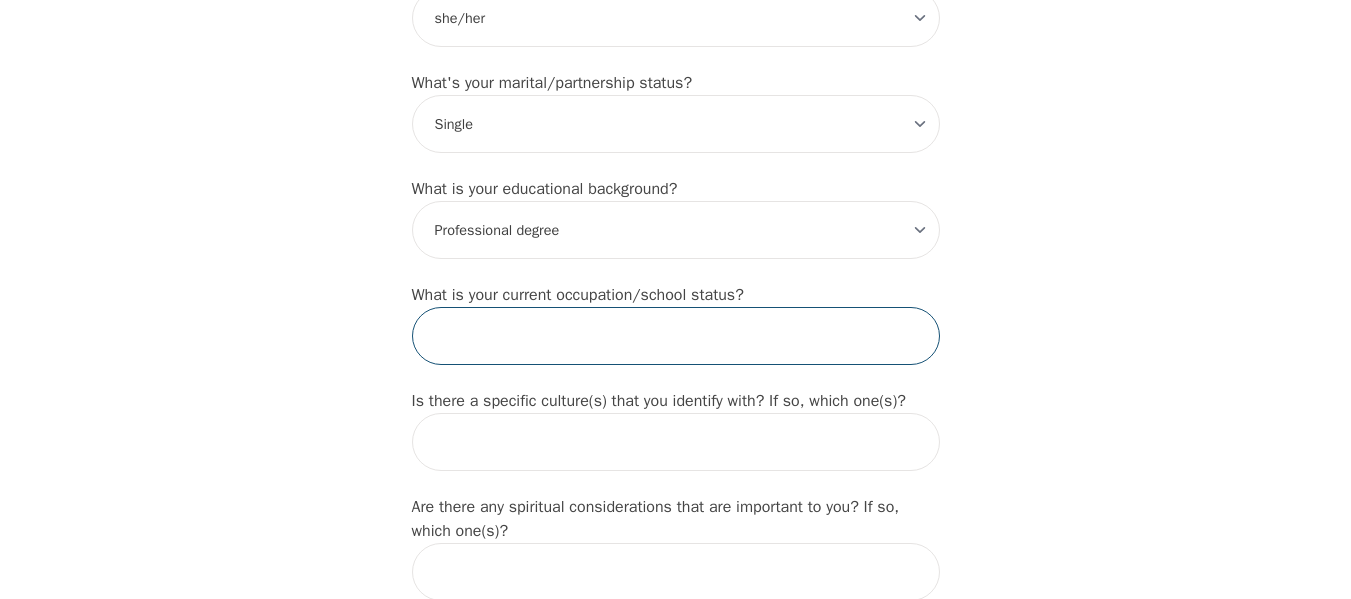 click at bounding box center (676, 336) 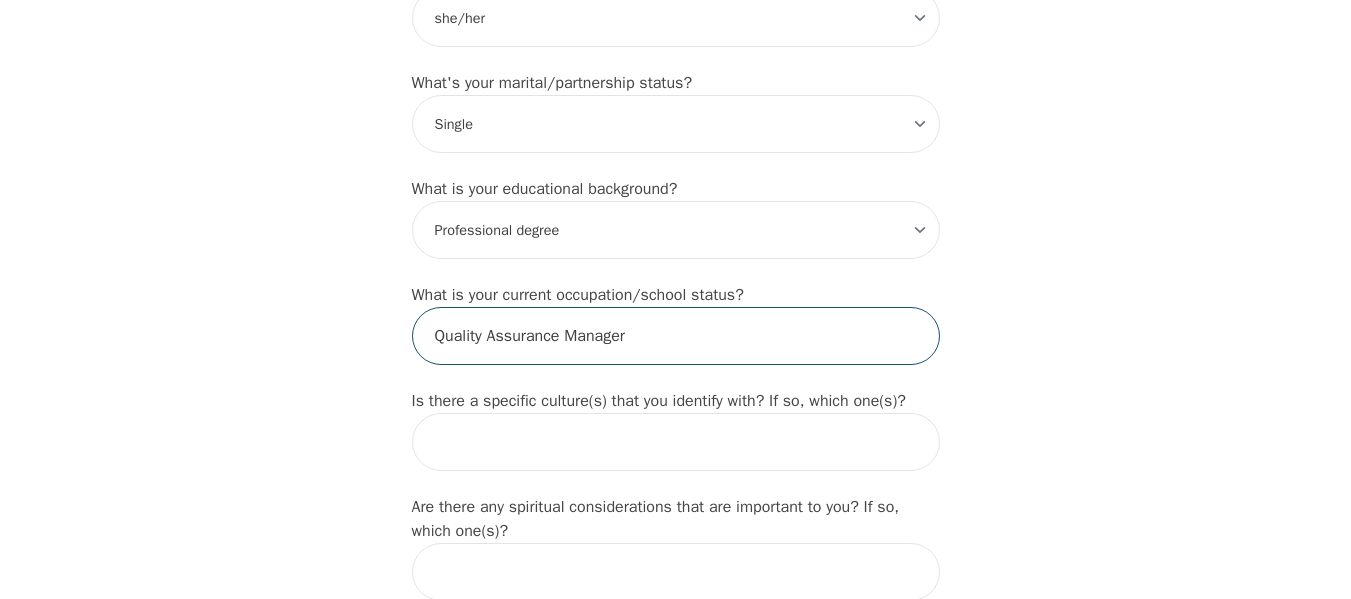 type on "Quality Assurance Manager" 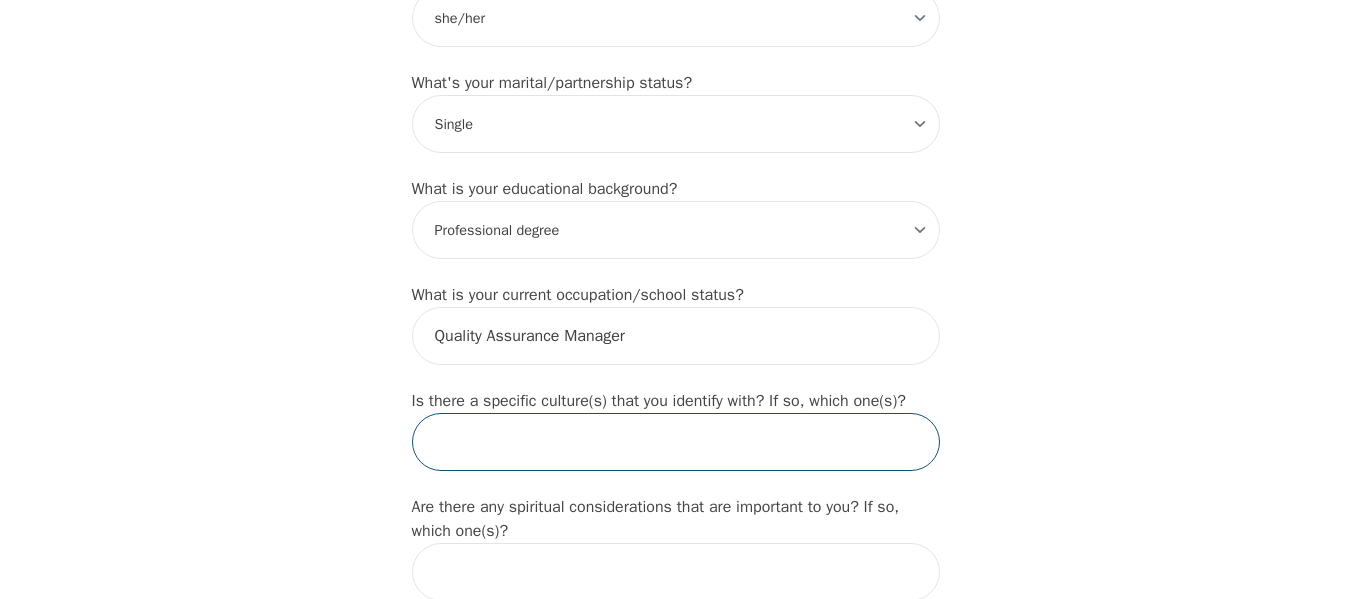 click at bounding box center (676, 442) 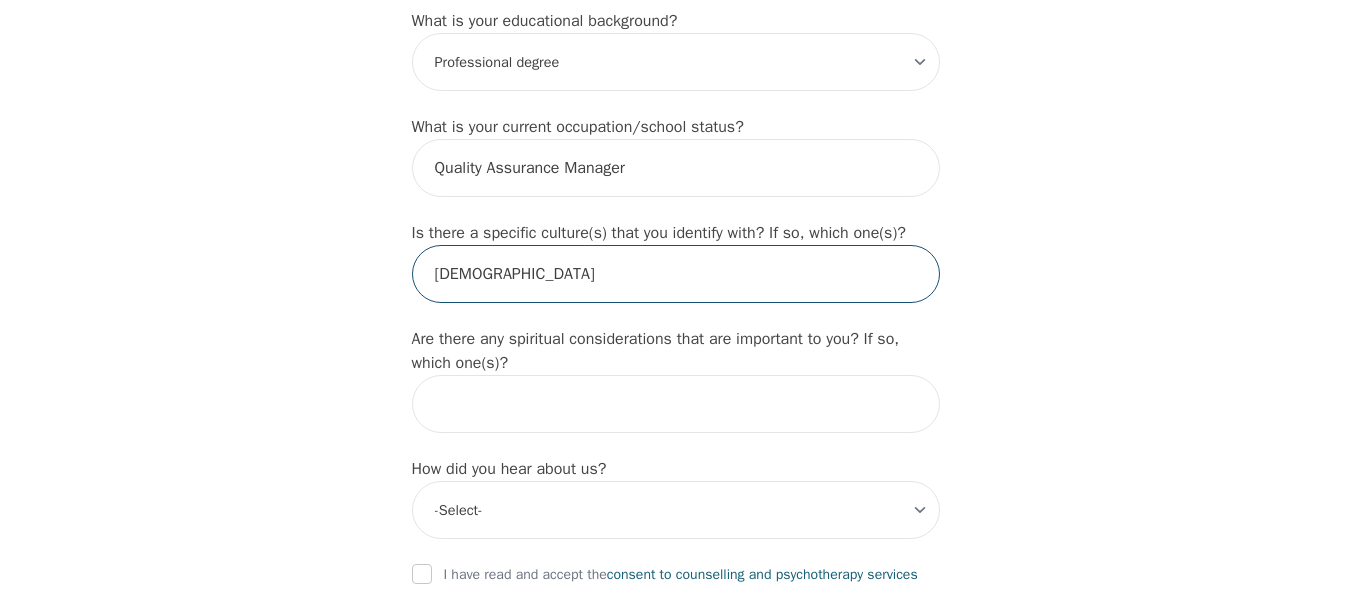 scroll, scrollTop: 2020, scrollLeft: 0, axis: vertical 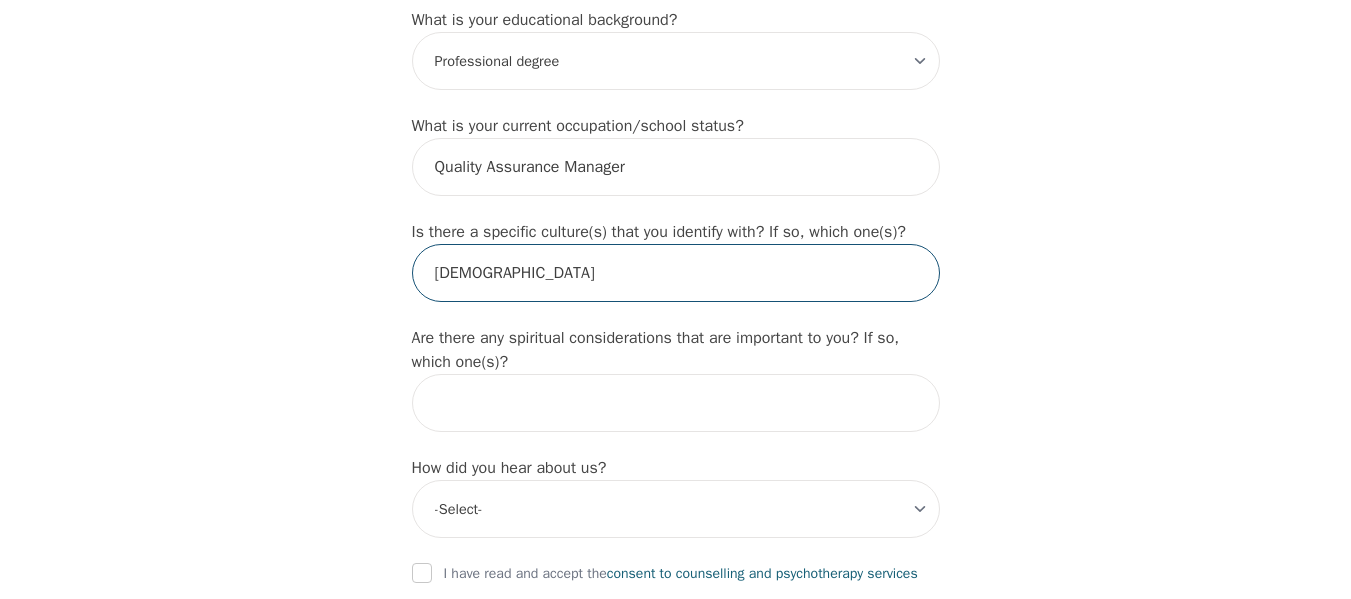 type on "[DEMOGRAPHIC_DATA]" 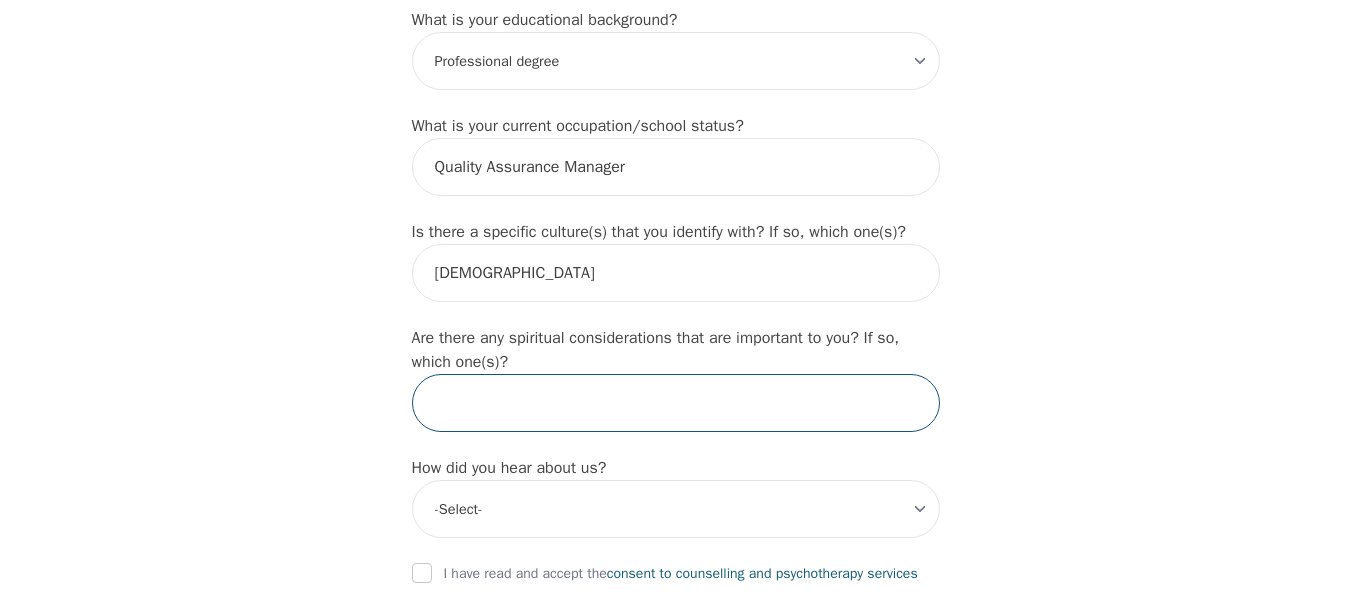 click at bounding box center [676, 403] 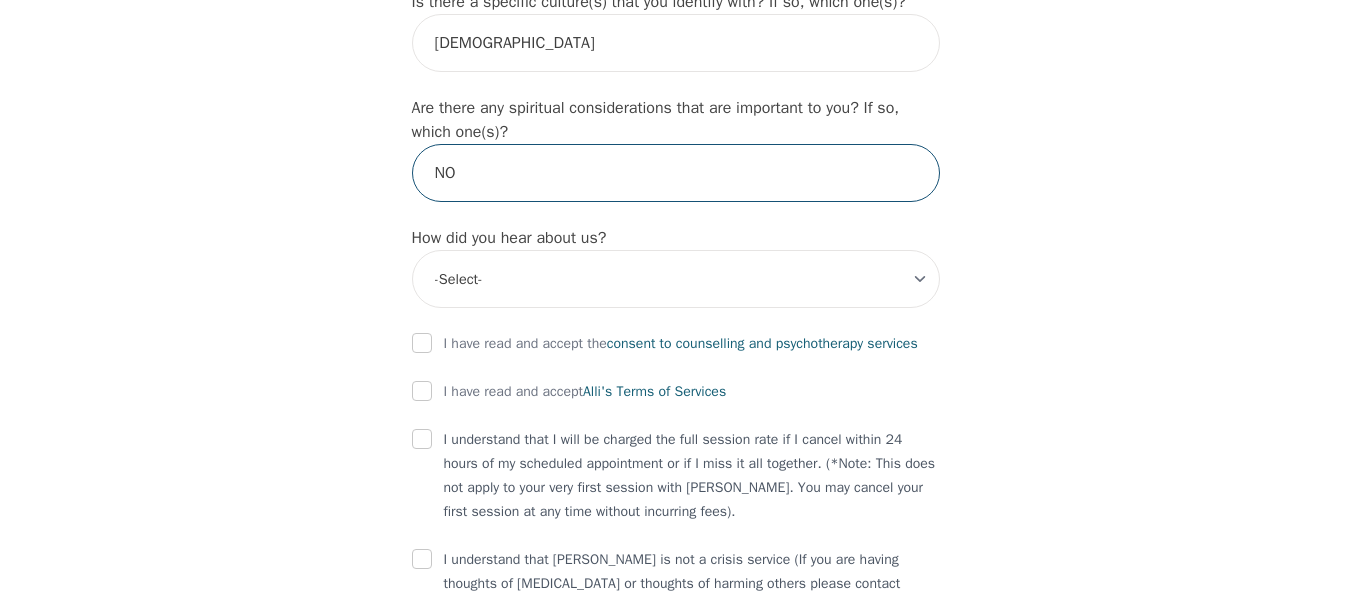 scroll, scrollTop: 2335, scrollLeft: 0, axis: vertical 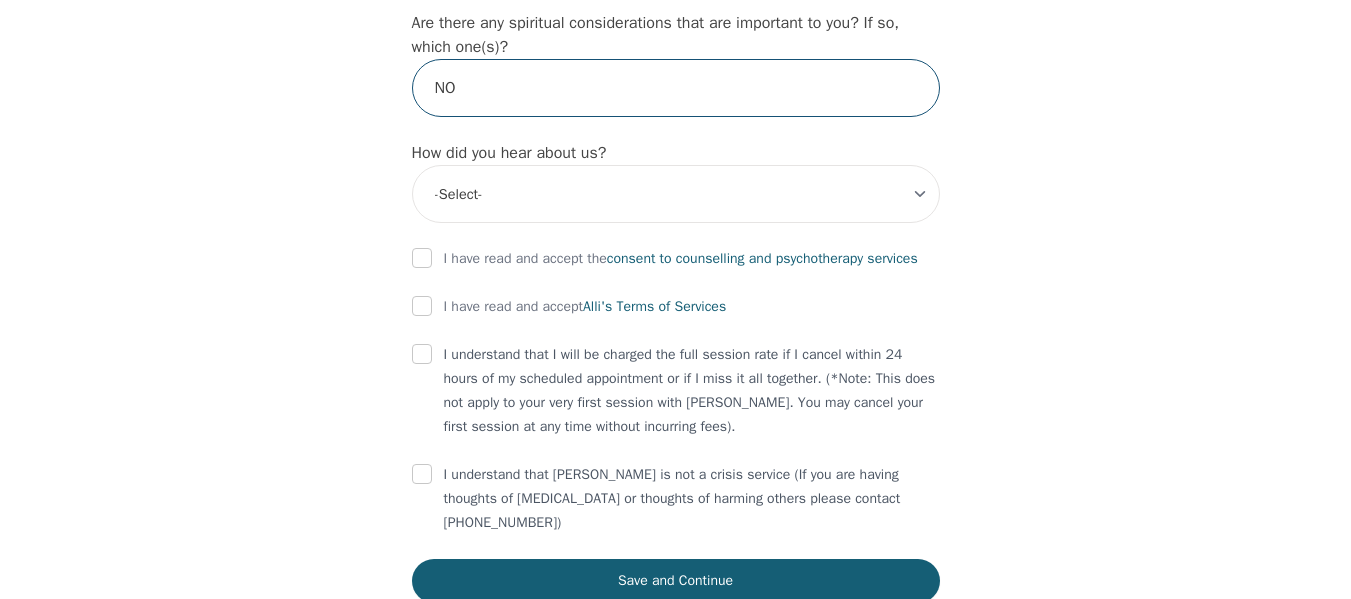 type on "NO" 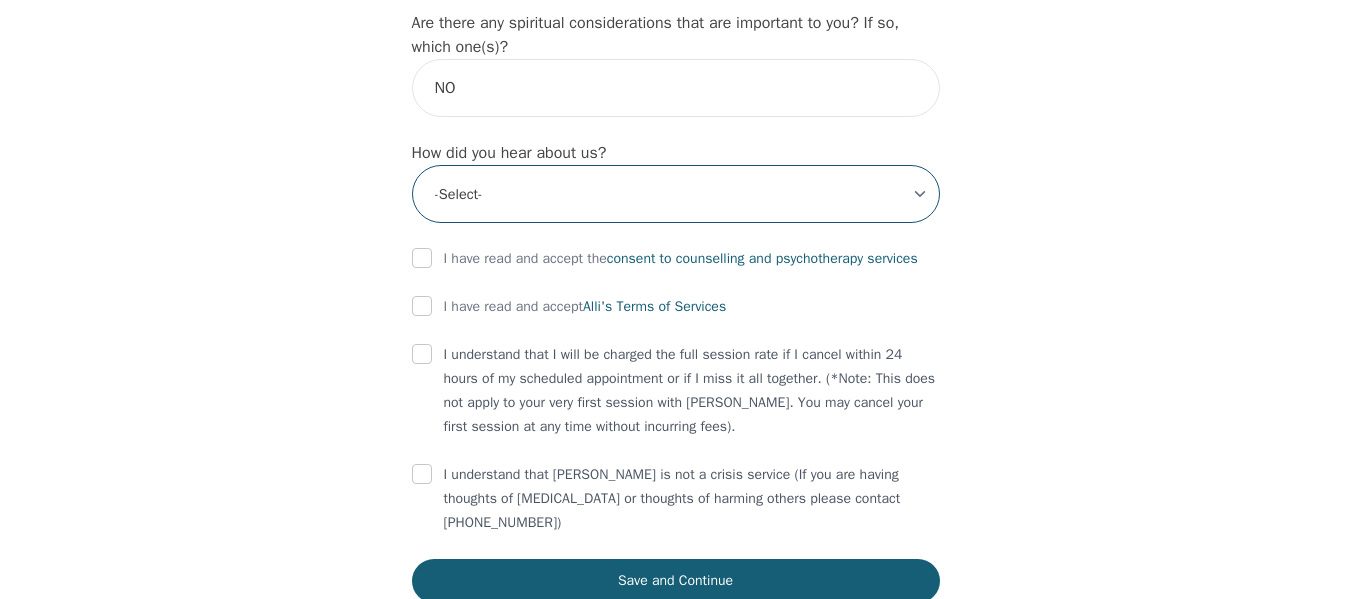 click on "-Select- Physician/Specialist Friend Facebook Instagram Google Search Google Ads Facebook/Instagram Ads Other" at bounding box center [676, 194] 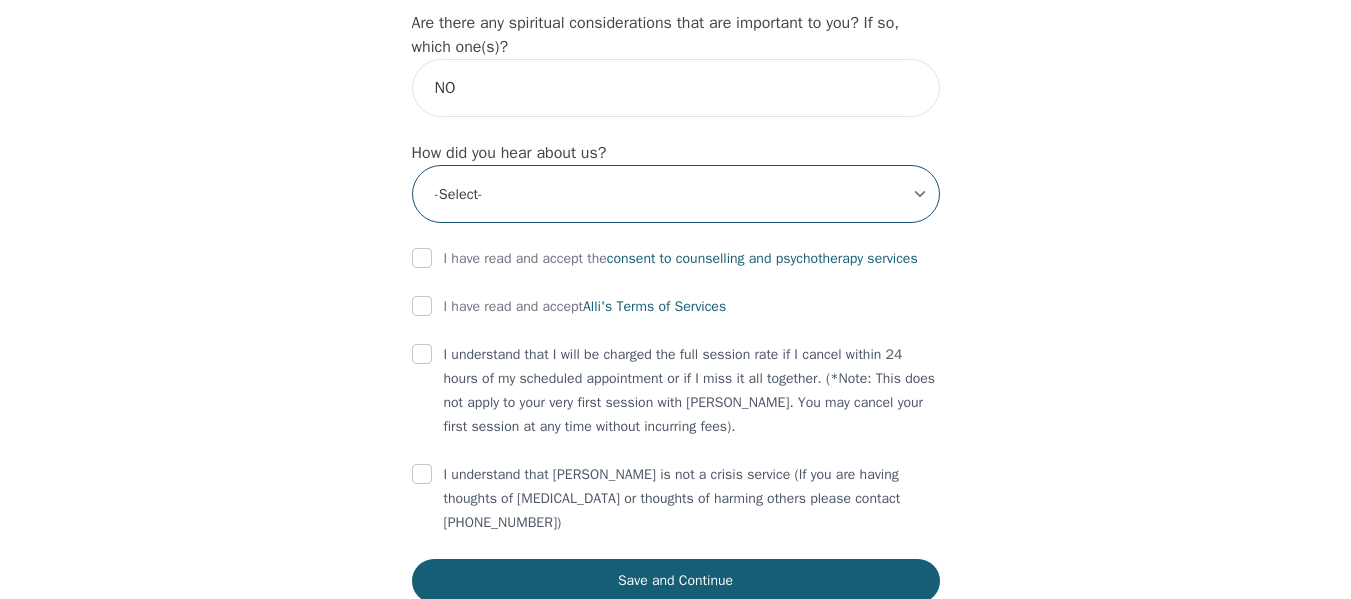 select on "Instagram" 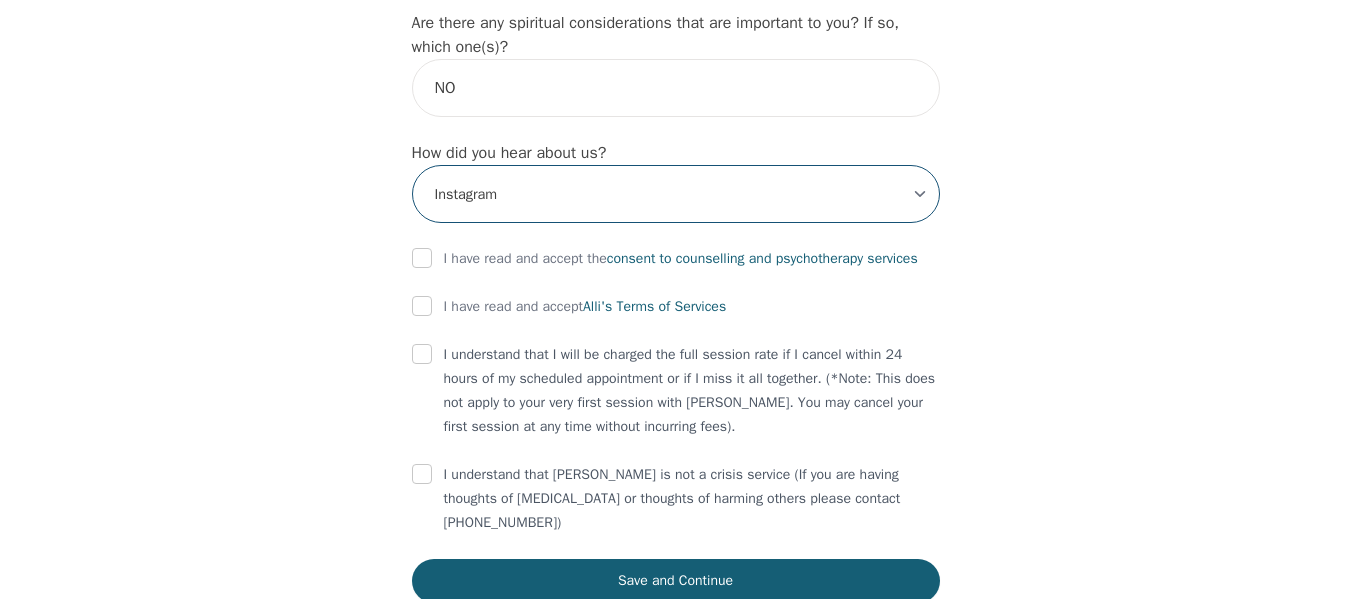 click on "-Select- Physician/Specialist Friend Facebook Instagram Google Search Google Ads Facebook/Instagram Ads Other" at bounding box center (676, 194) 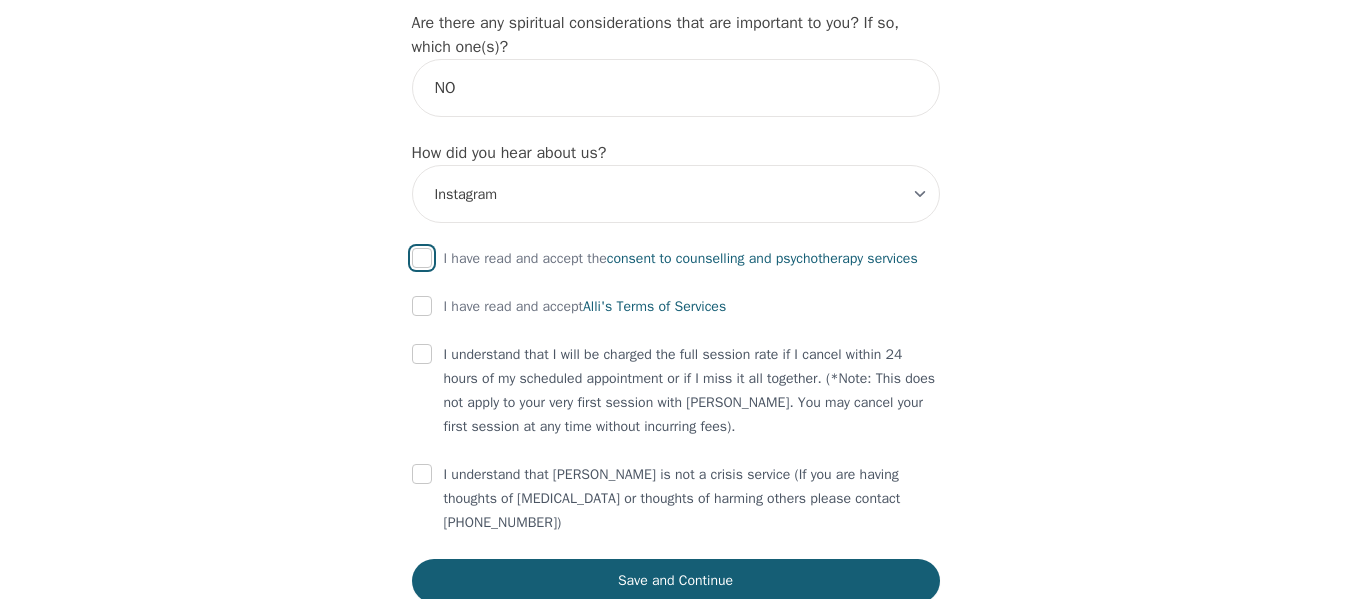 click at bounding box center [422, 258] 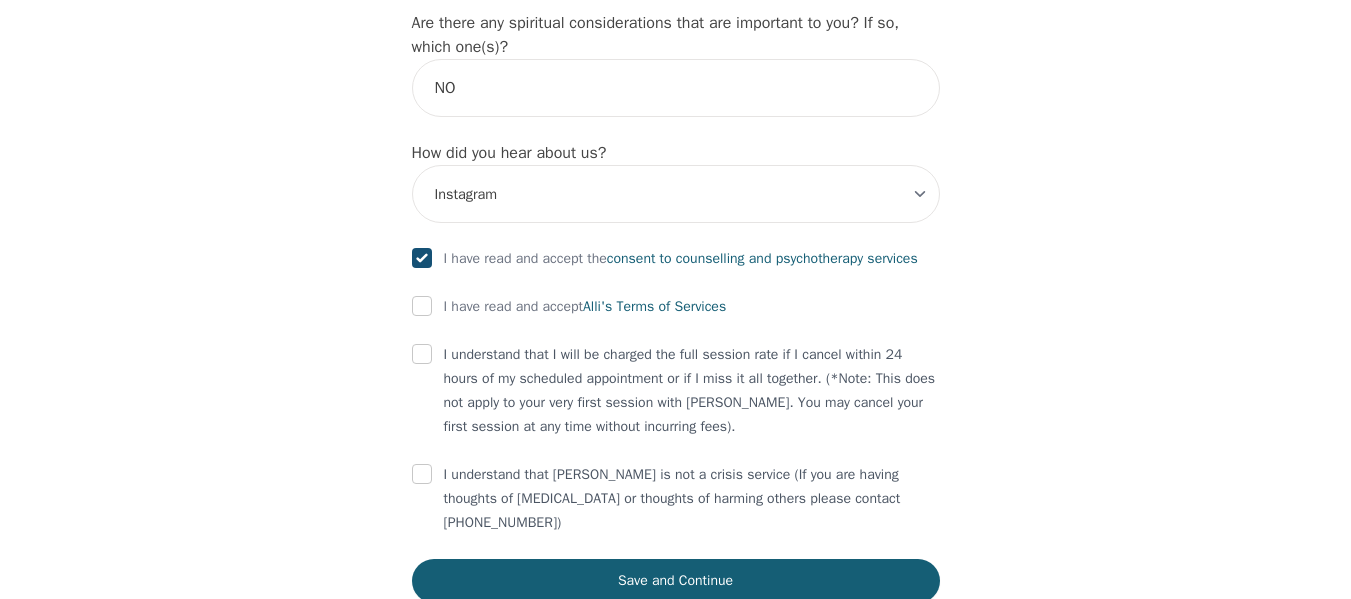 checkbox on "true" 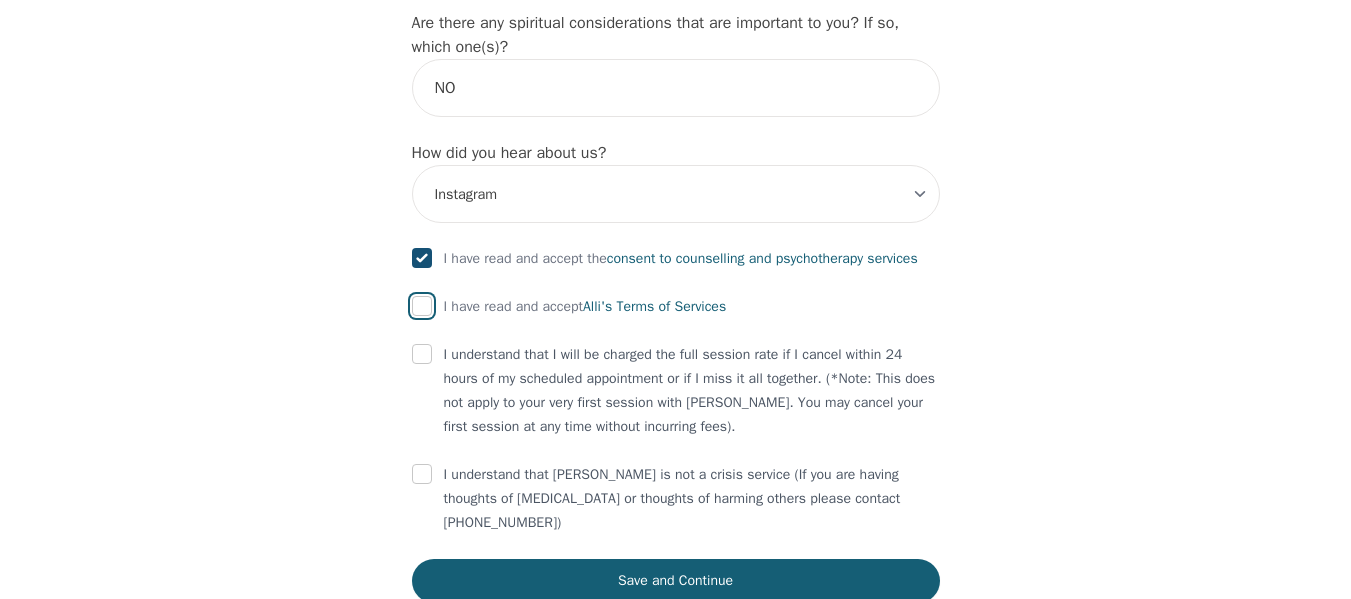 click at bounding box center [422, 306] 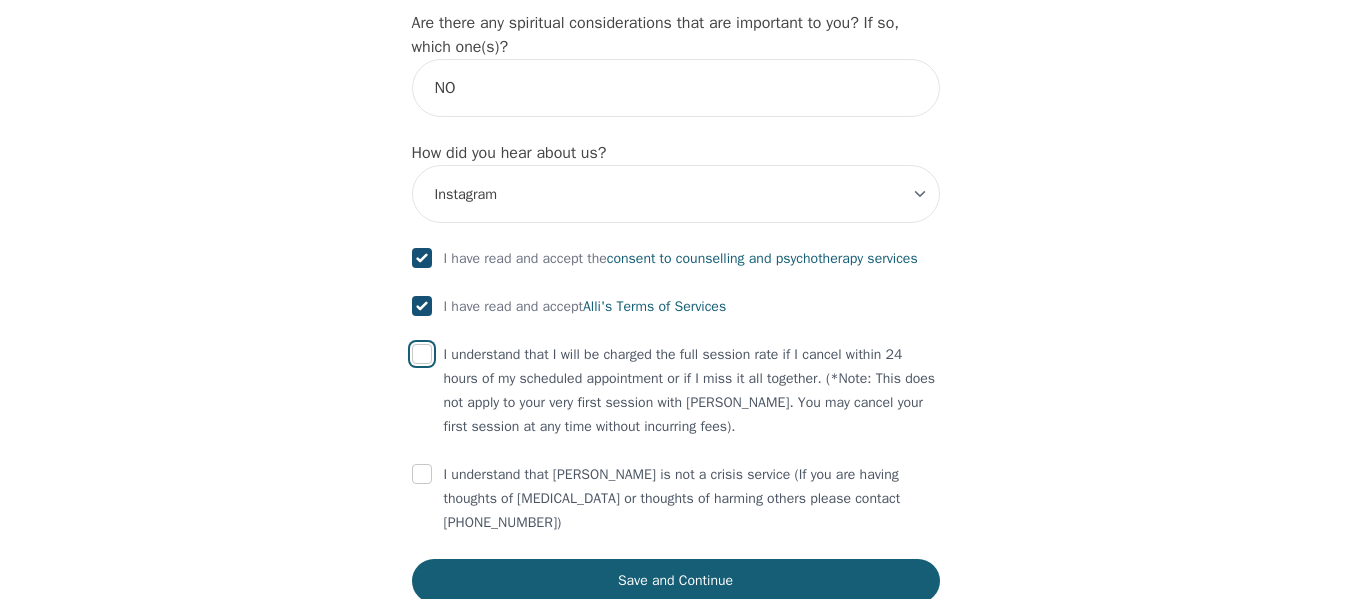 click at bounding box center (422, 354) 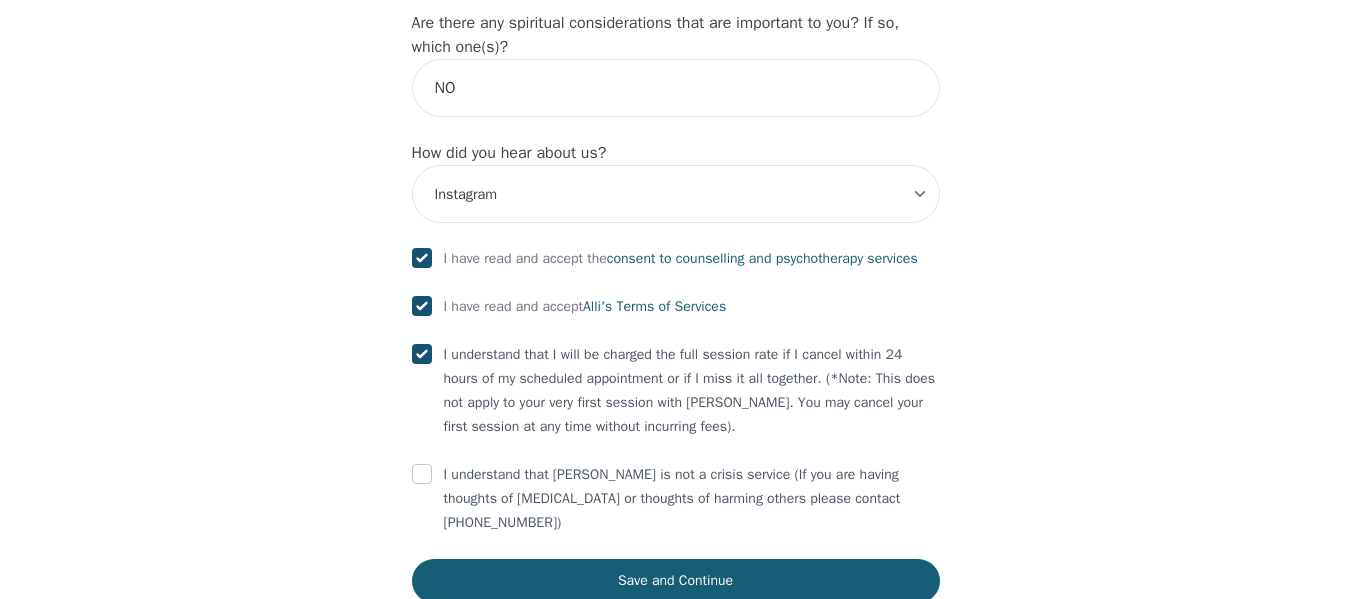 checkbox on "true" 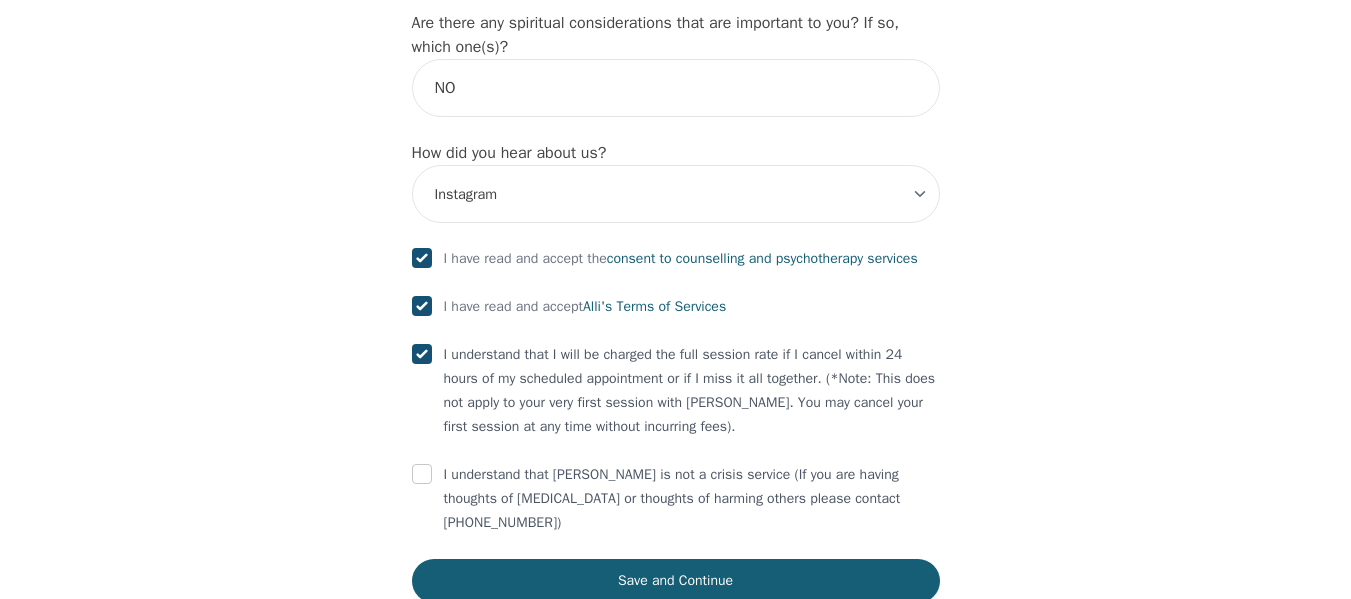 click at bounding box center (422, 475) 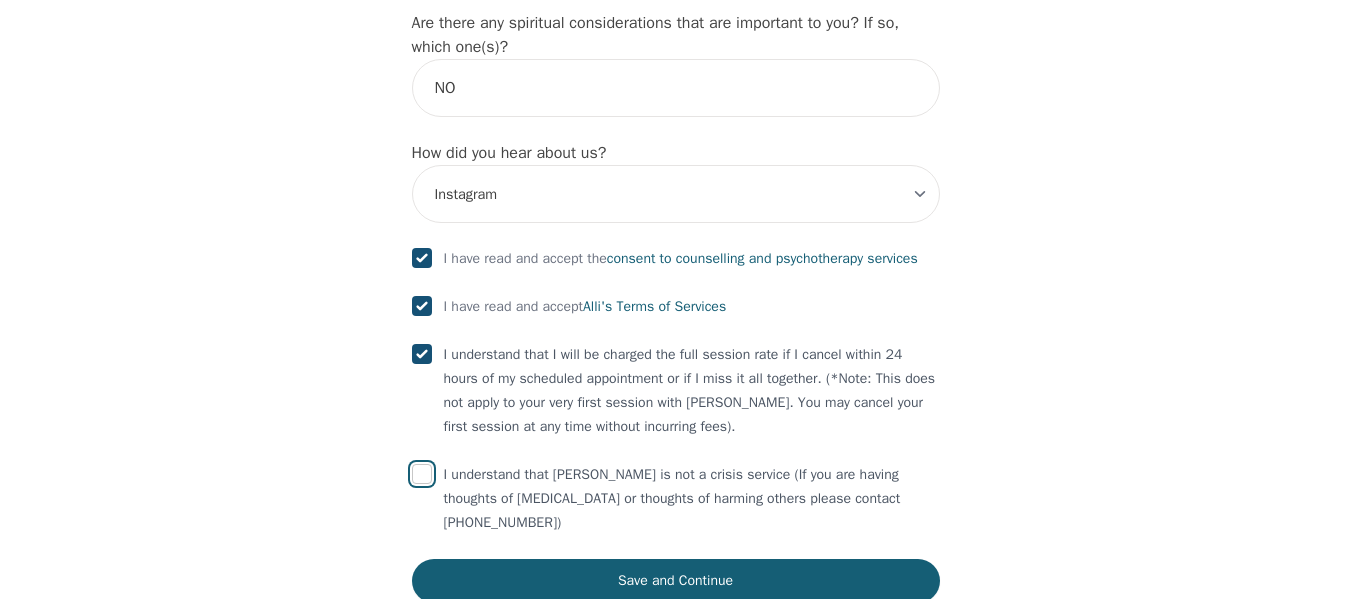 click at bounding box center [422, 474] 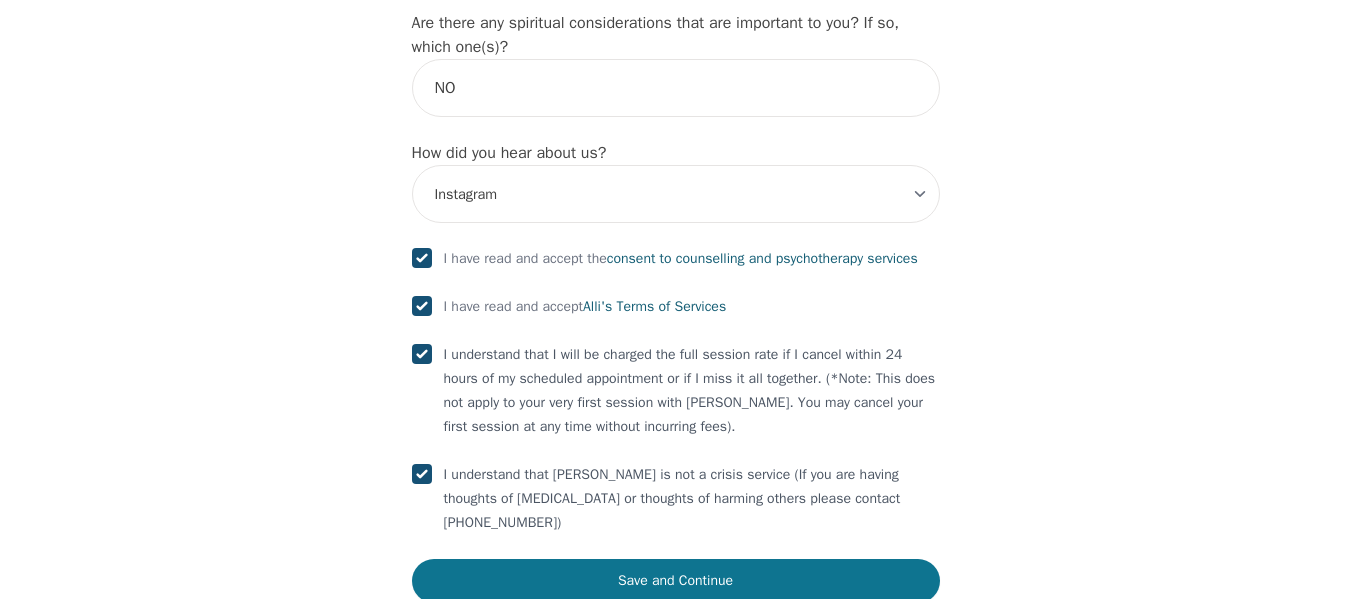 click on "Save and Continue" at bounding box center [676, 581] 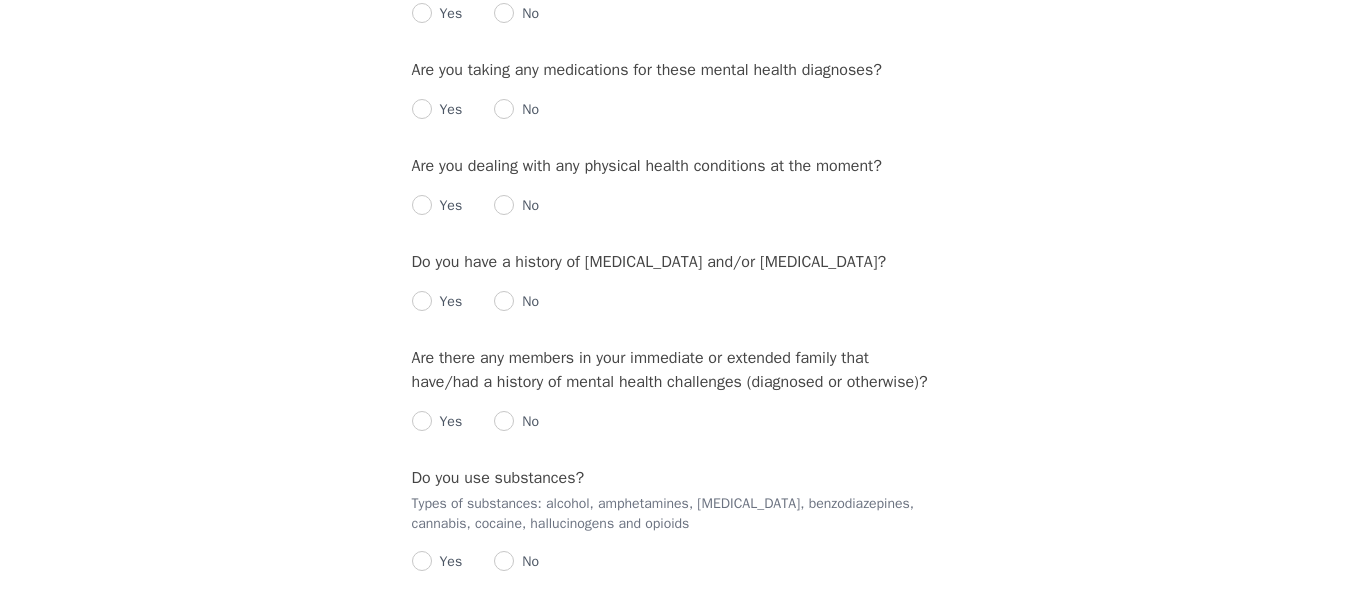 scroll, scrollTop: 0, scrollLeft: 0, axis: both 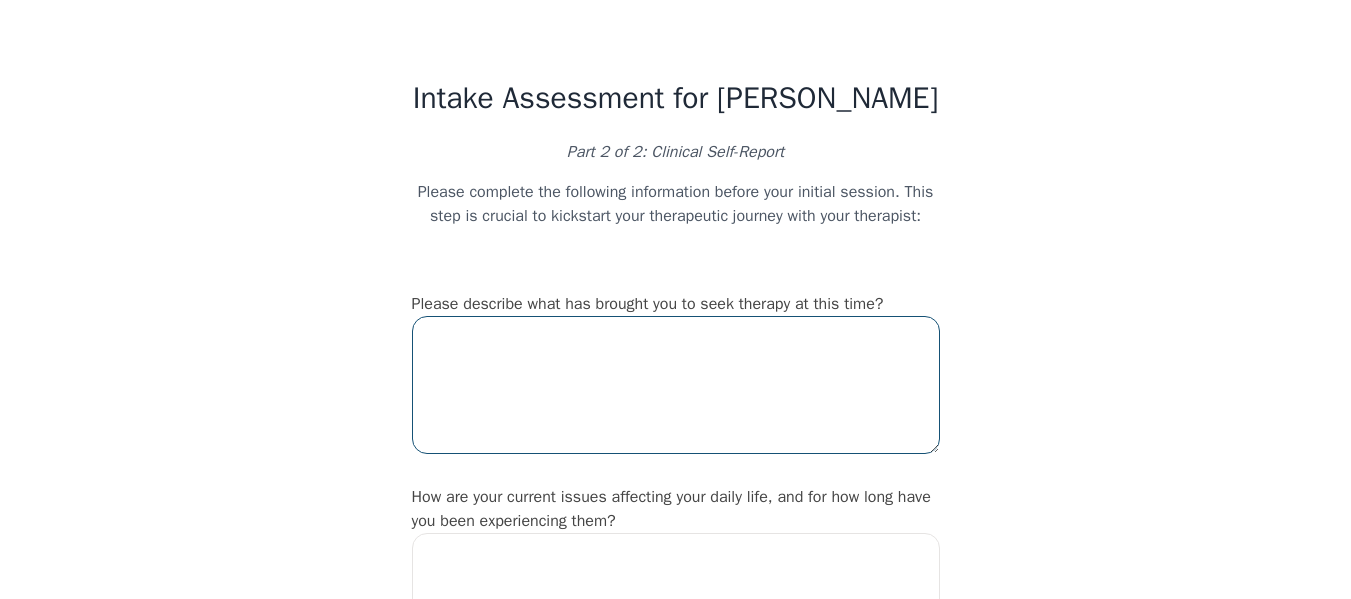 click at bounding box center (676, 385) 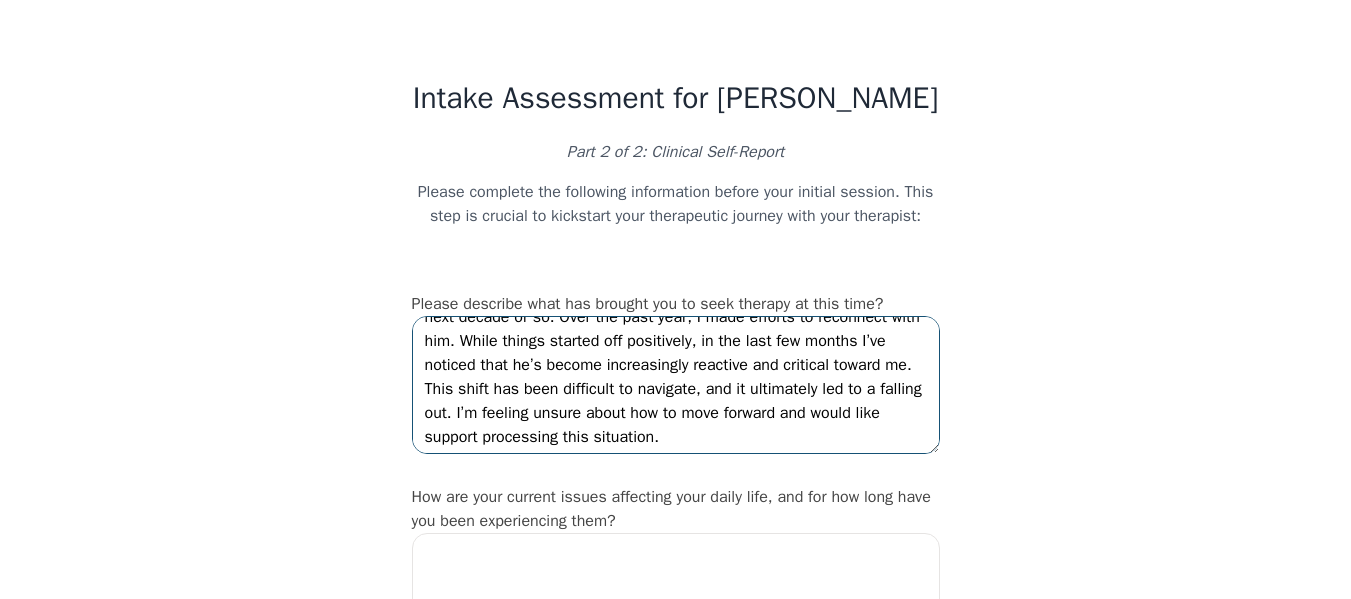 scroll, scrollTop: 72, scrollLeft: 0, axis: vertical 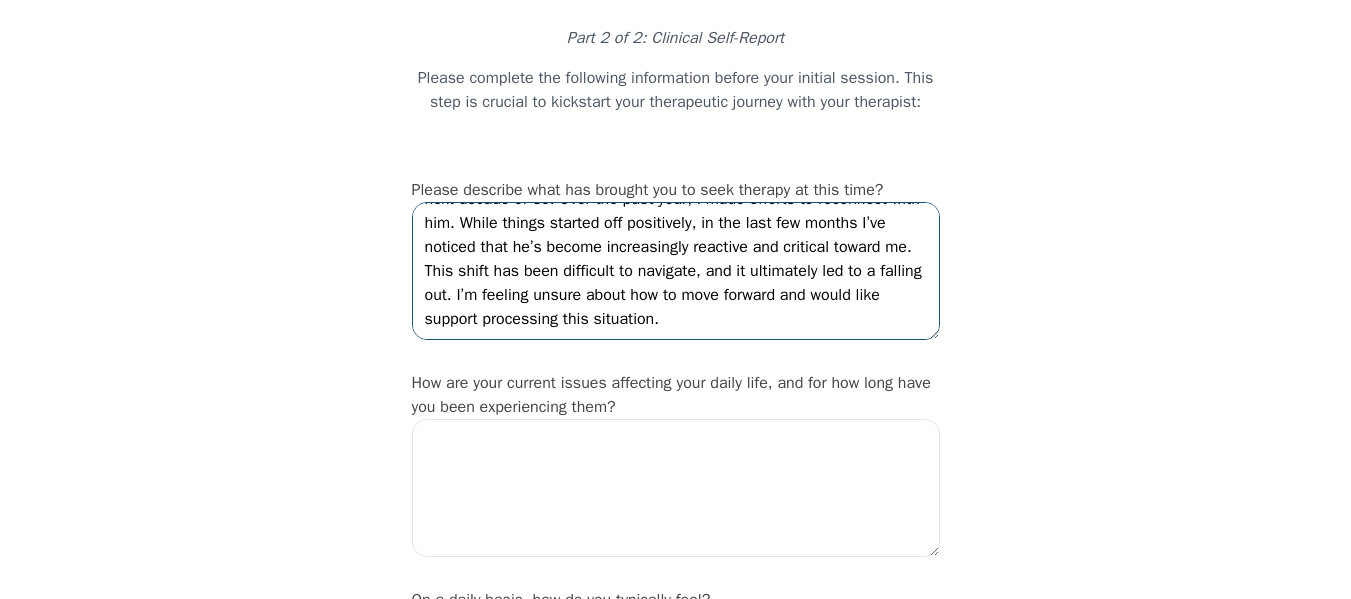 type on "I've been experiencing recent conflicts with my brother. We were close earlier in life, but got together a couple of times a year at most over the next decade or so. Over the past year, I made efforts to reconnect with him. While things started off positively, in the last few months I’ve noticed that he’s become increasingly reactive and critical toward me. This shift has been difficult to navigate, and it ultimately led to a falling out. I’m feeling unsure about how to move forward and would like support processing this situation." 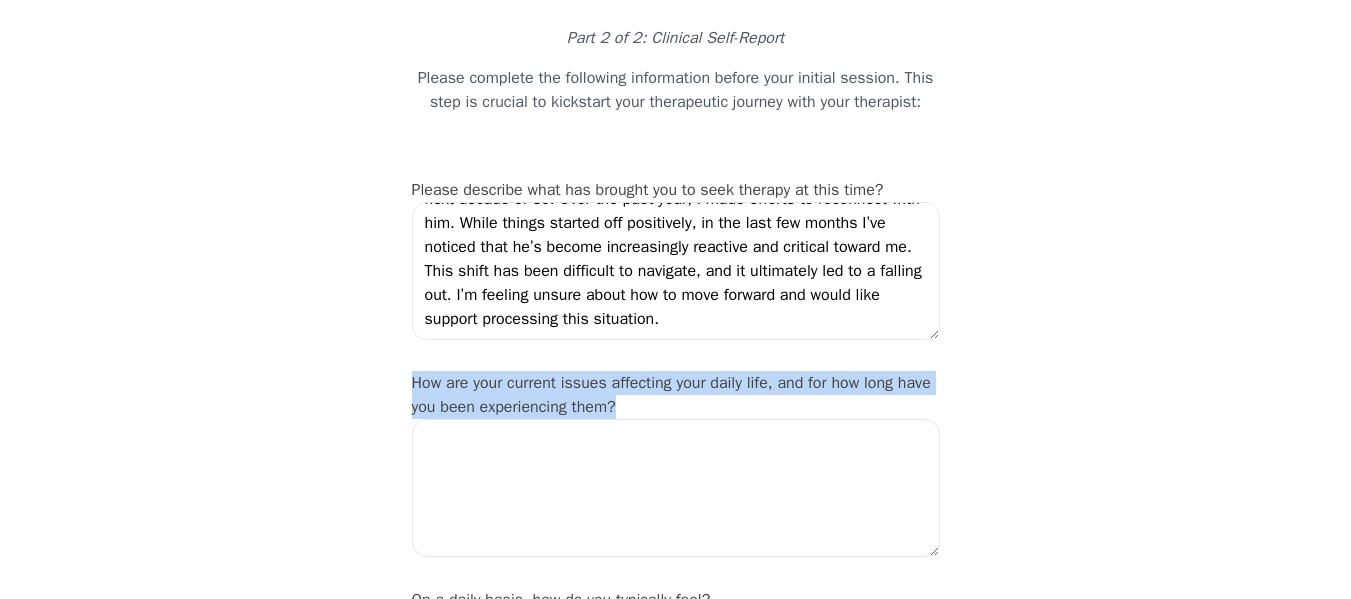 drag, startPoint x: 640, startPoint y: 413, endPoint x: 406, endPoint y: 369, distance: 238.10081 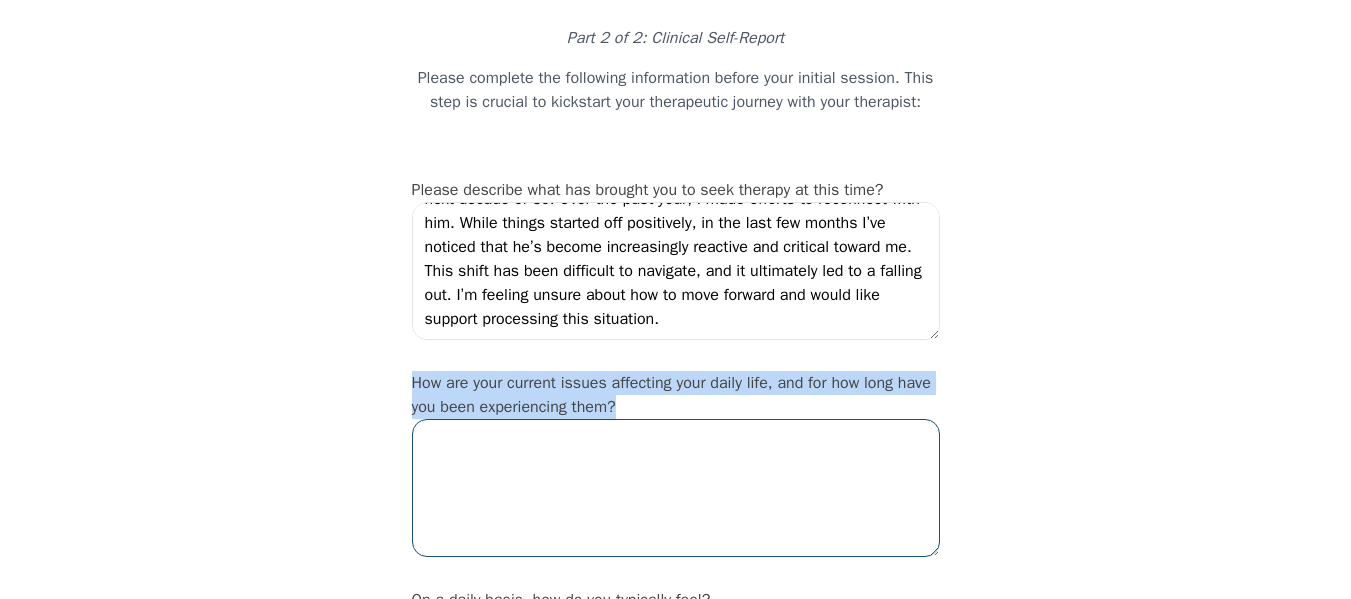 click at bounding box center [676, 488] 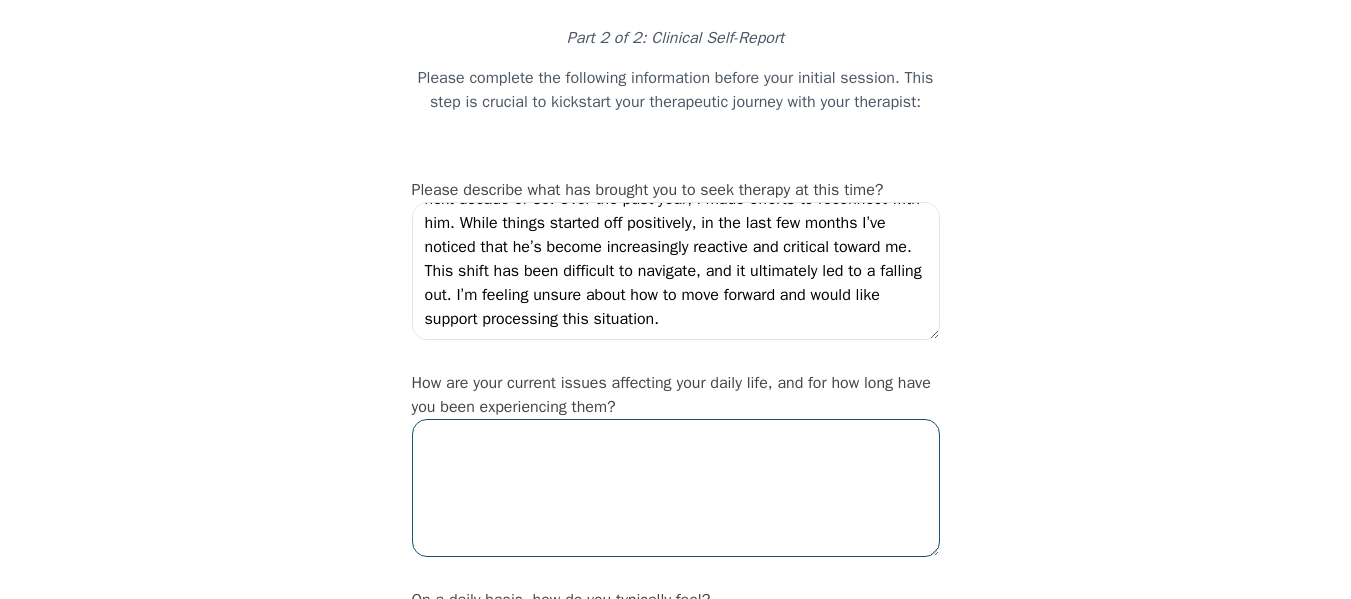 paste on "The conflict with my brother has been emotionally draining and has affected my sense of stability and peace of mind. I find myself replaying conversations, questioning what I could have done differently, and feeling unsettled after interactions. It’s also impacted my confidence in other relationships—I’ve been feeling more guarded and self-critical. These feelings have developed gradually over the last six months or so, as the dynamic between us has become increasingly strained." 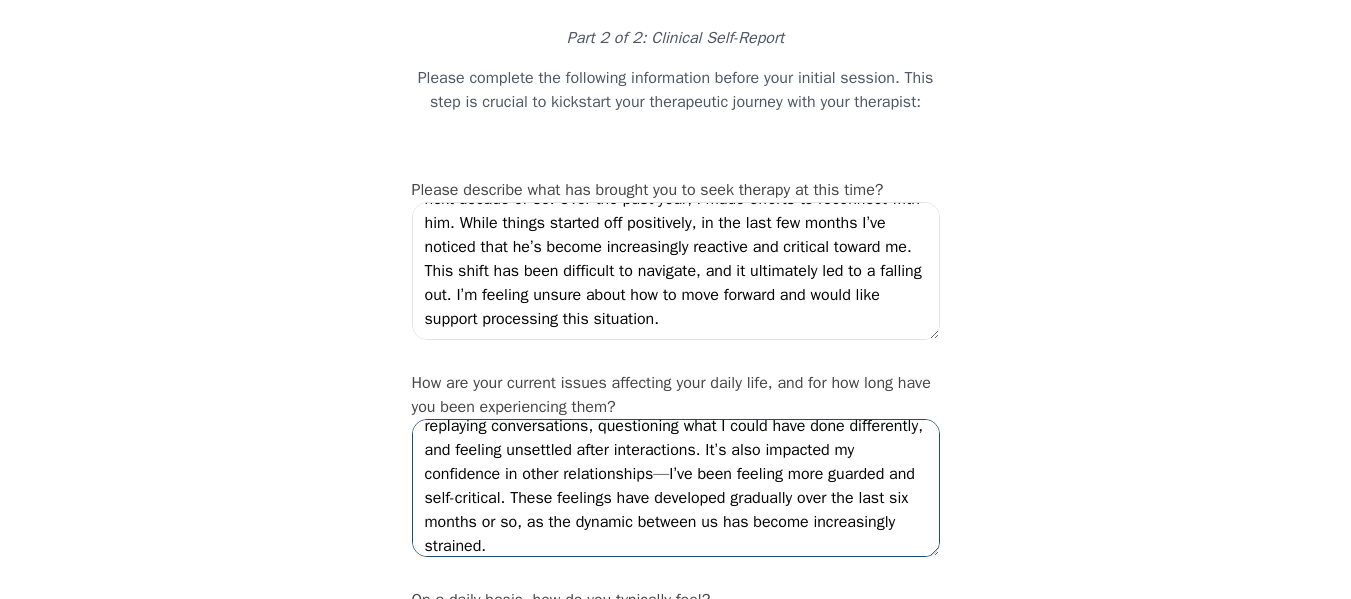 scroll, scrollTop: 72, scrollLeft: 0, axis: vertical 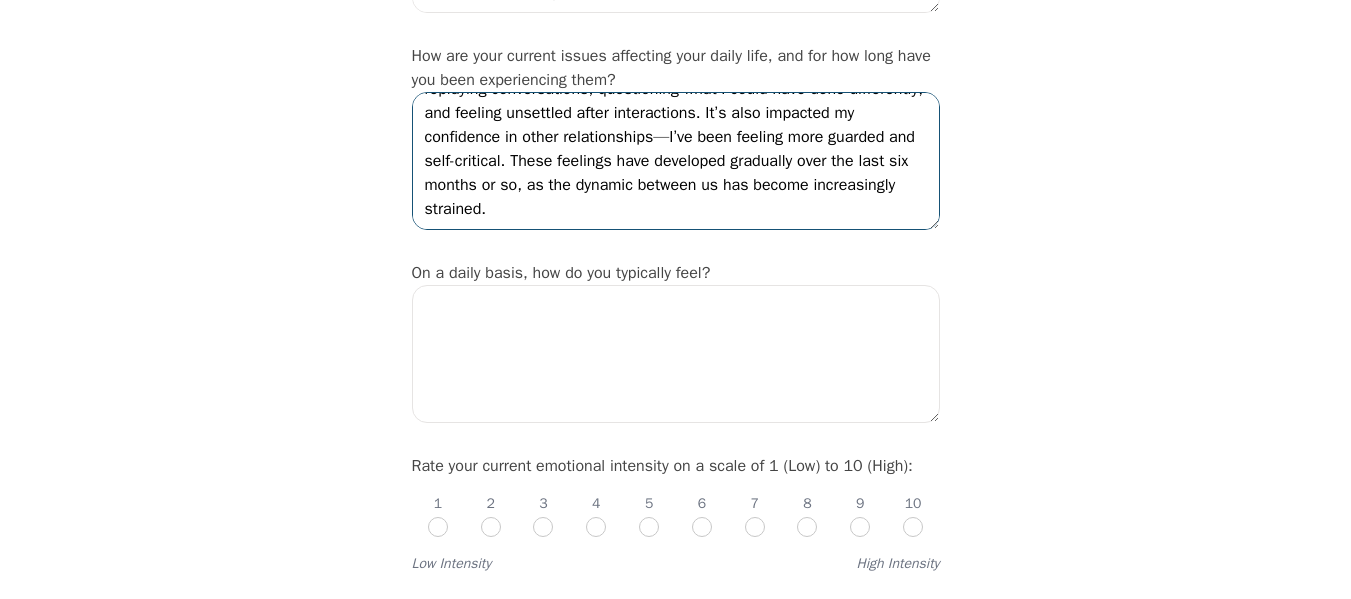 type on "The conflict with my brother has been emotionally draining and has affected my sense of stability and peace of mind. I find myself replaying conversations, questioning what I could have done differently, and feeling unsettled after interactions. It’s also impacted my confidence in other relationships—I’ve been feeling more guarded and self-critical. These feelings have developed gradually over the last six months or so, as the dynamic between us has become increasingly strained." 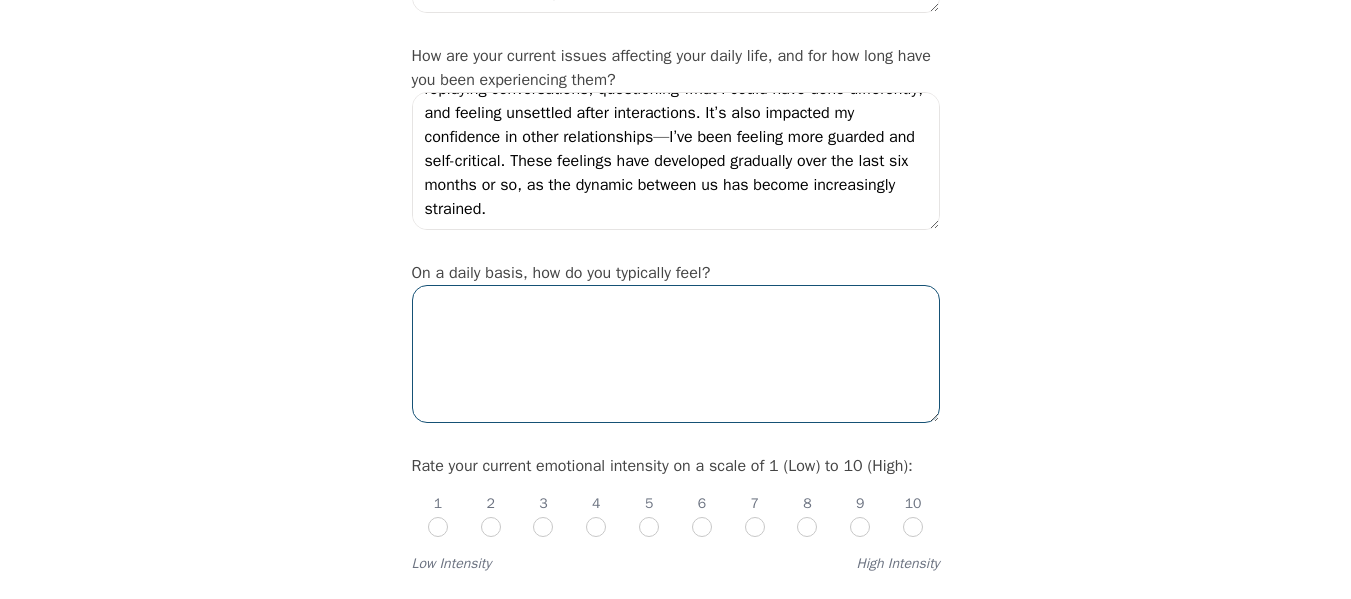 click at bounding box center (676, 354) 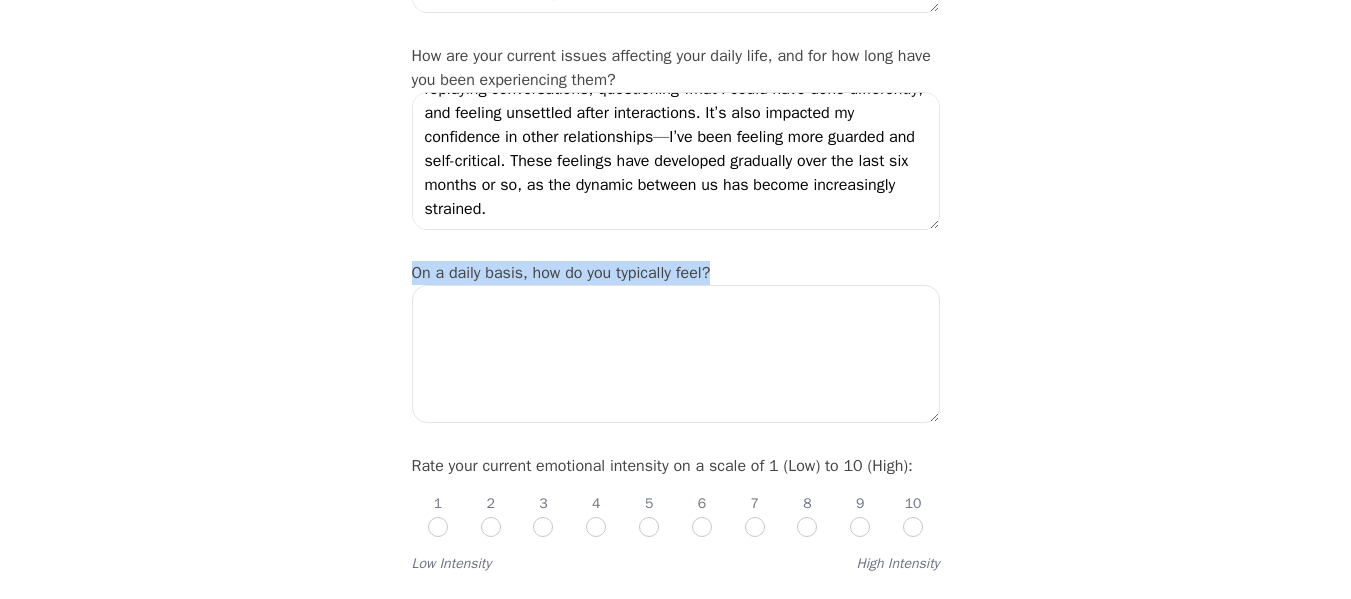 drag, startPoint x: 728, startPoint y: 267, endPoint x: 358, endPoint y: 265, distance: 370.0054 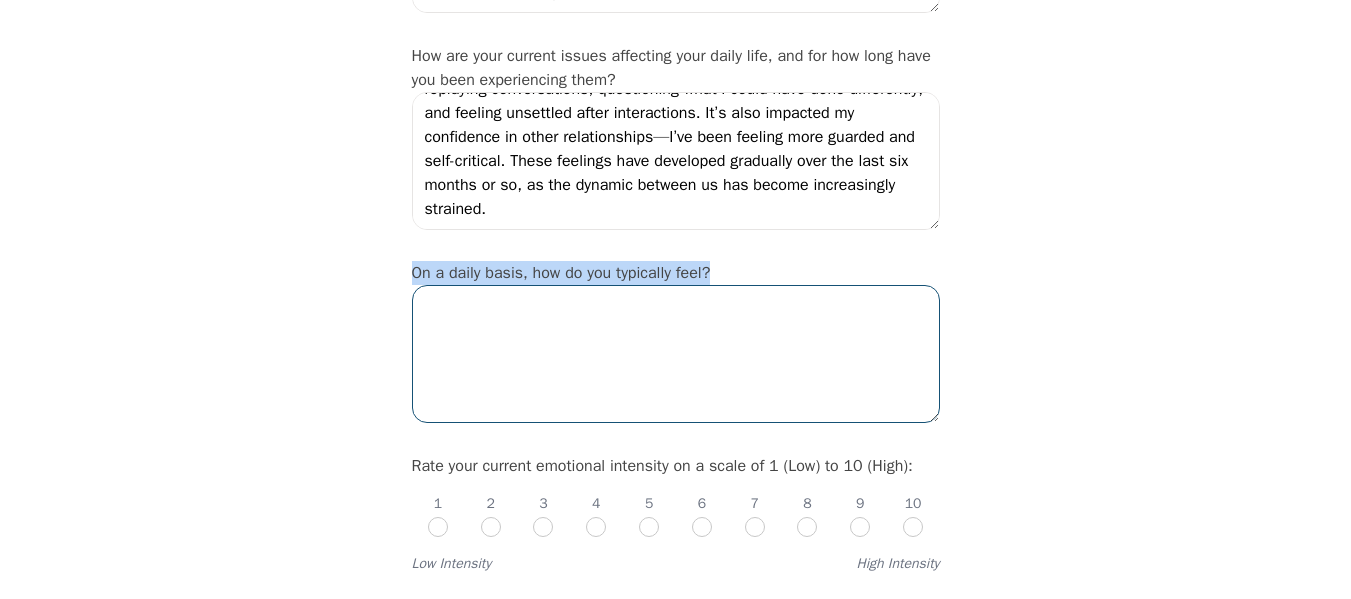 click at bounding box center (676, 354) 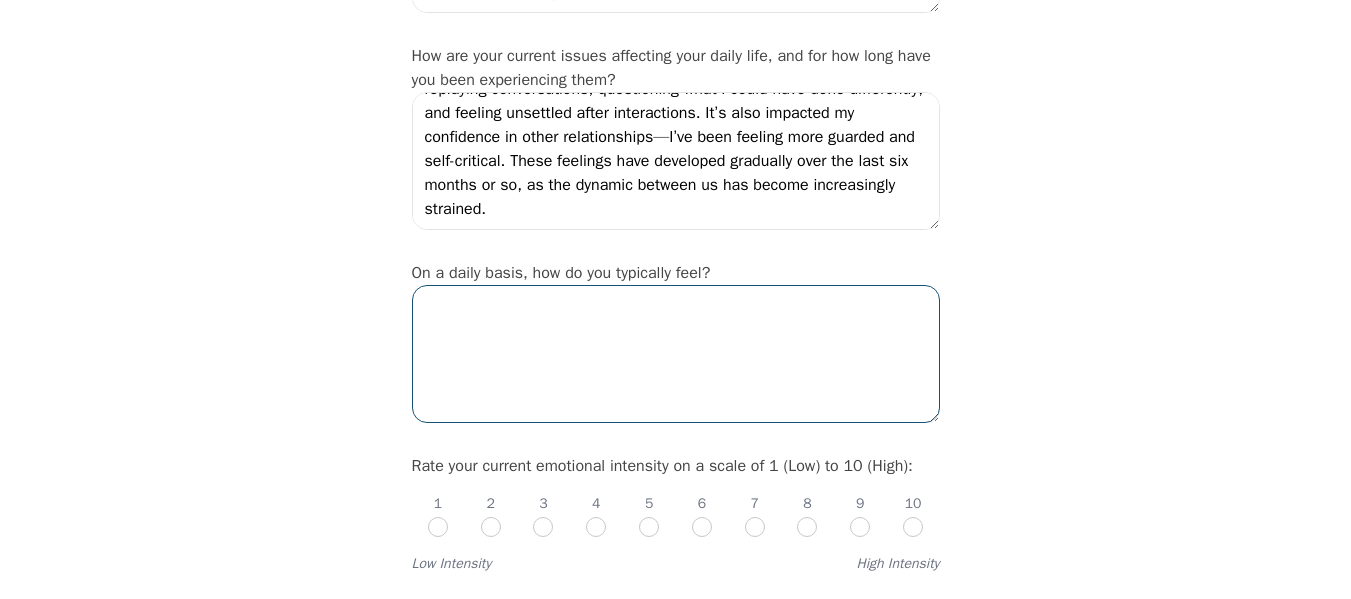 paste on "When I’m doing well, I feel grounded and capable—this usually means I’m climbing regularly, eating well, and have some stability in my work (typically having been at a job for at least six months). When I’m not doing well, I go into survival mode—just trying to get through the day. I’ve been in that mode for a while now." 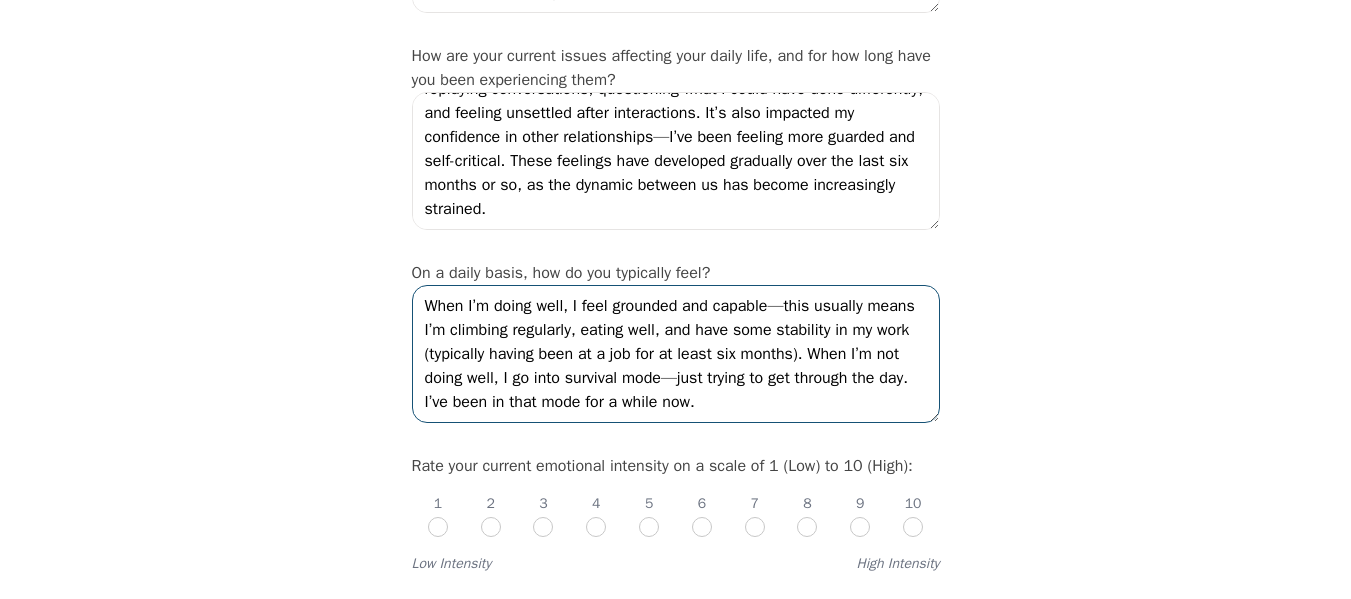 type on "When I’m doing well, I feel grounded and capable—this usually means I’m climbing regularly, eating well, and have some stability in my work (typically having been at a job for at least six months). When I’m not doing well, I go into survival mode—just trying to get through the day. I’ve been in that mode for a while now." 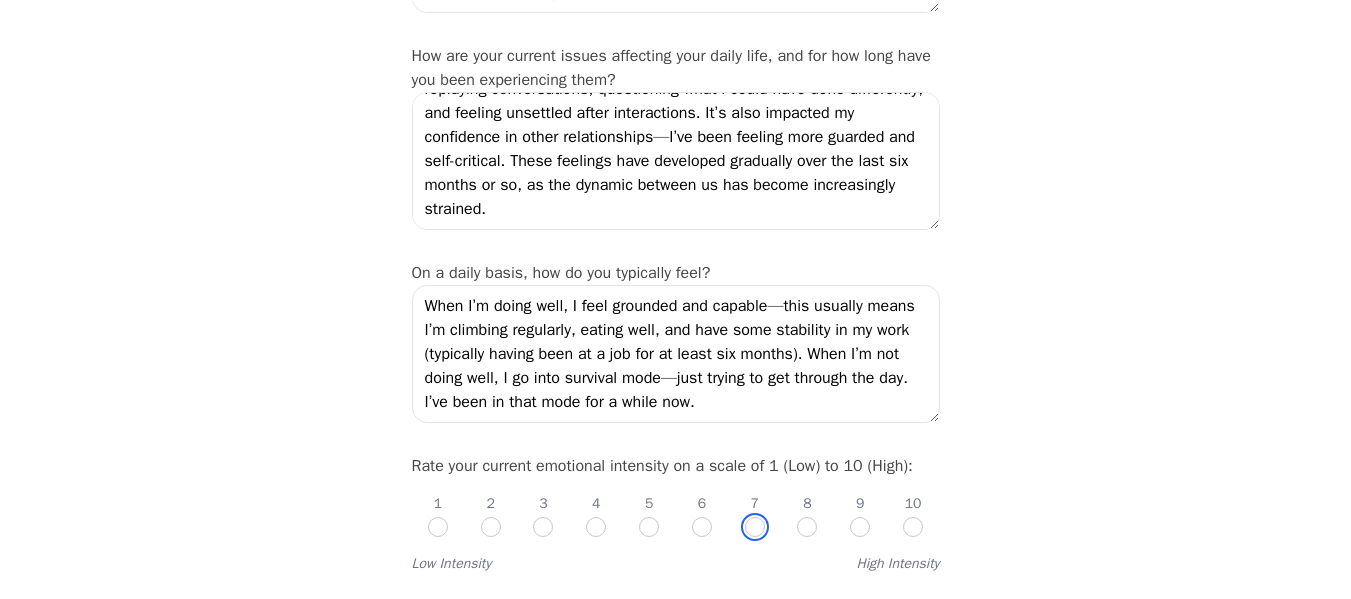 click at bounding box center [755, 527] 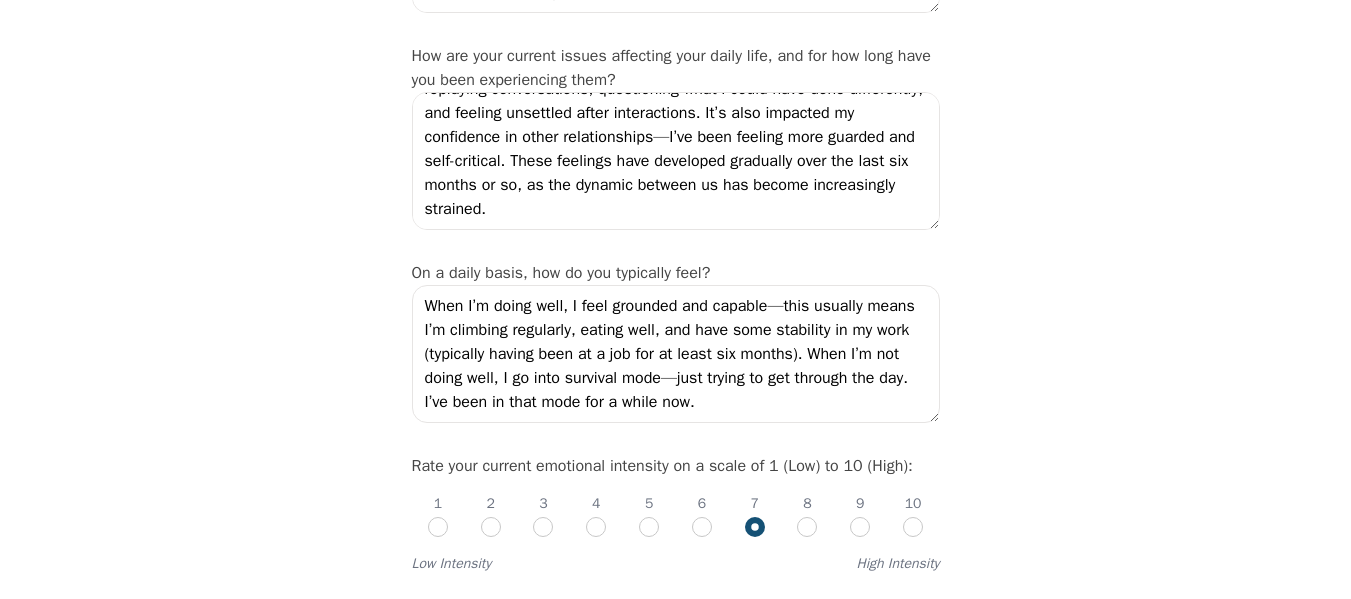 radio on "true" 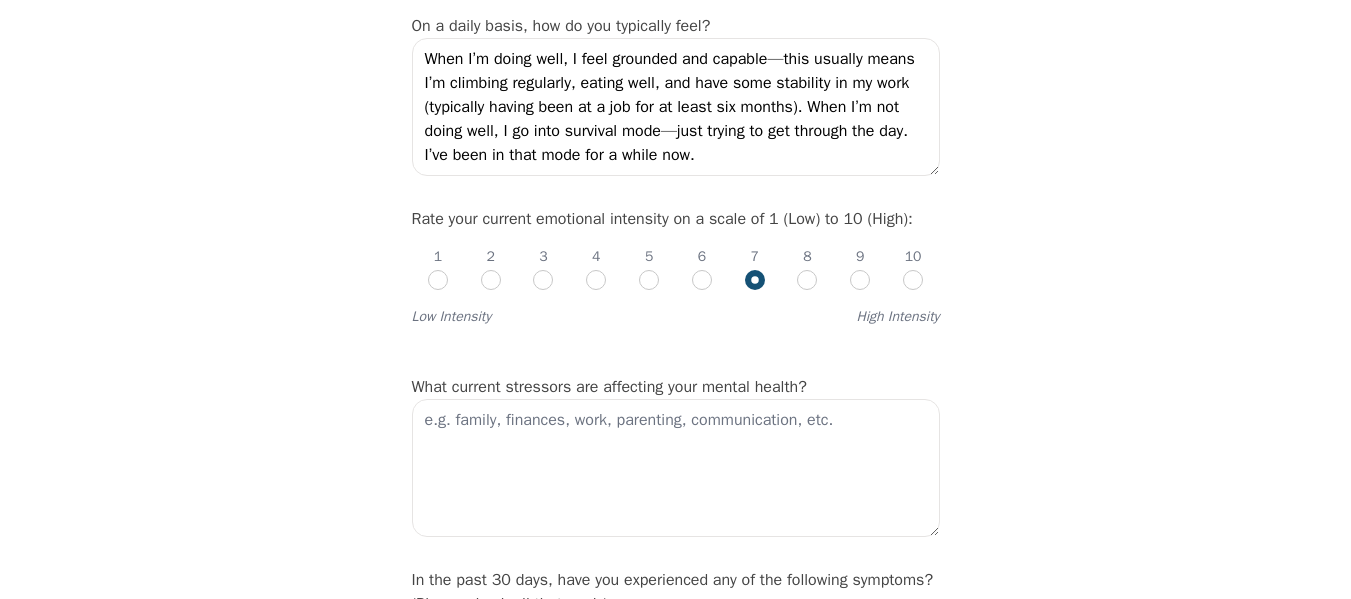 scroll, scrollTop: 689, scrollLeft: 0, axis: vertical 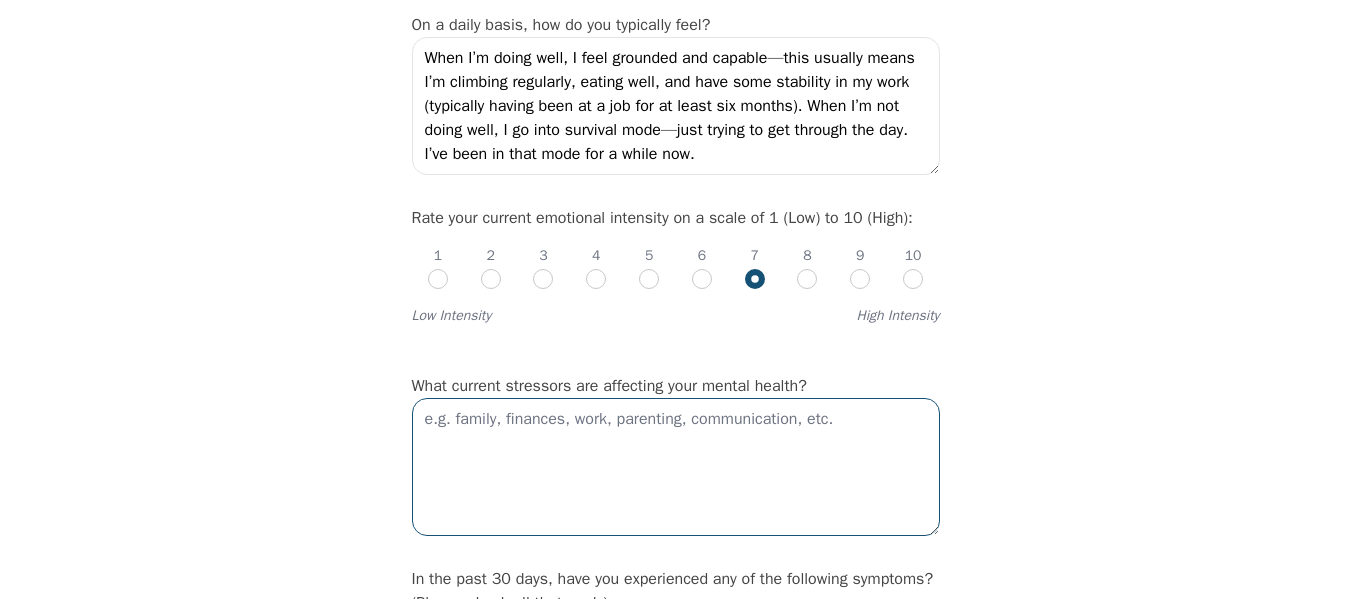 click at bounding box center [676, 467] 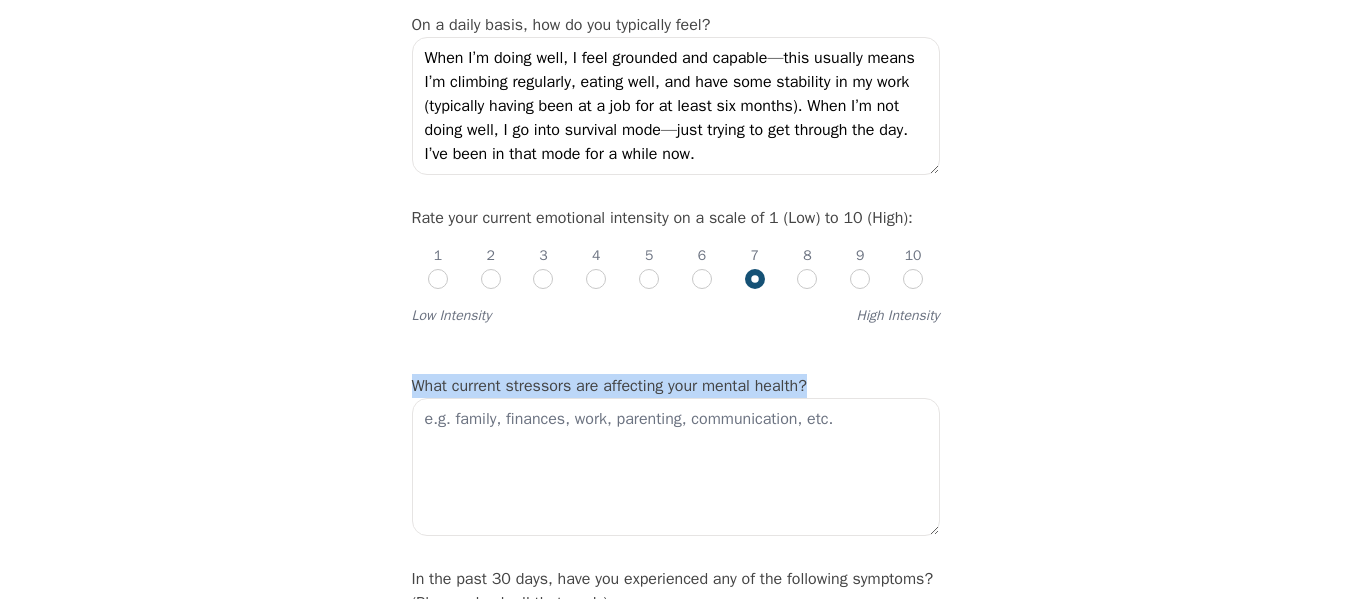 drag, startPoint x: 818, startPoint y: 382, endPoint x: 411, endPoint y: 379, distance: 407.01105 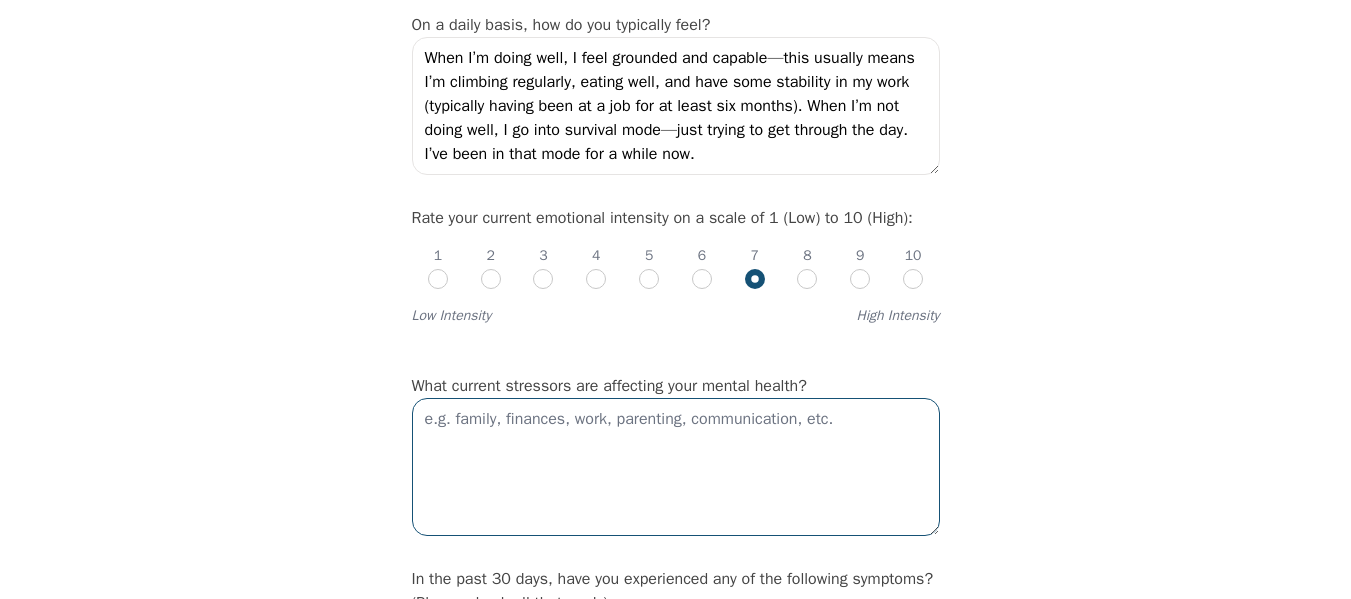 click at bounding box center (676, 467) 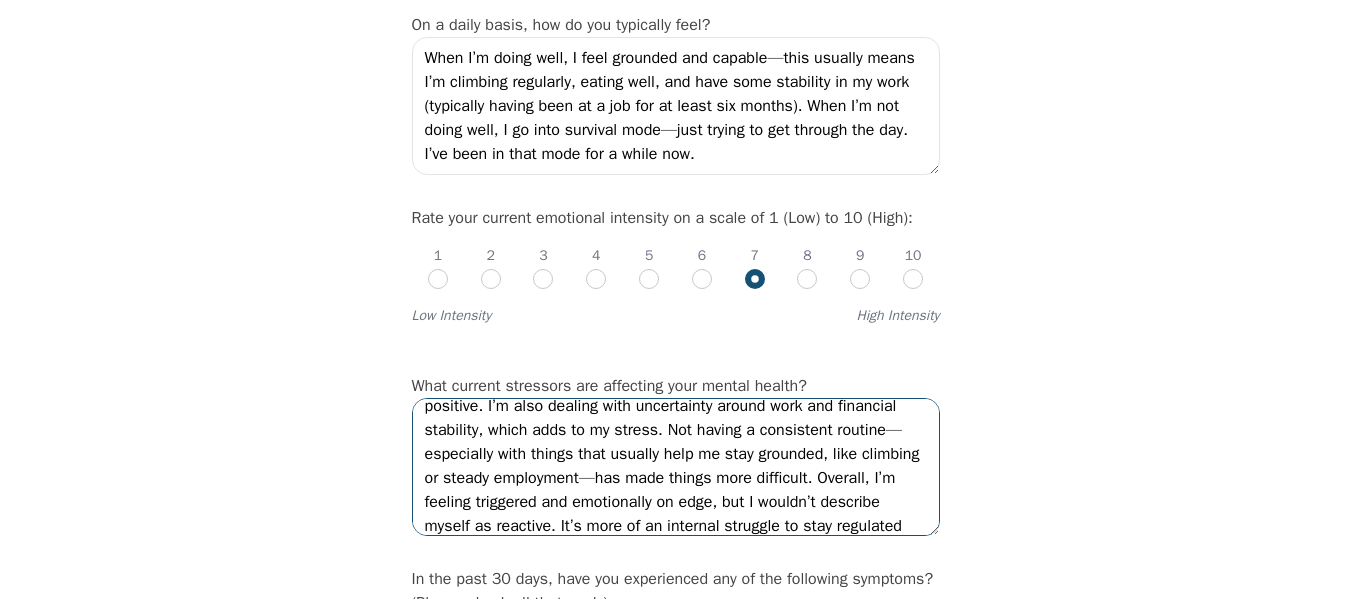 scroll, scrollTop: 96, scrollLeft: 0, axis: vertical 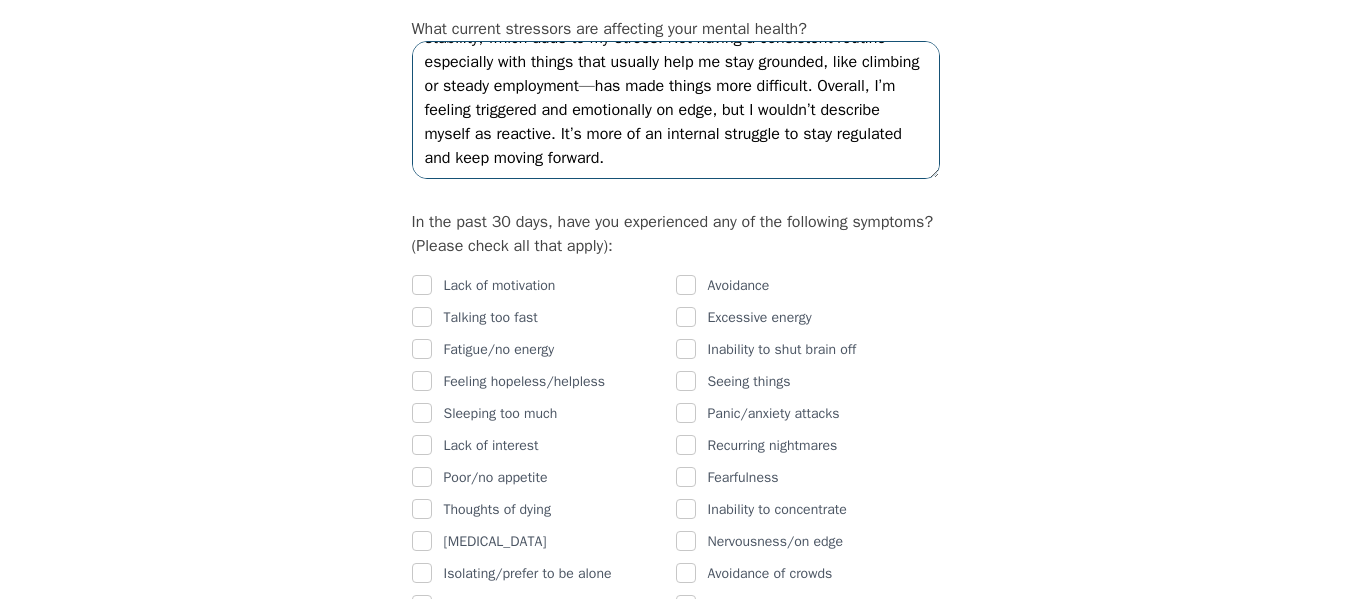 type on "The ongoing conflict with my brother has been a major emotional [MEDICAL_DATA], especially as I had hoped reconnecting would be positive. I’m also dealing with uncertainty around work and financial stability, which adds to my stress. Not having a consistent routine—especially with things that usually help me stay grounded, like climbing or steady employment—has made things more difficult. Overall, I’m feeling triggered and emotionally on edge, but I wouldn’t describe myself as reactive. It’s more of an internal struggle to stay regulated and keep moving forward." 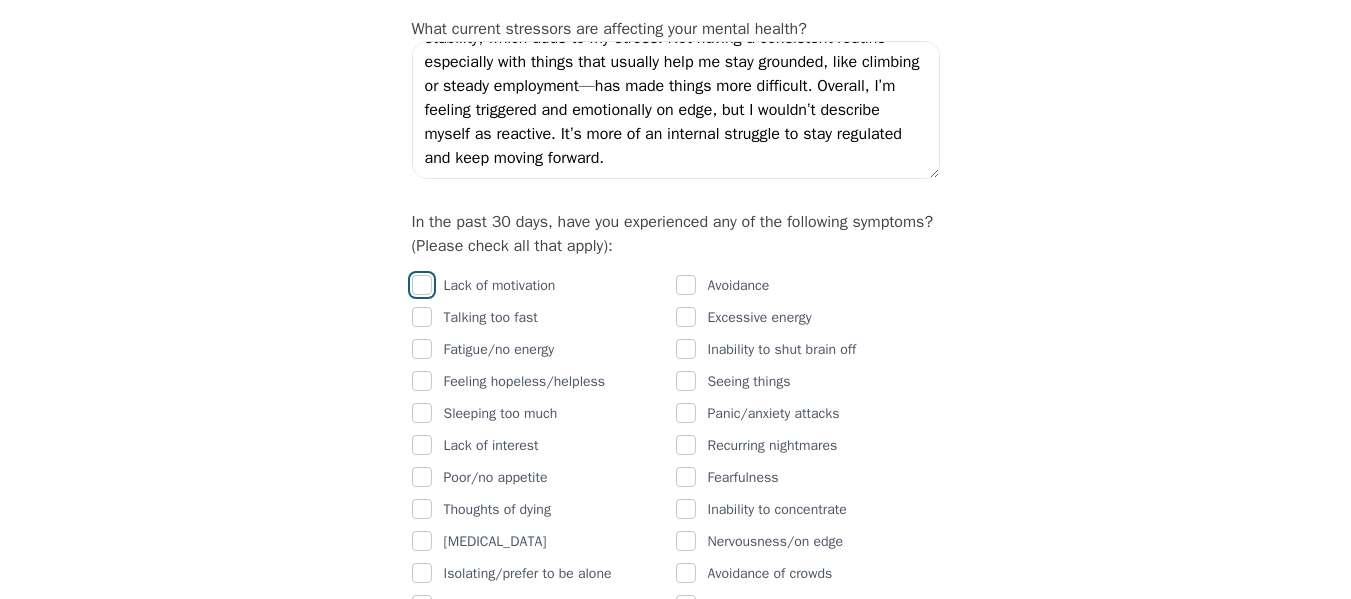 click at bounding box center [422, 285] 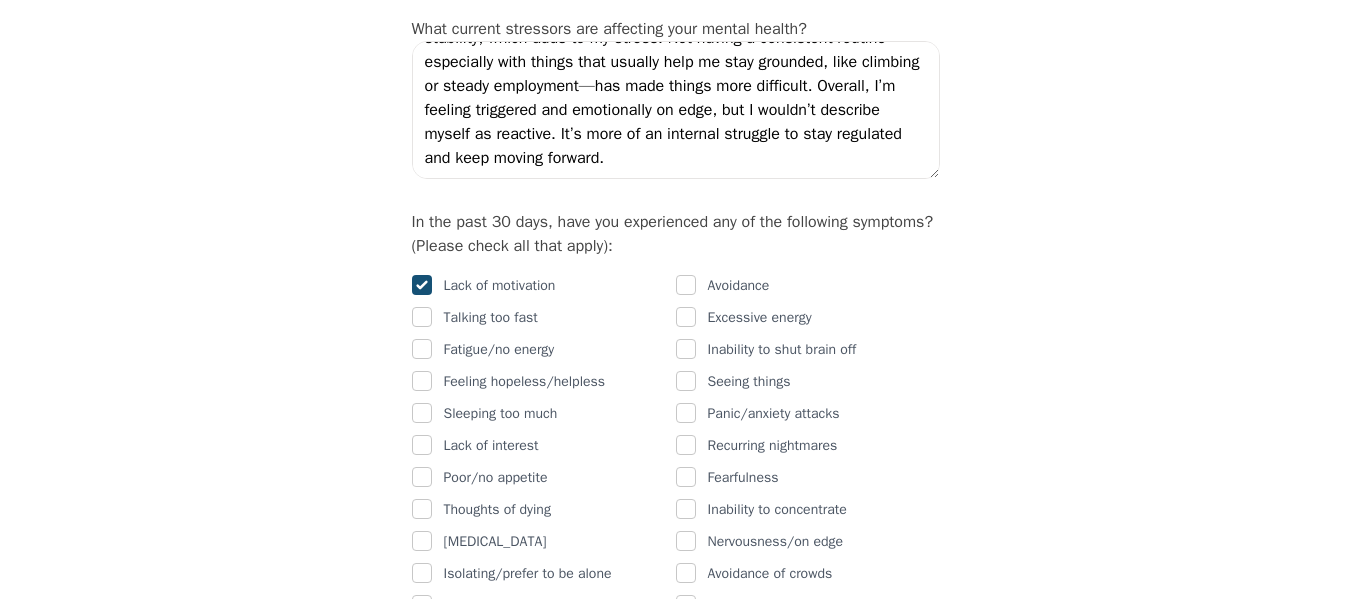 checkbox on "true" 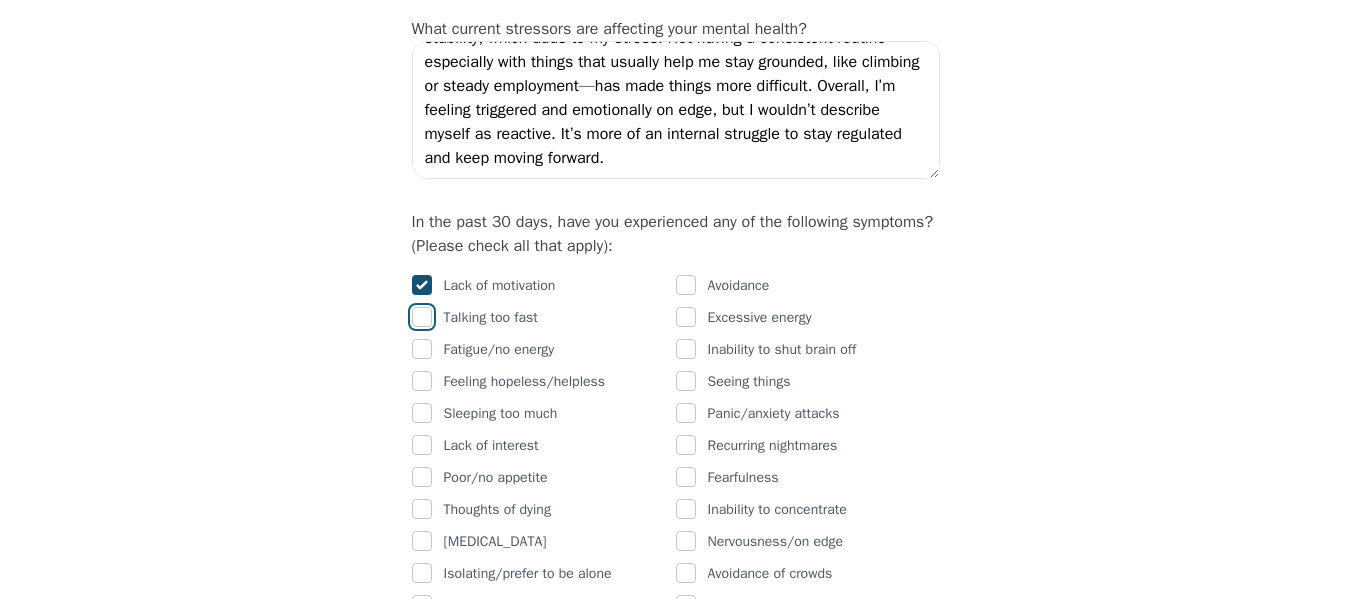 click at bounding box center (422, 317) 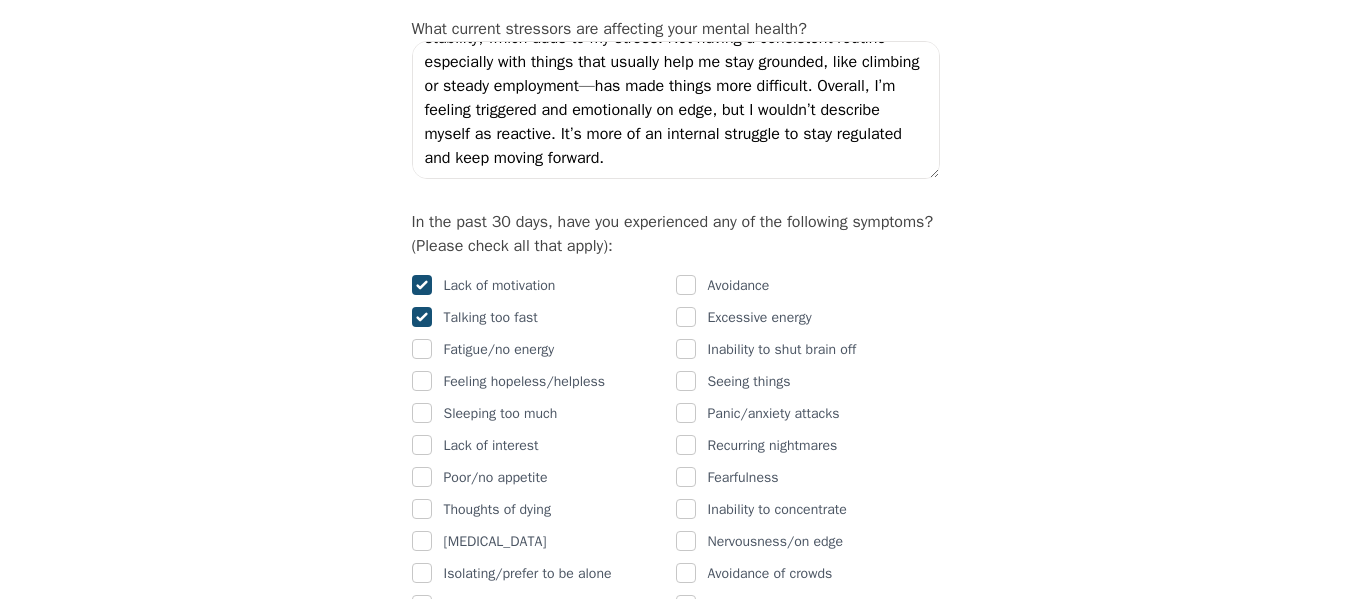 checkbox on "true" 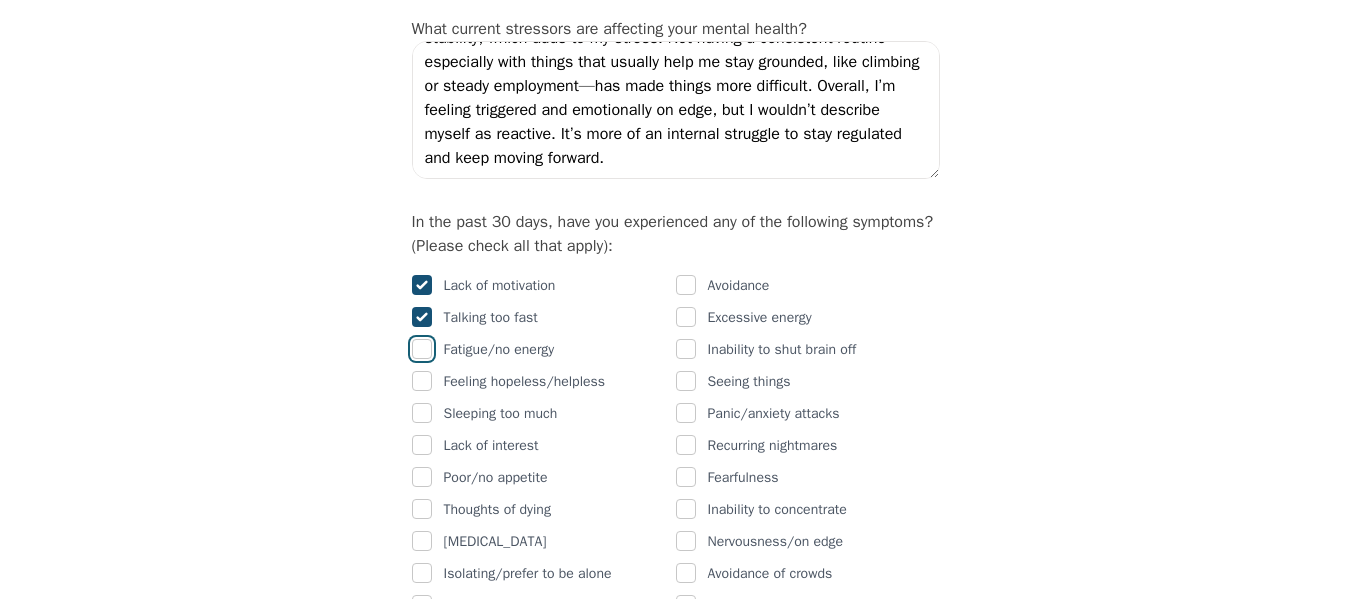 click at bounding box center (422, 349) 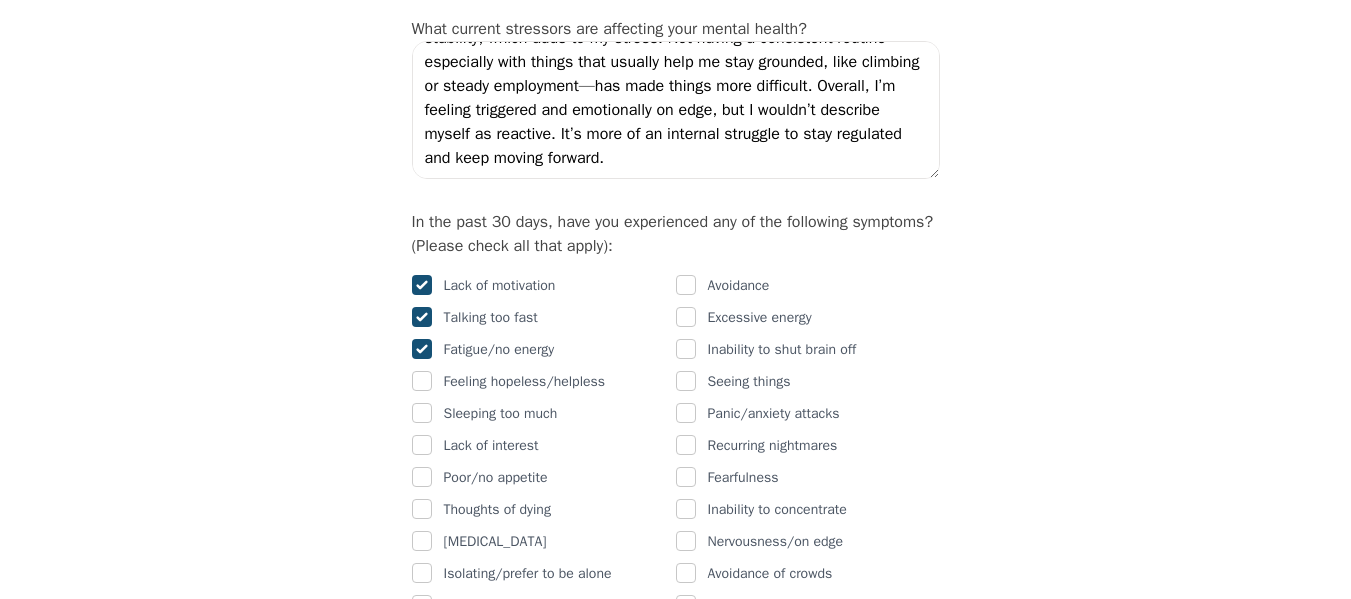 checkbox on "true" 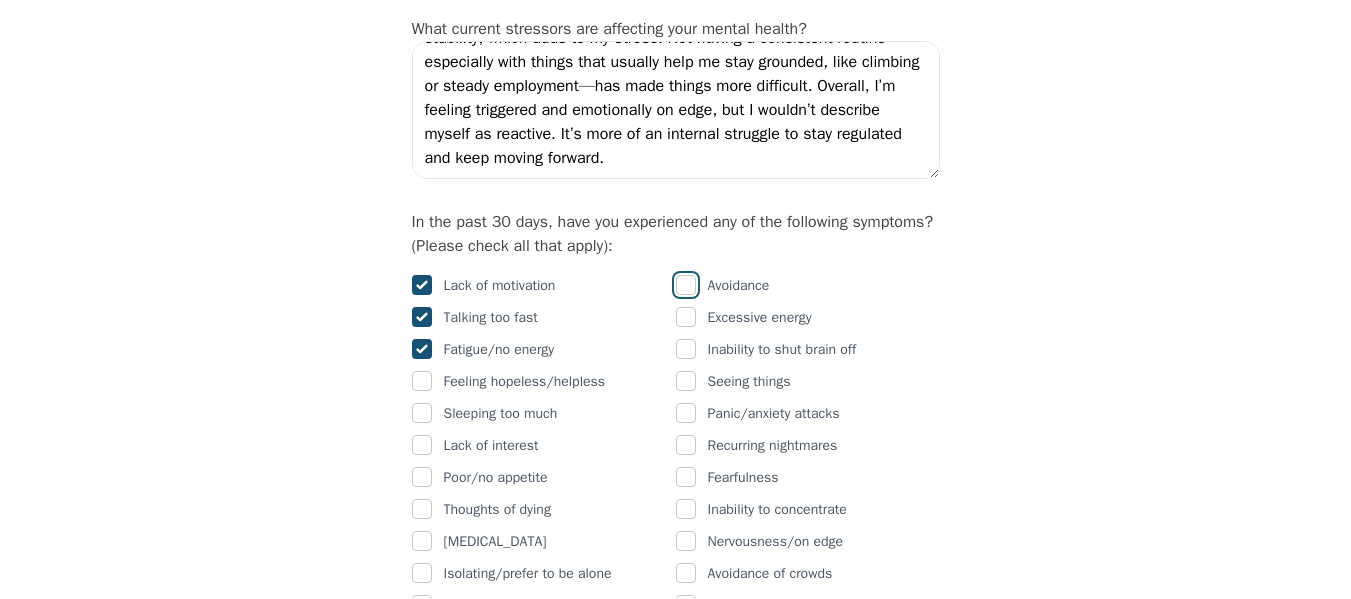 click at bounding box center [686, 285] 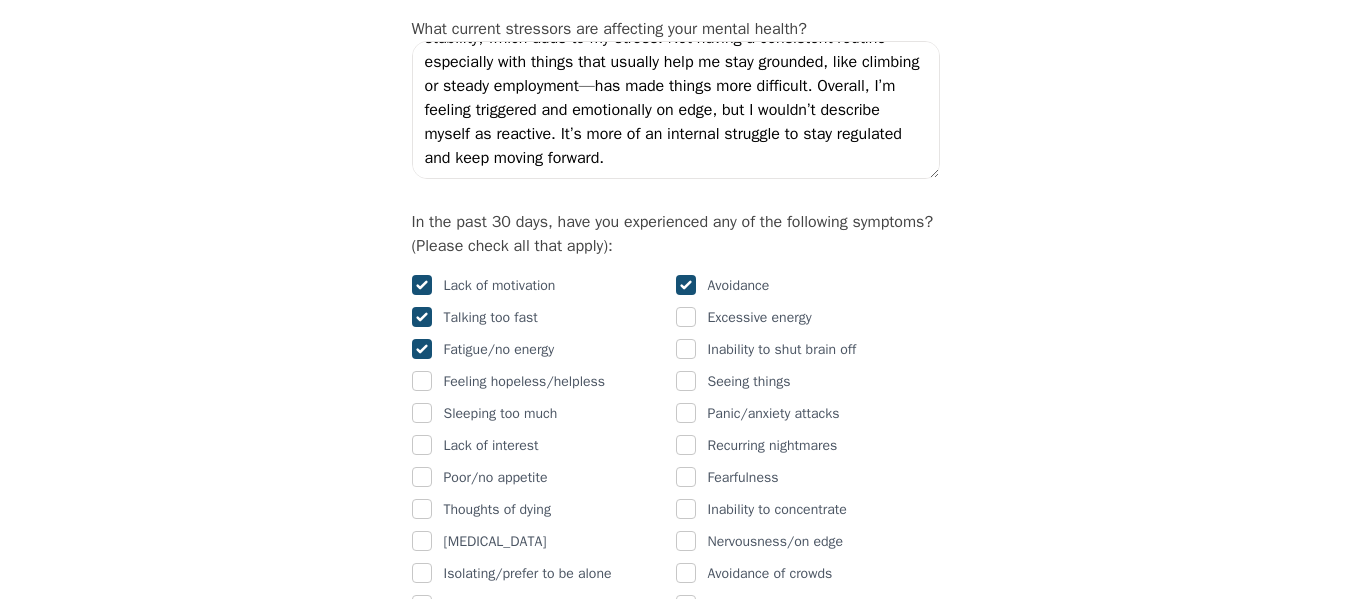 checkbox on "true" 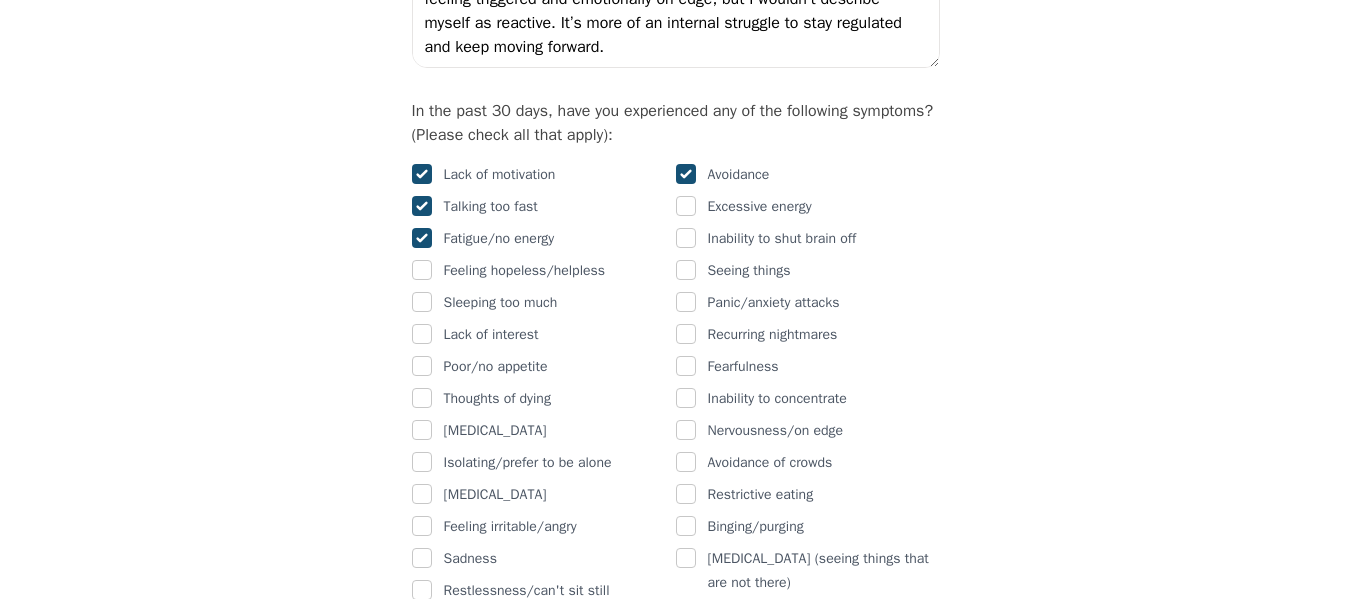 scroll, scrollTop: 1158, scrollLeft: 0, axis: vertical 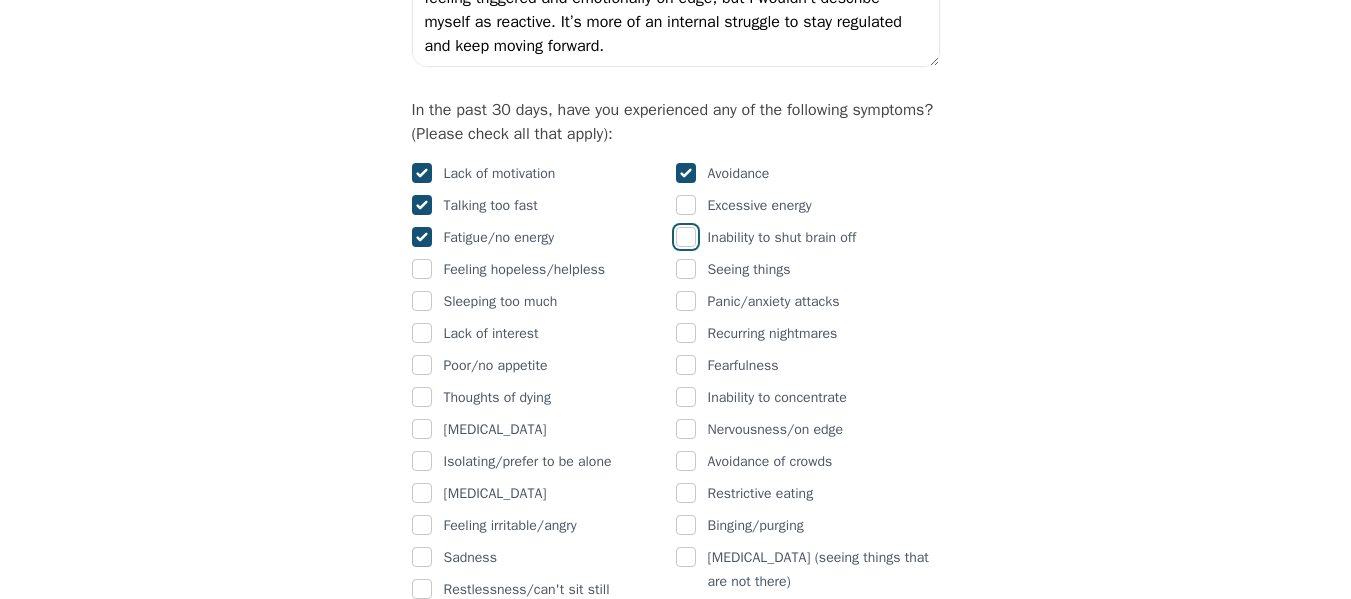 click at bounding box center [686, 237] 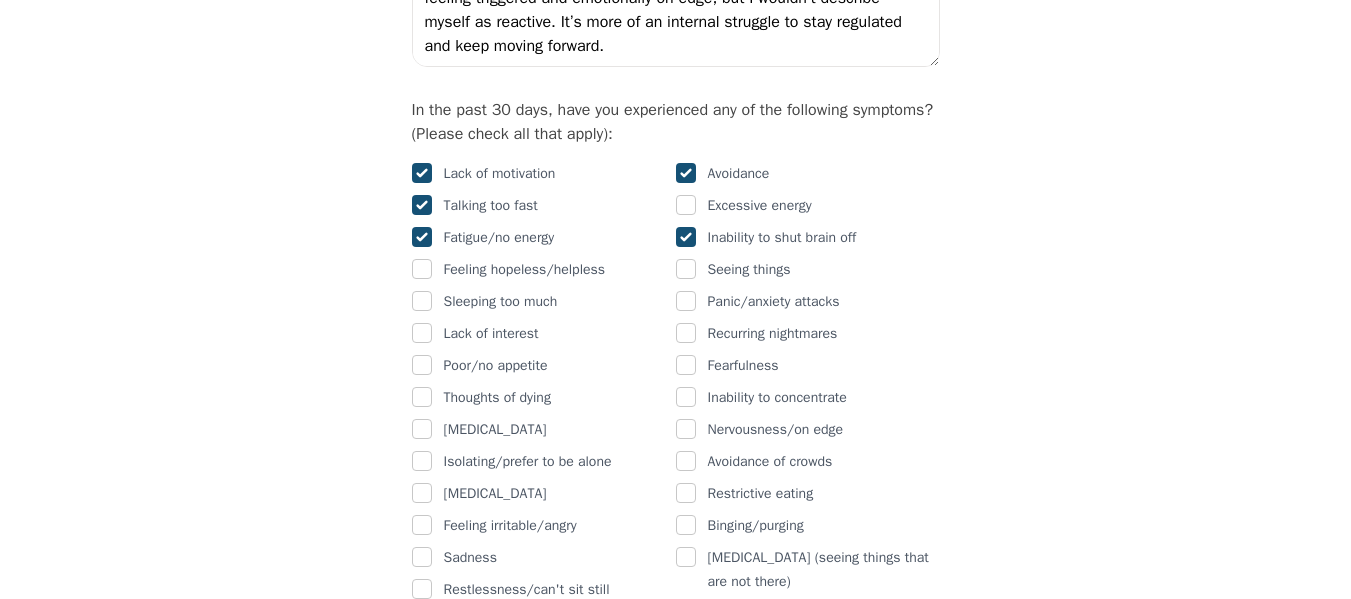 checkbox on "true" 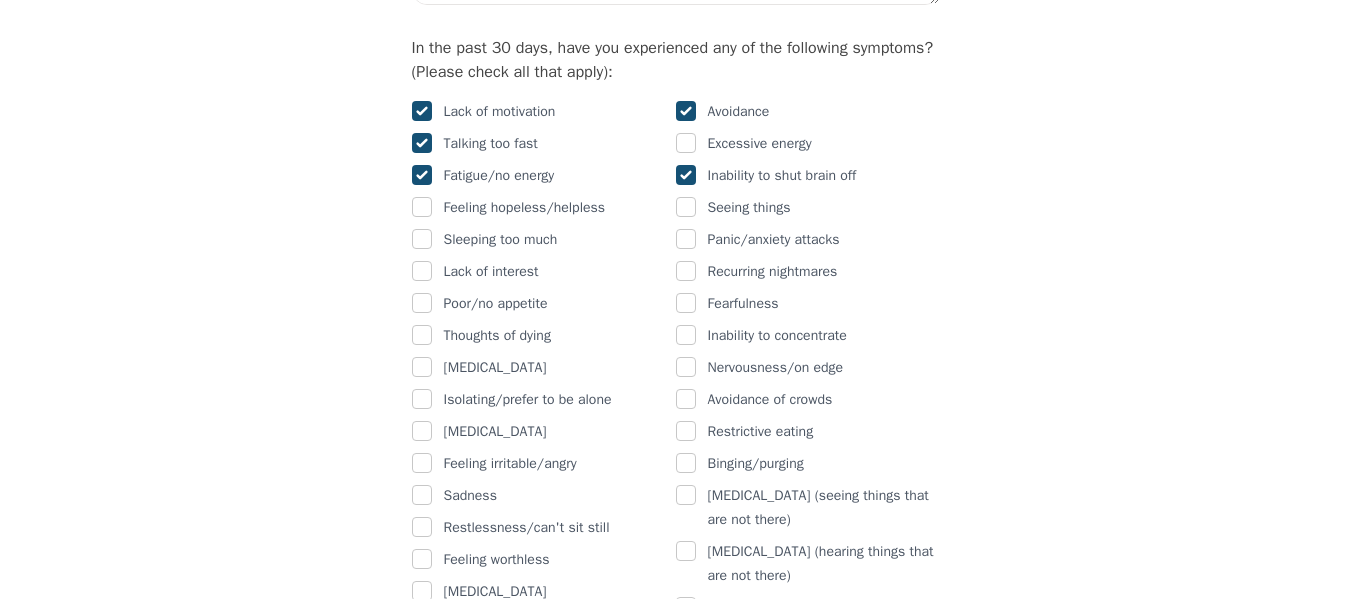 scroll, scrollTop: 1221, scrollLeft: 0, axis: vertical 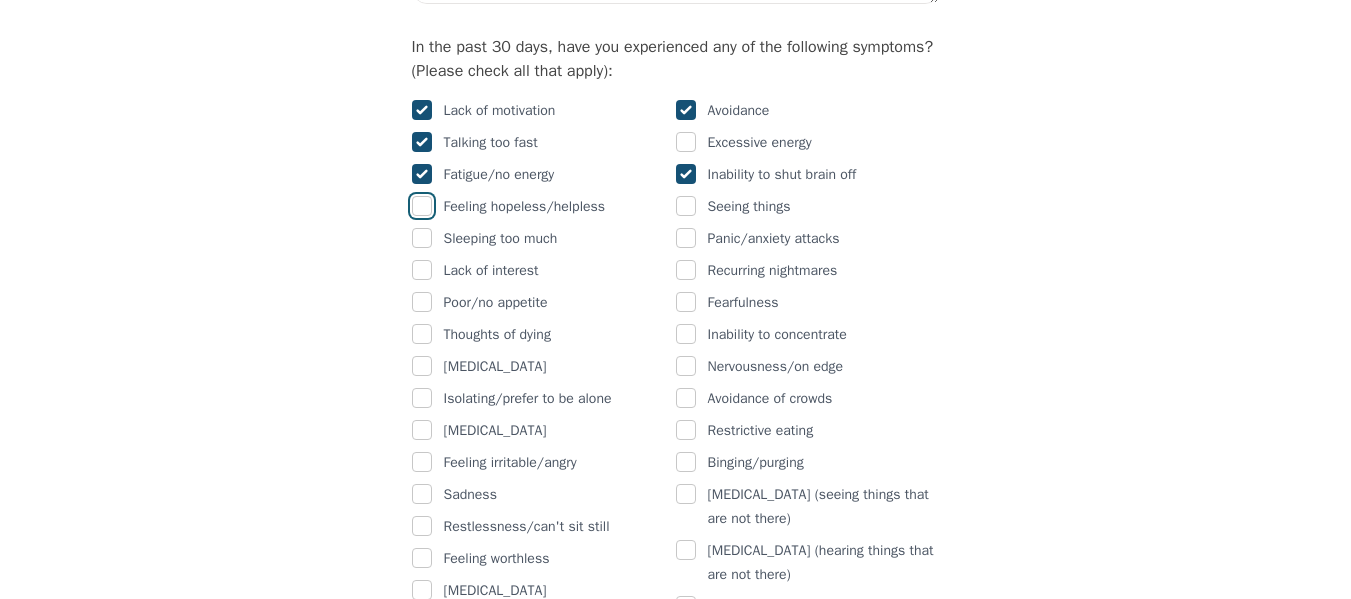 click on "Intake Assessment for [PERSON_NAME] Part 2 of 2: Clinical Self-Report Please complete the following information before your initial session. This step is crucial to kickstart your therapeutic journey with your therapist: Please describe what has brought you to seek therapy at this time? I've been experiencing recent conflicts with my brother. We were close earlier in life, but got together a couple of times a year at most over the next decade or so. Over the past year, I made efforts to reconnect with him. While things started off positively, in the last few months I’ve noticed that he’s become increasingly reactive and critical toward me. This shift has been difficult to navigate, and it ultimately led to a falling out. I’m feeling unsure about how to move forward and would like support processing this situation. How are your current issues affecting your daily life, and for how long have you been experiencing them? On a daily basis, how do you typically feel? 1 2 3 4 5 6 7 8 9 10 Low Intensity [MEDICAL_DATA]" at bounding box center (676, 598) 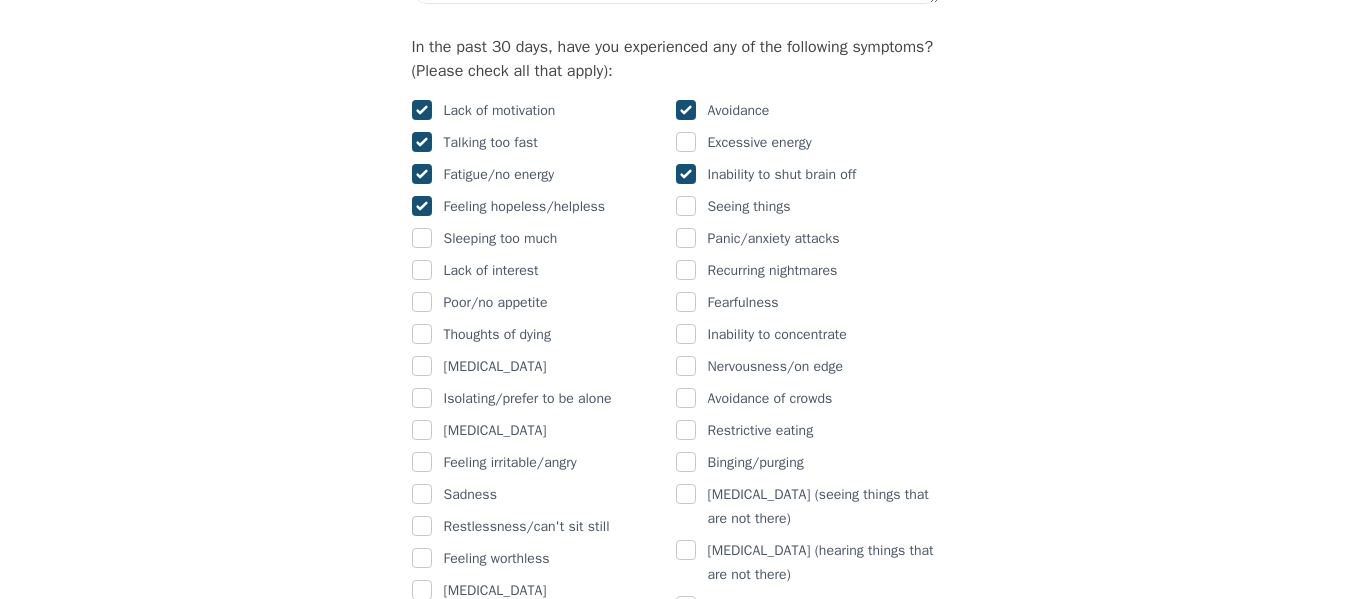 checkbox on "true" 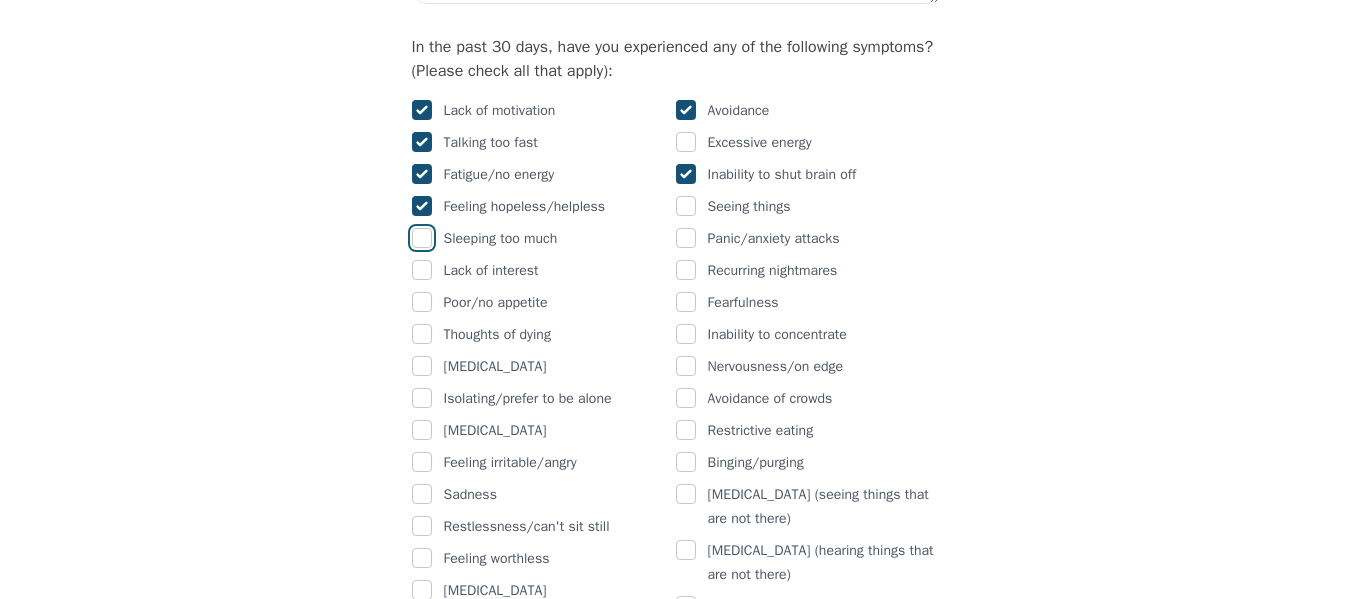 click at bounding box center [422, 238] 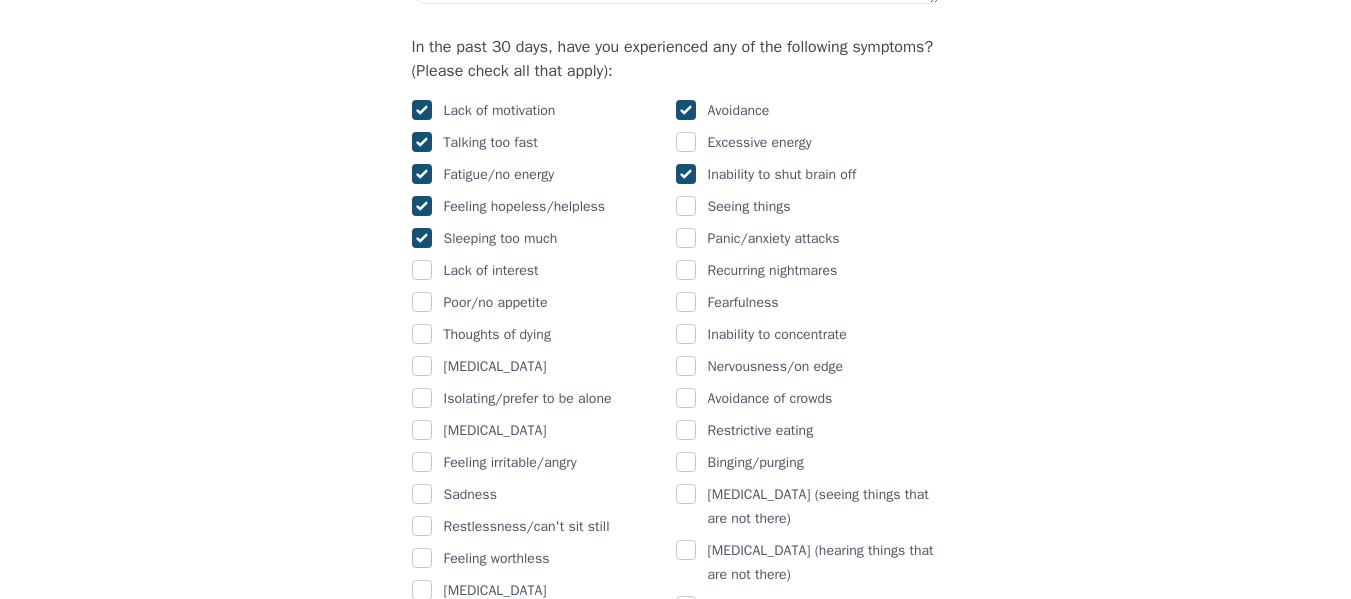 checkbox on "true" 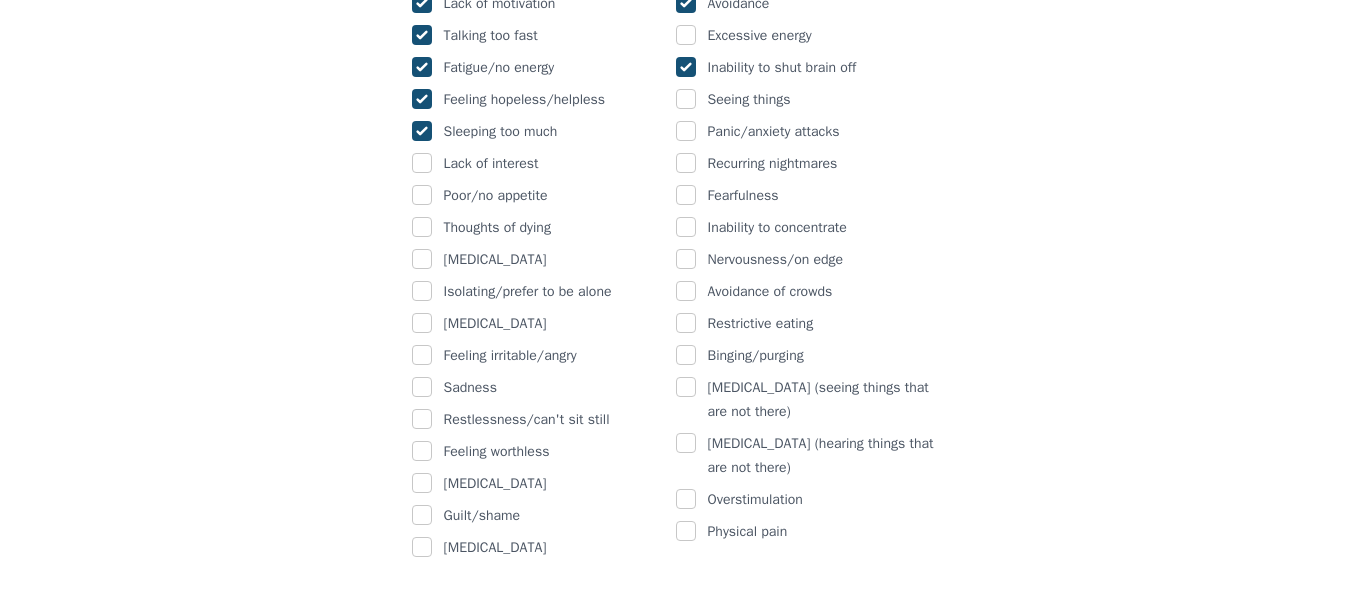 scroll, scrollTop: 1331, scrollLeft: 0, axis: vertical 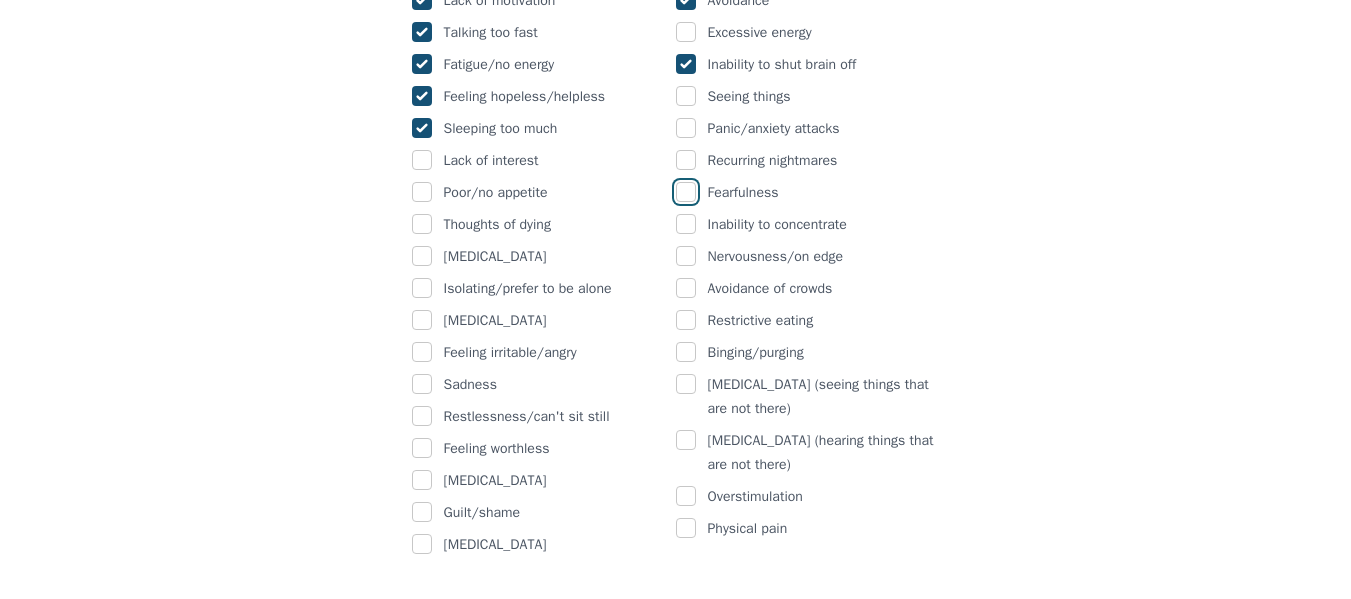 click at bounding box center [686, 192] 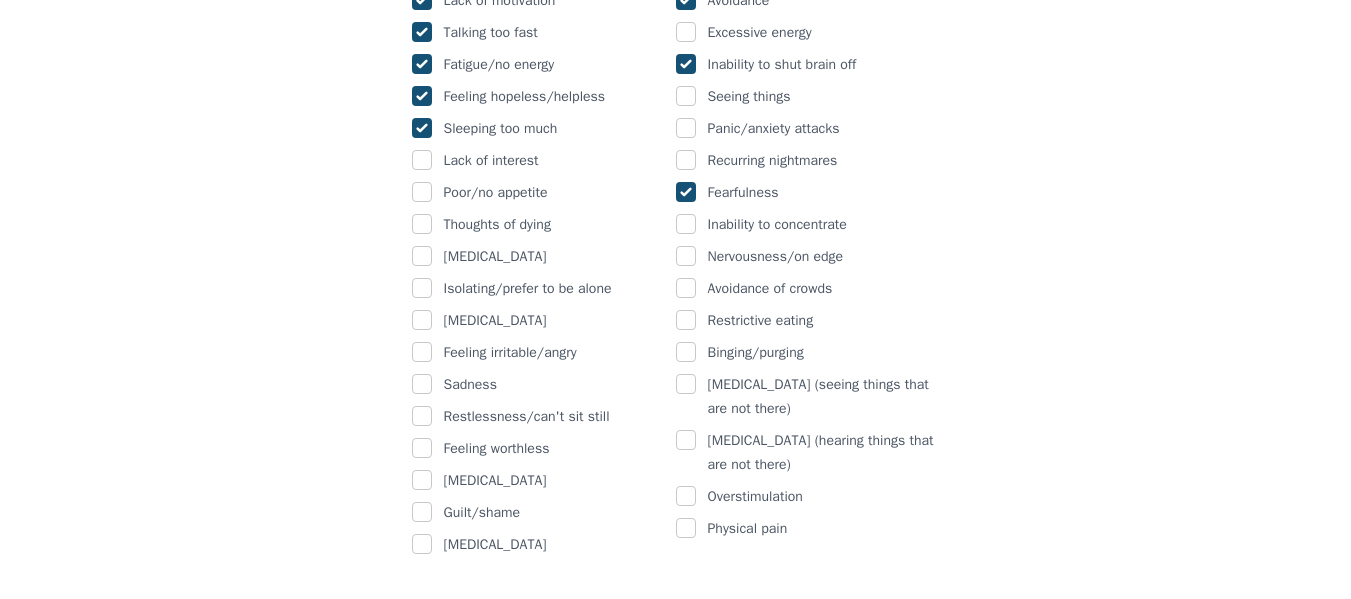checkbox on "true" 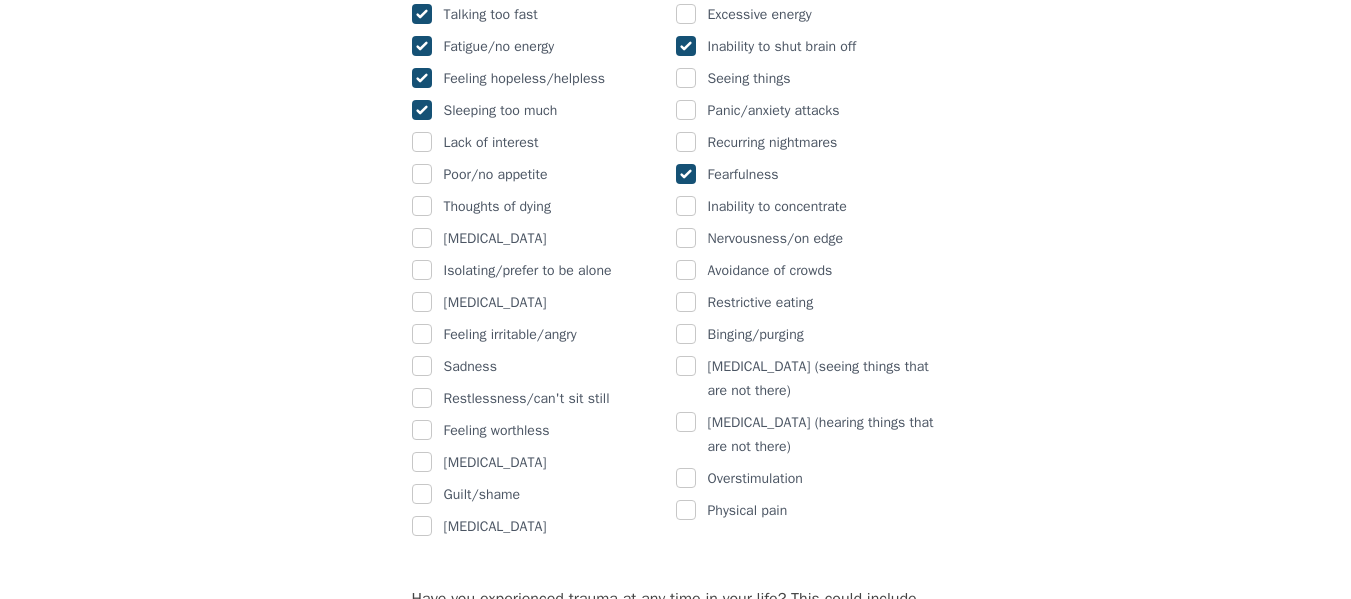 scroll, scrollTop: 1350, scrollLeft: 0, axis: vertical 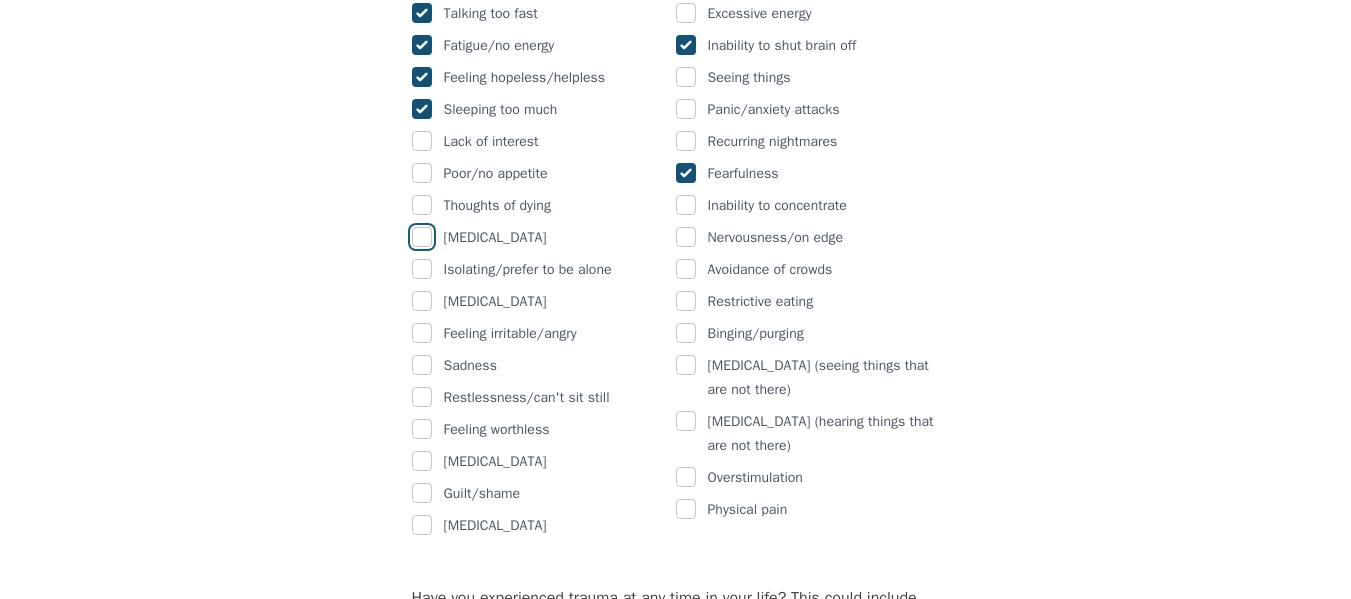 click at bounding box center [422, 237] 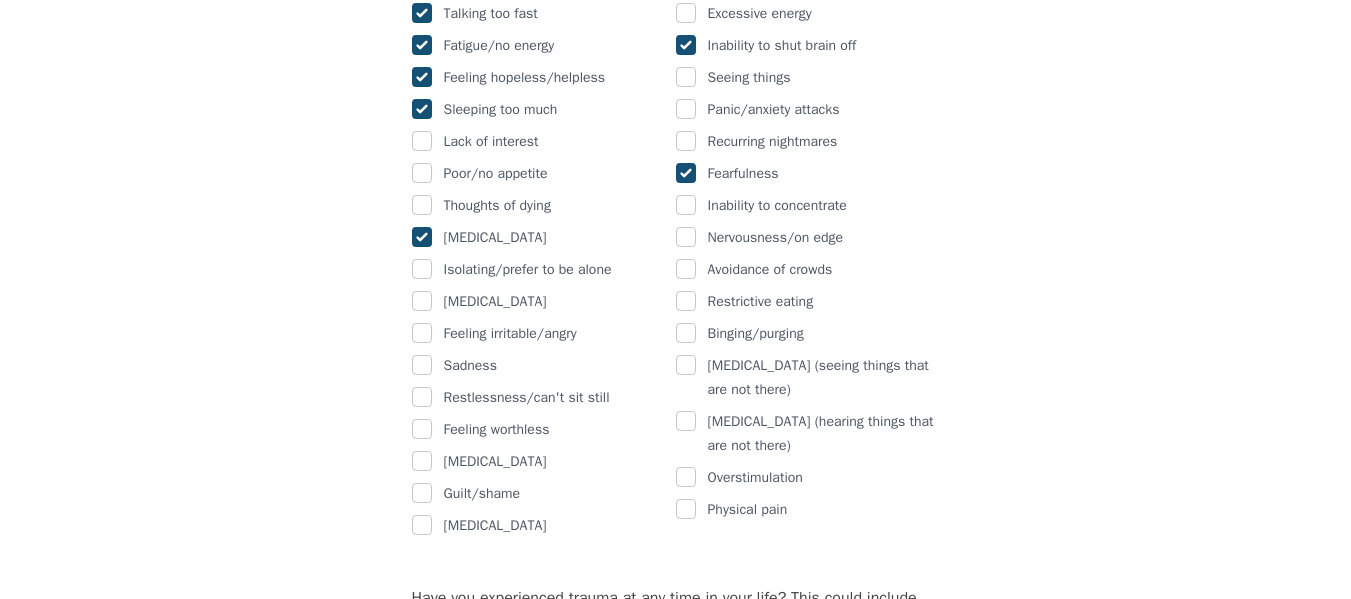 checkbox on "true" 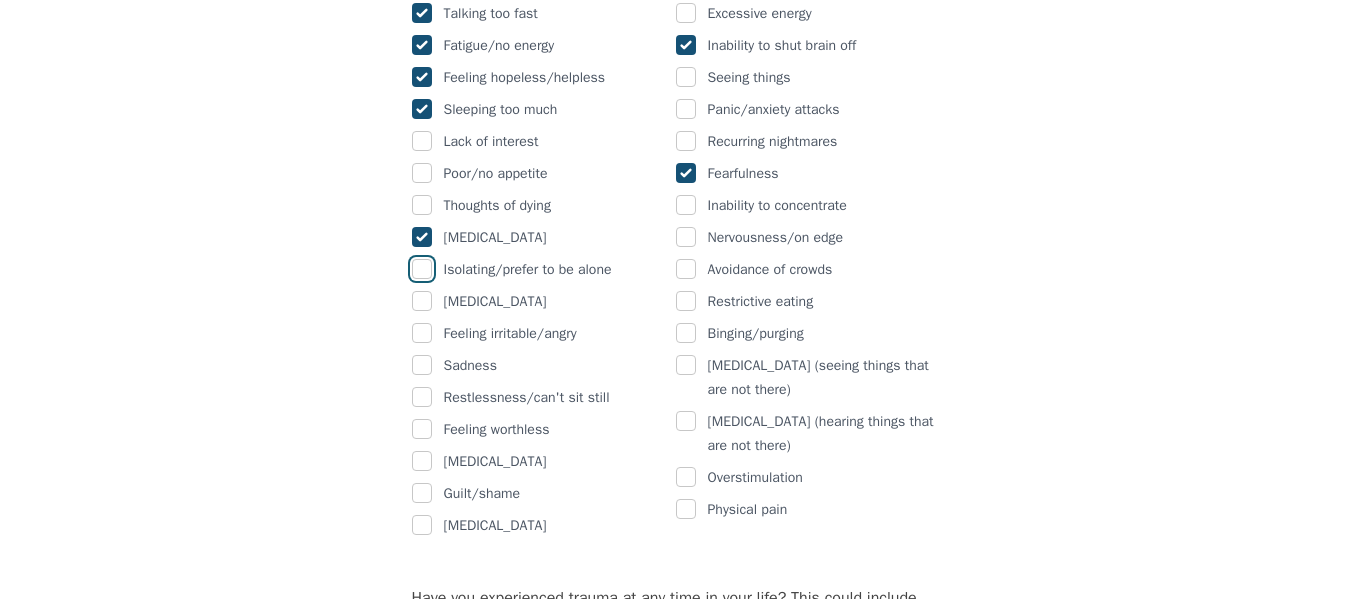 click at bounding box center [422, 269] 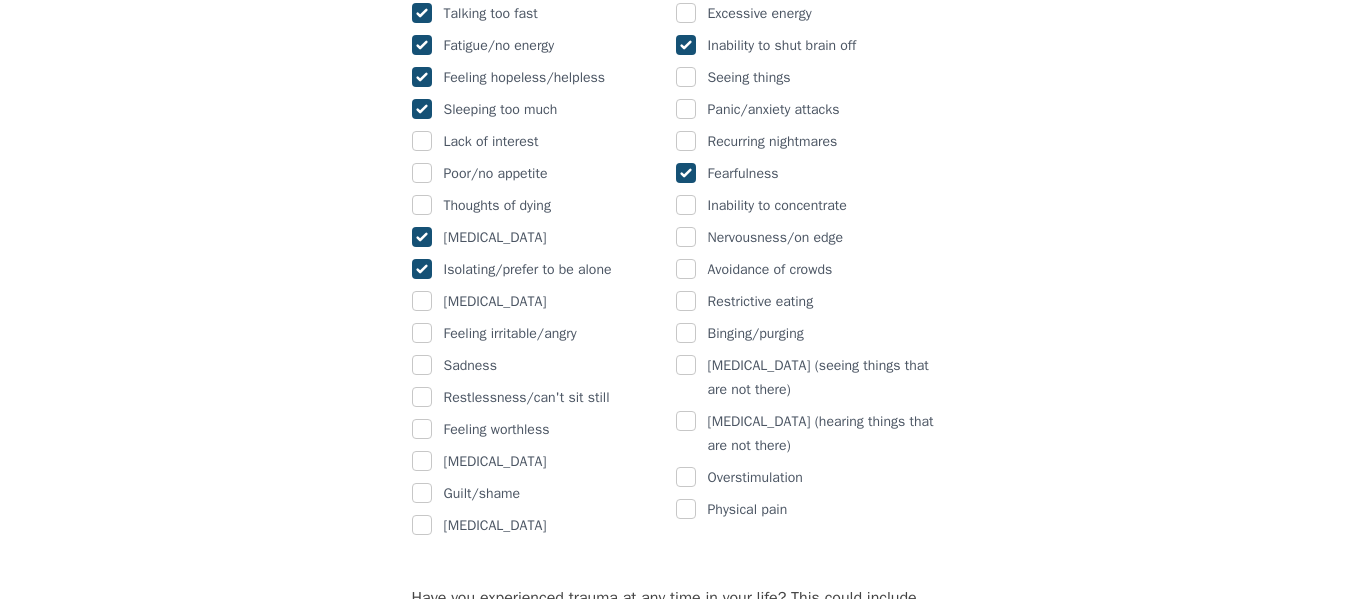 checkbox on "true" 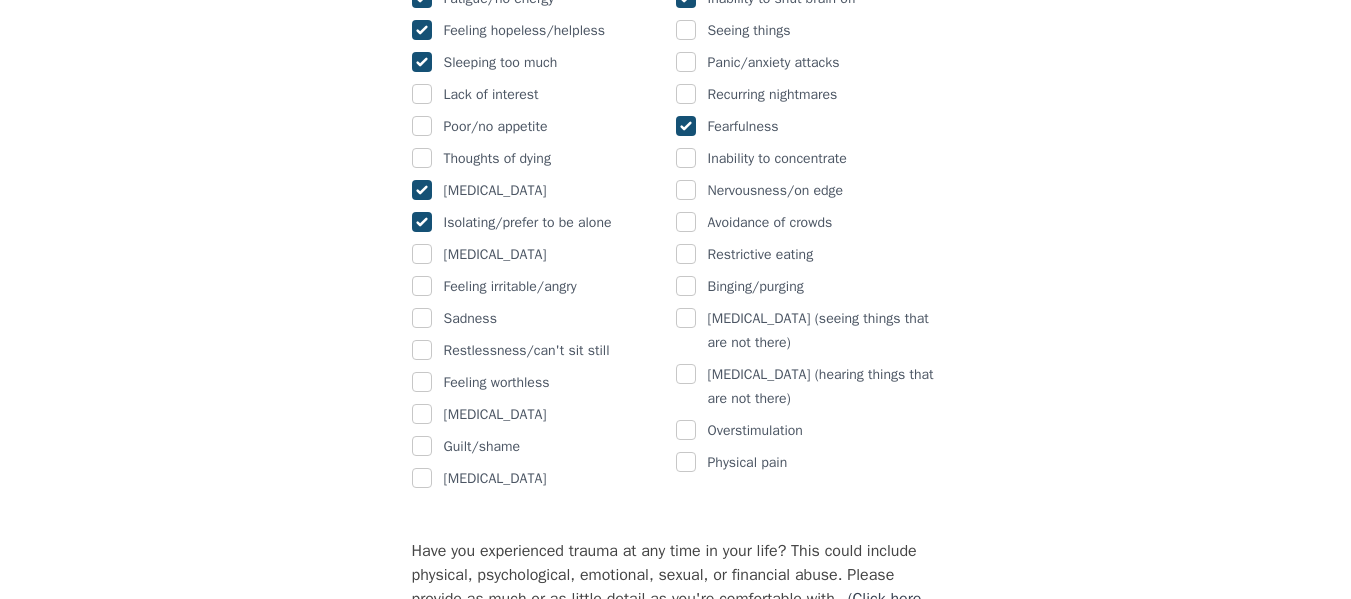 scroll, scrollTop: 1398, scrollLeft: 0, axis: vertical 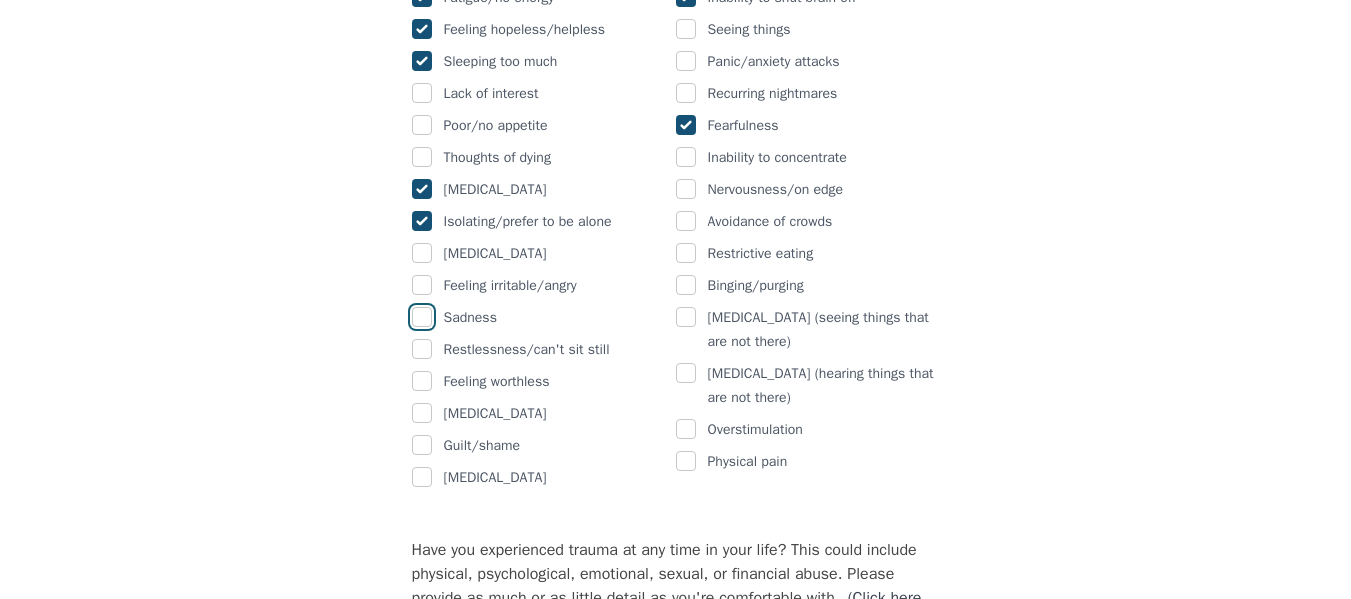 click at bounding box center (422, 317) 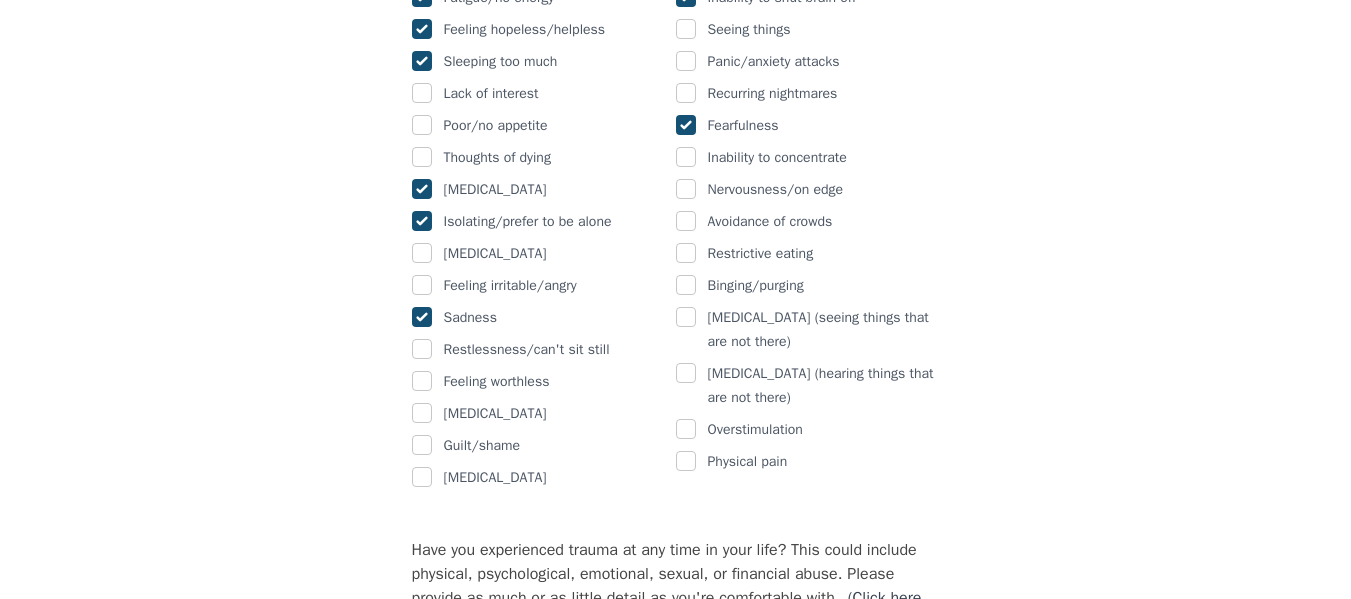 checkbox on "true" 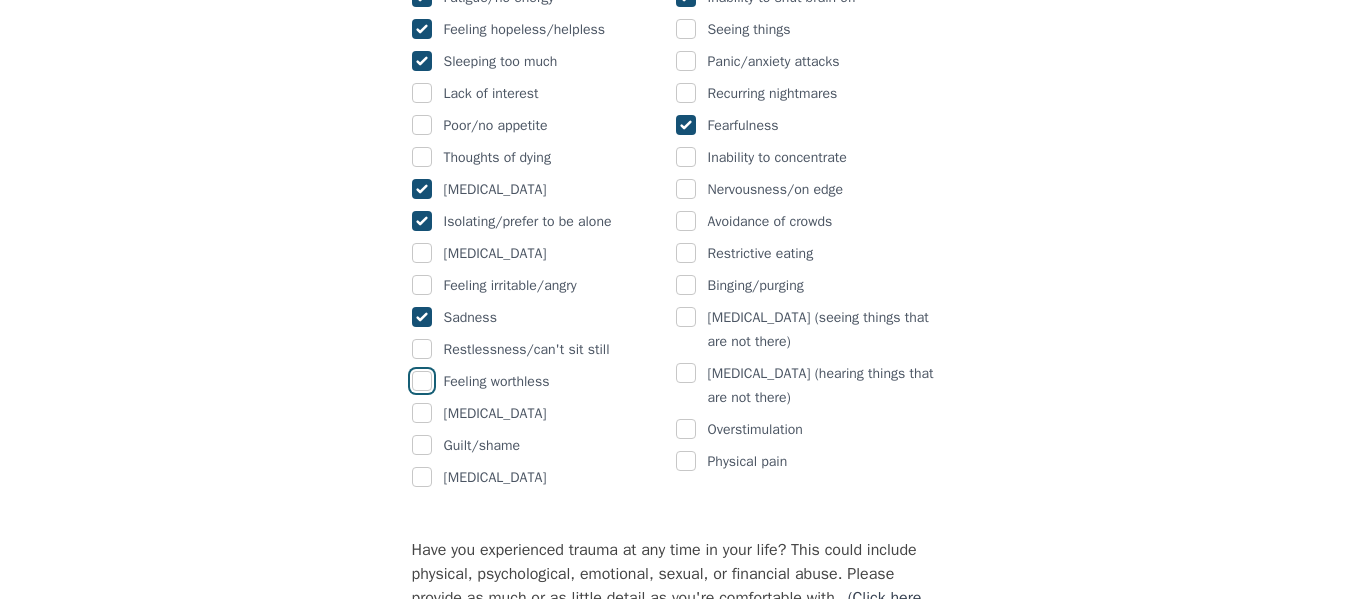 click at bounding box center (422, 381) 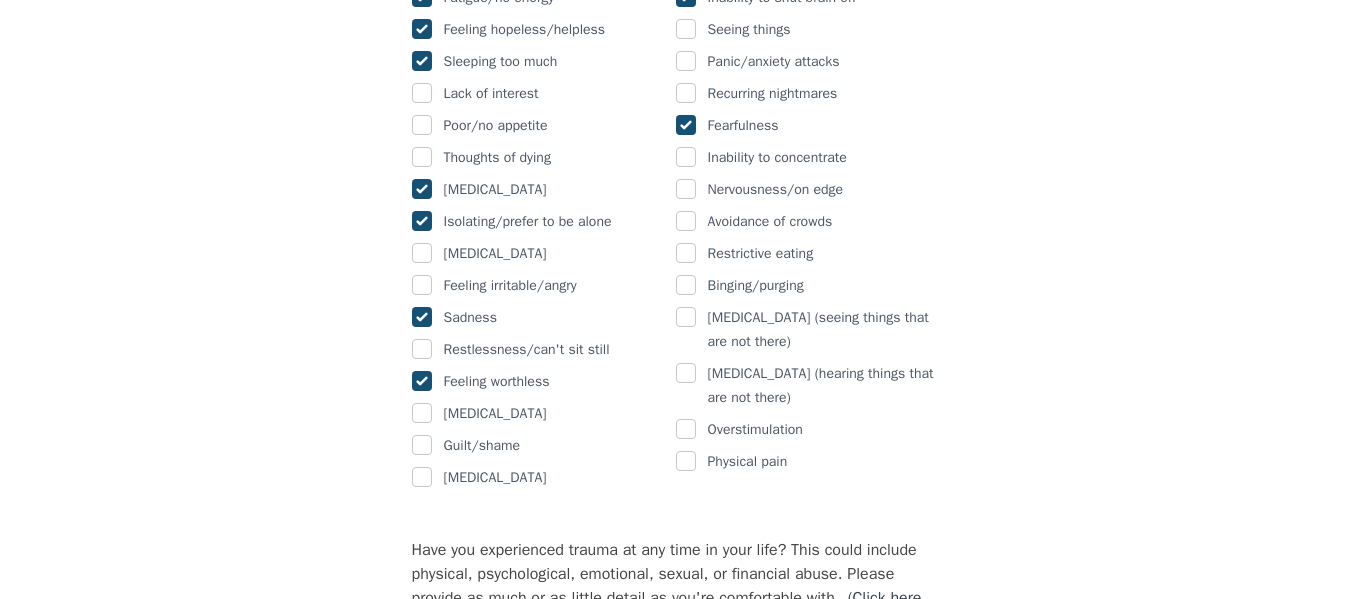 checkbox on "true" 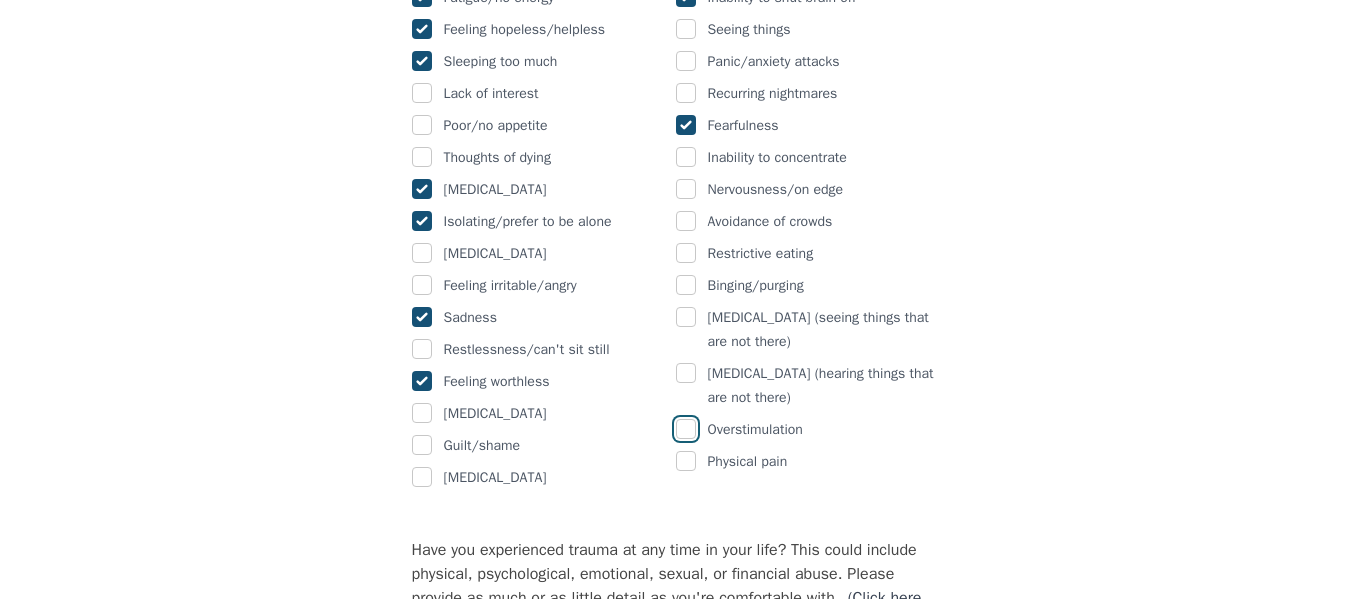 click at bounding box center [686, 429] 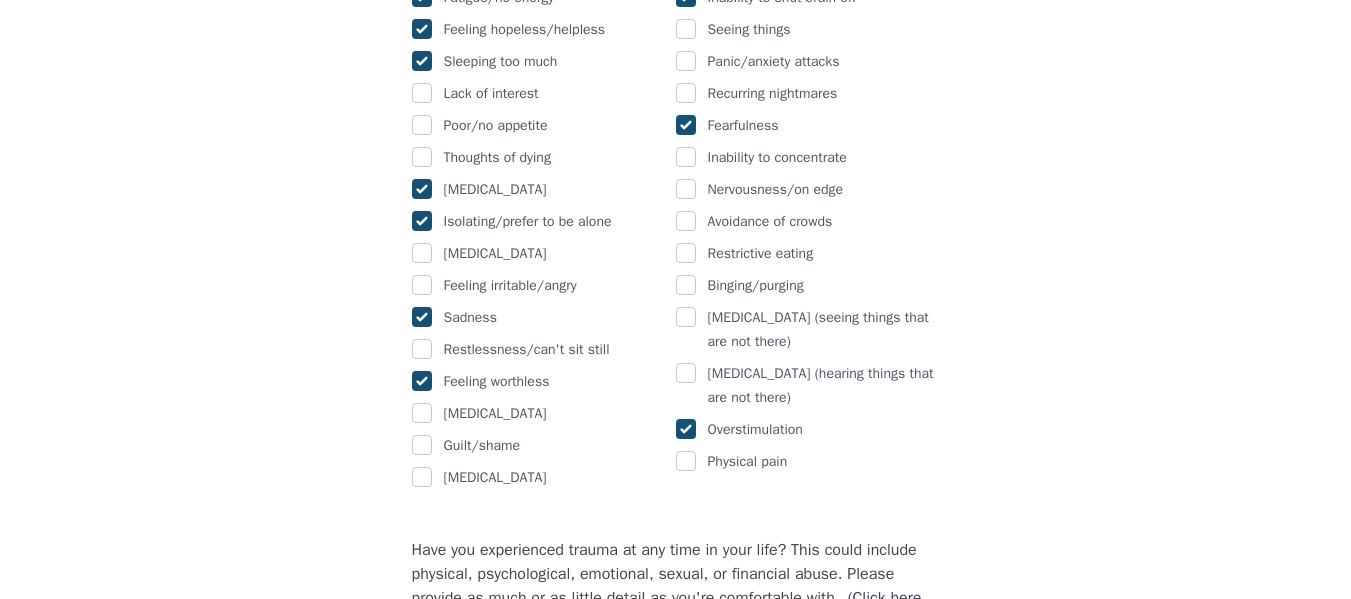 checkbox on "true" 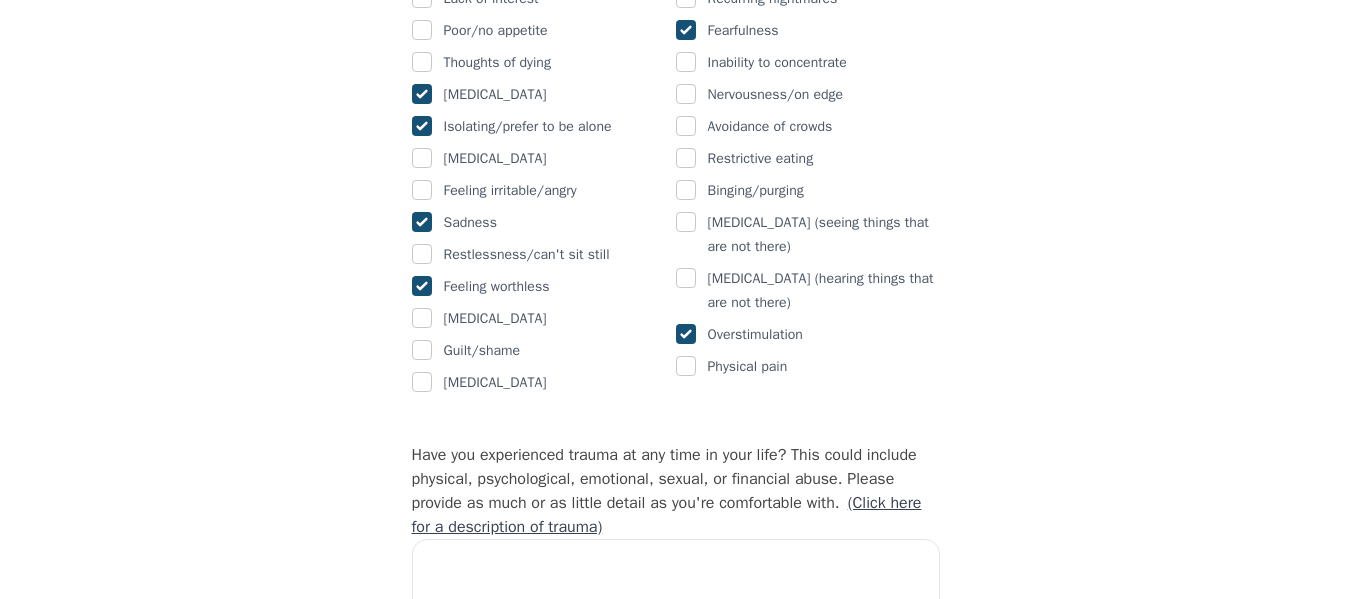 scroll, scrollTop: 1494, scrollLeft: 0, axis: vertical 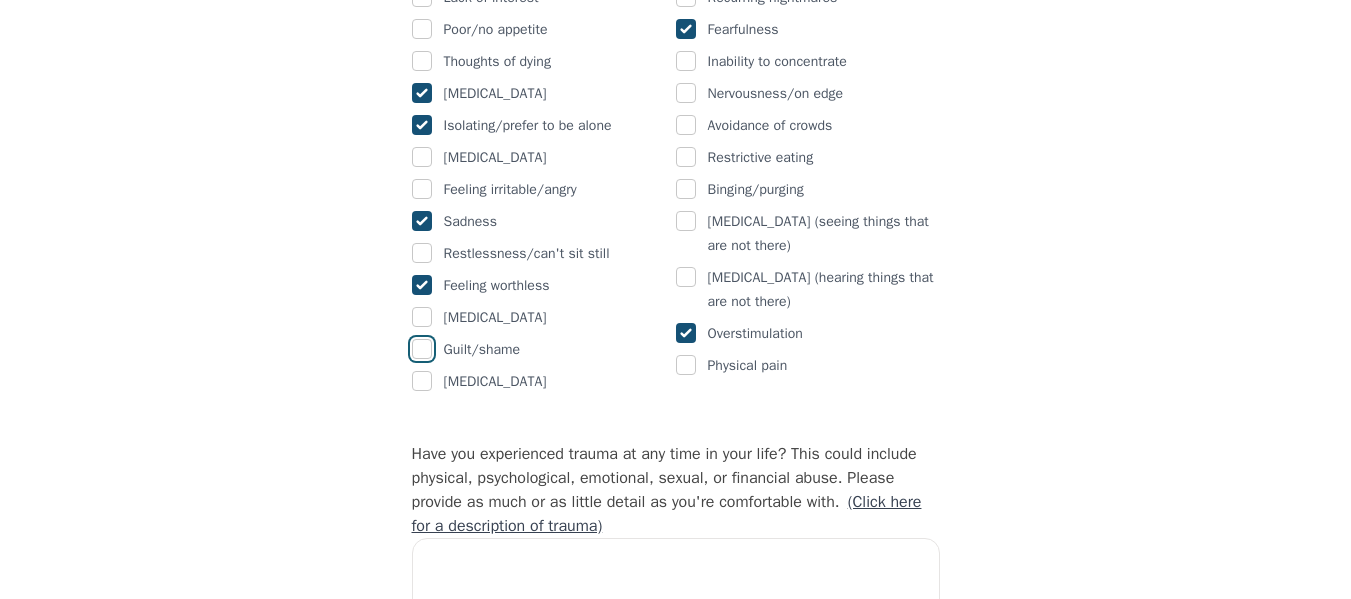 click at bounding box center (422, 349) 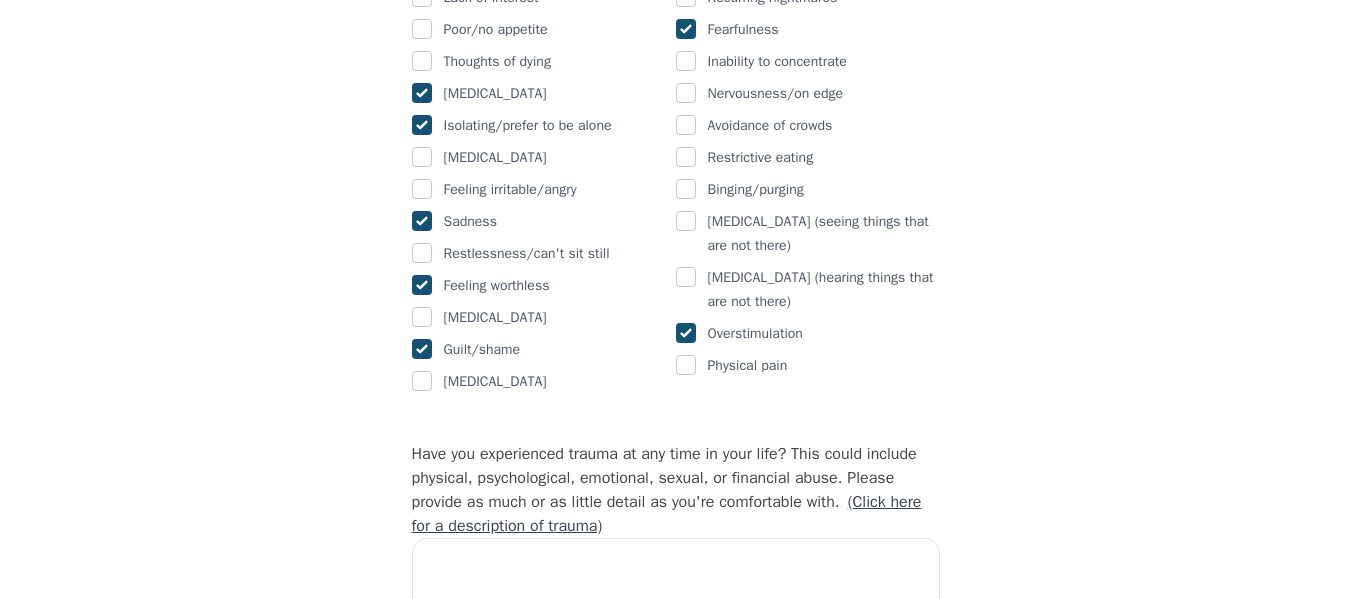 checkbox on "true" 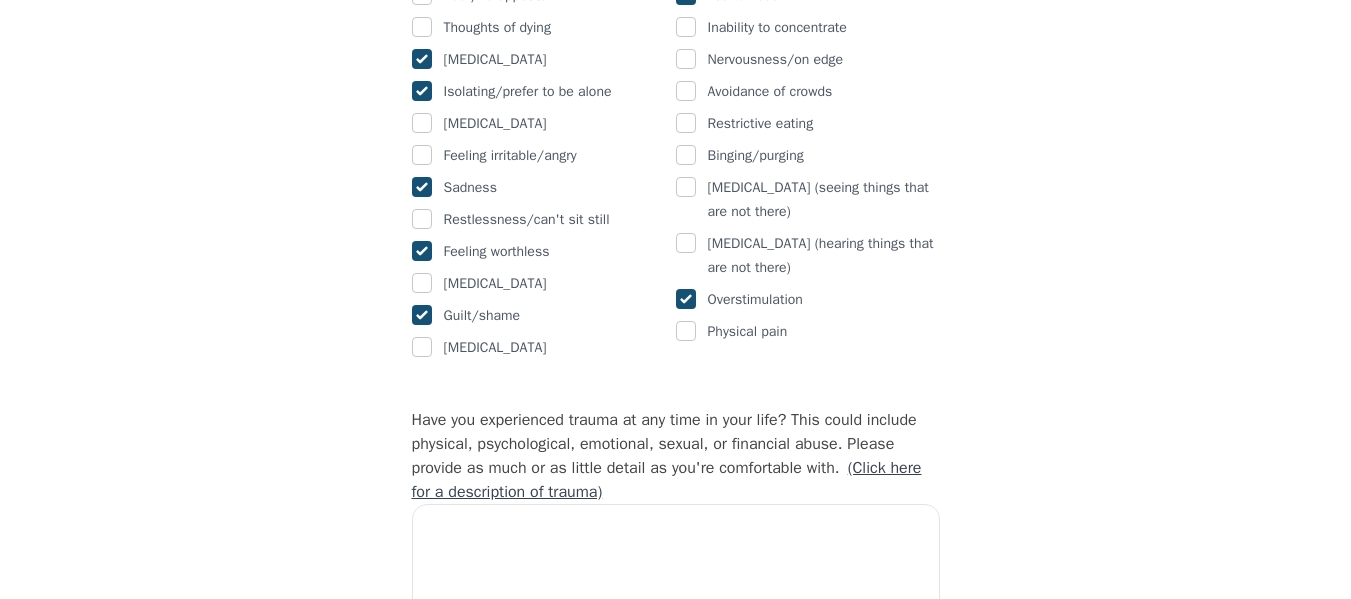 scroll, scrollTop: 1558, scrollLeft: 0, axis: vertical 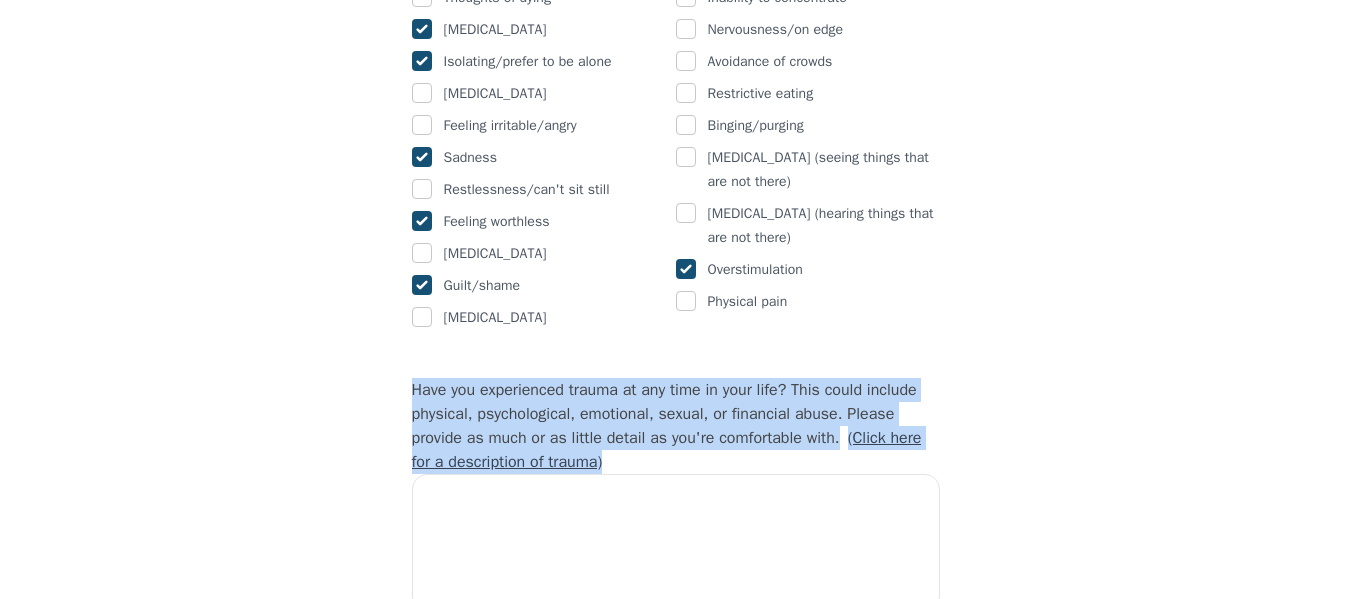 drag, startPoint x: 629, startPoint y: 461, endPoint x: 414, endPoint y: 385, distance: 228.03728 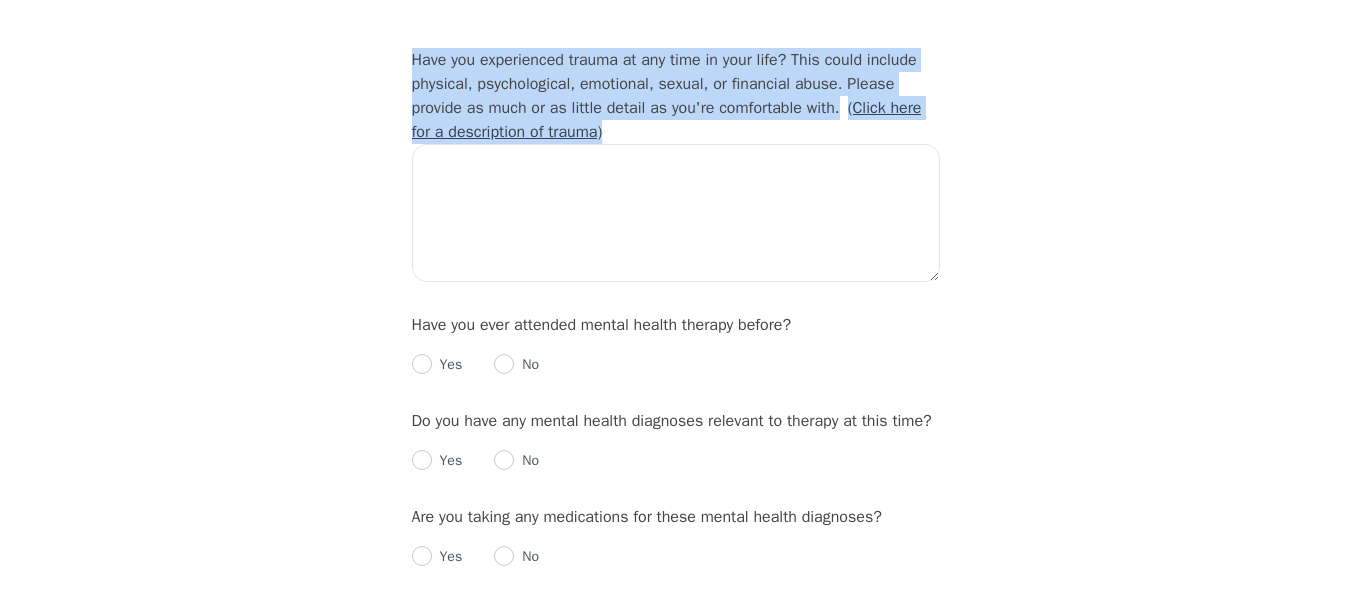 scroll, scrollTop: 1889, scrollLeft: 0, axis: vertical 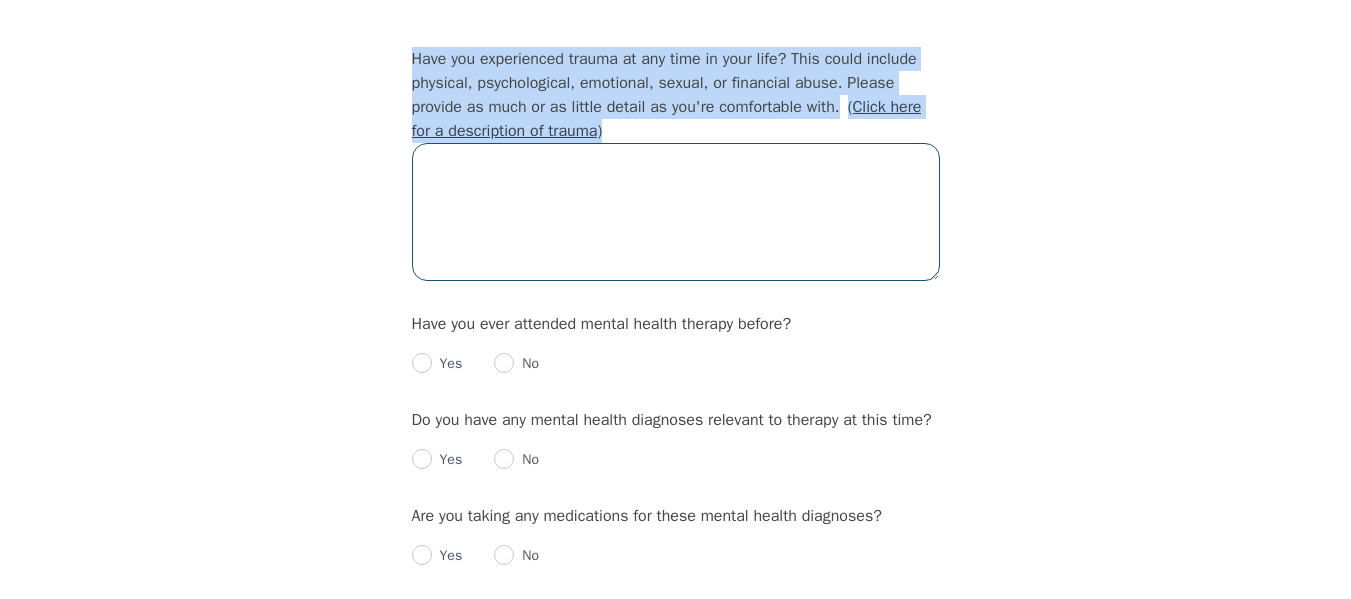 click at bounding box center [676, 212] 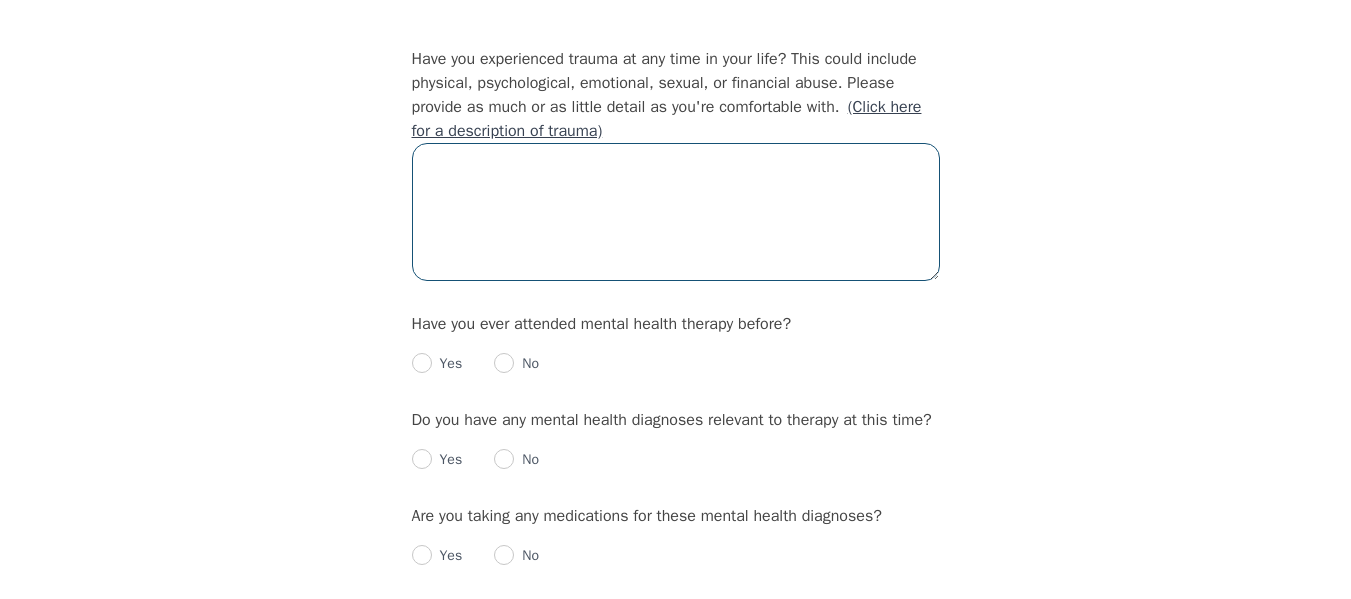 paste on "Yes—my mother was periodically verbally abusive, which impacted my sense of safety and self-worth at times. However, my childhood was otherwise stable and middle class. I had access to basic needs and there were also positive aspects to my upbringing." 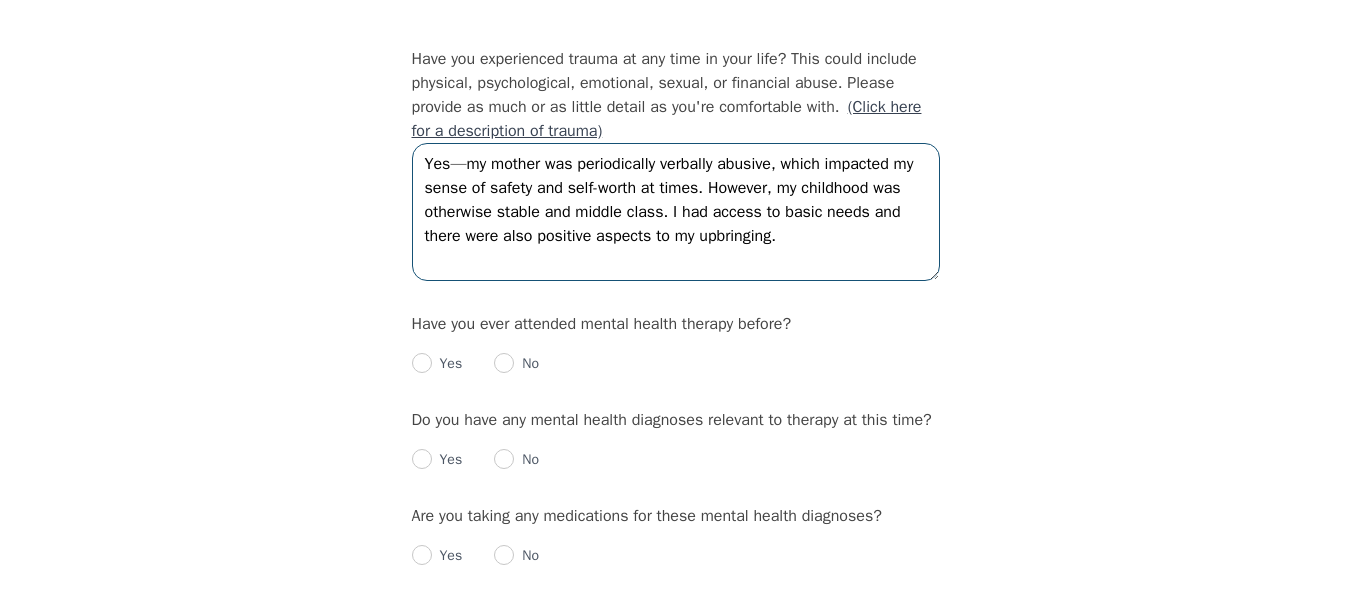 type on "Yes—my mother was periodically verbally abusive, which impacted my sense of safety and self-worth at times. However, my childhood was otherwise stable and middle class. I had access to basic needs and there were also positive aspects to my upbringing." 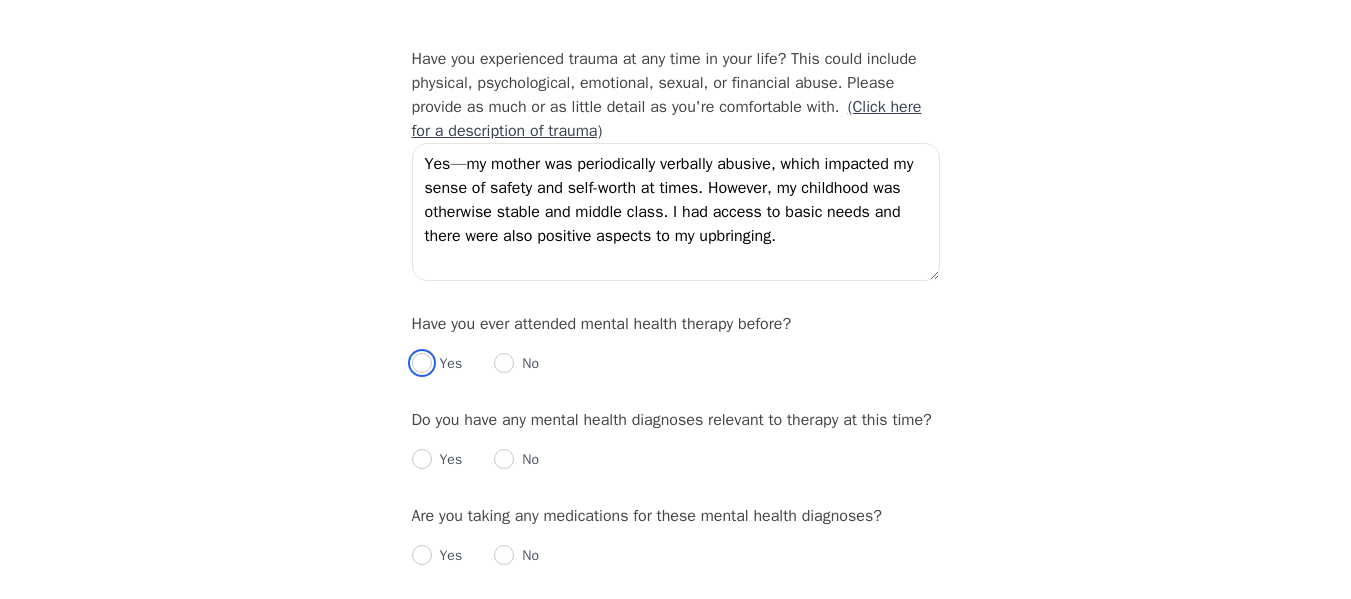 click at bounding box center (422, 363) 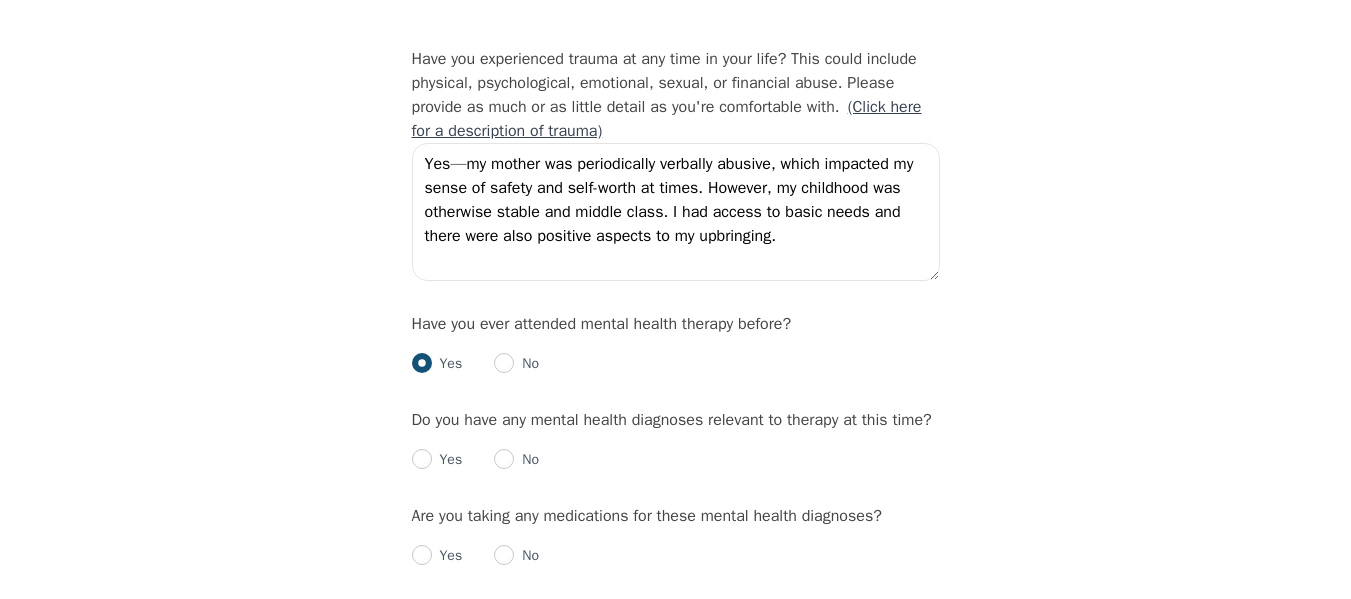 radio on "true" 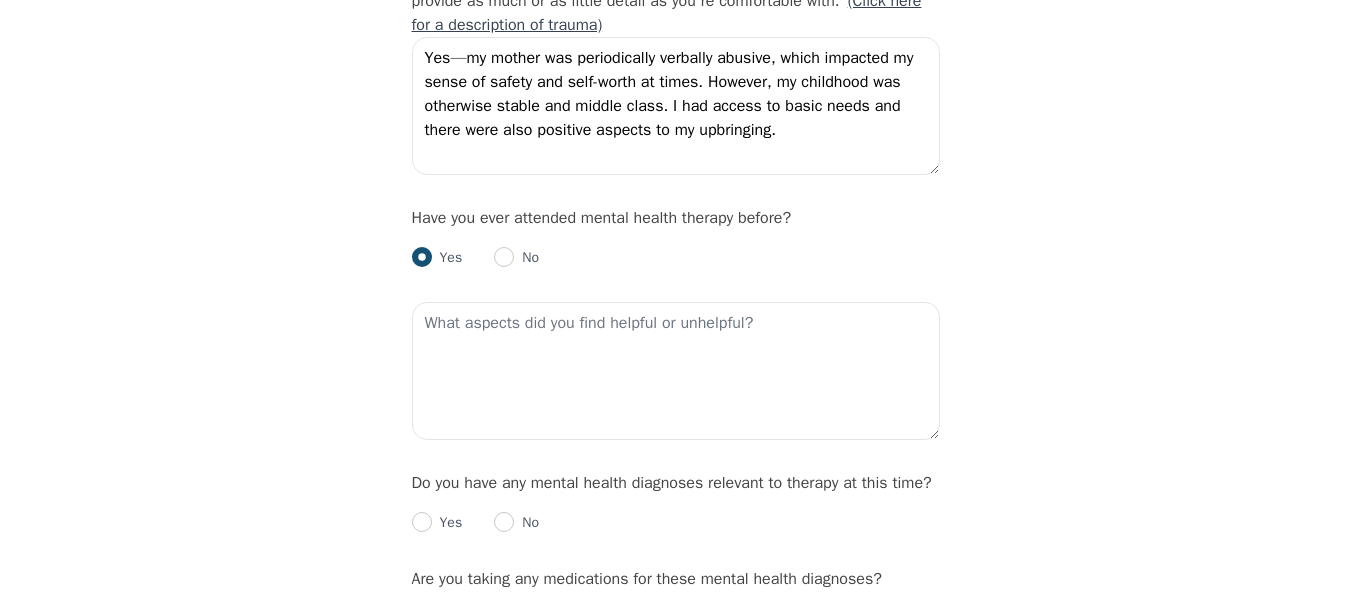 scroll, scrollTop: 1996, scrollLeft: 0, axis: vertical 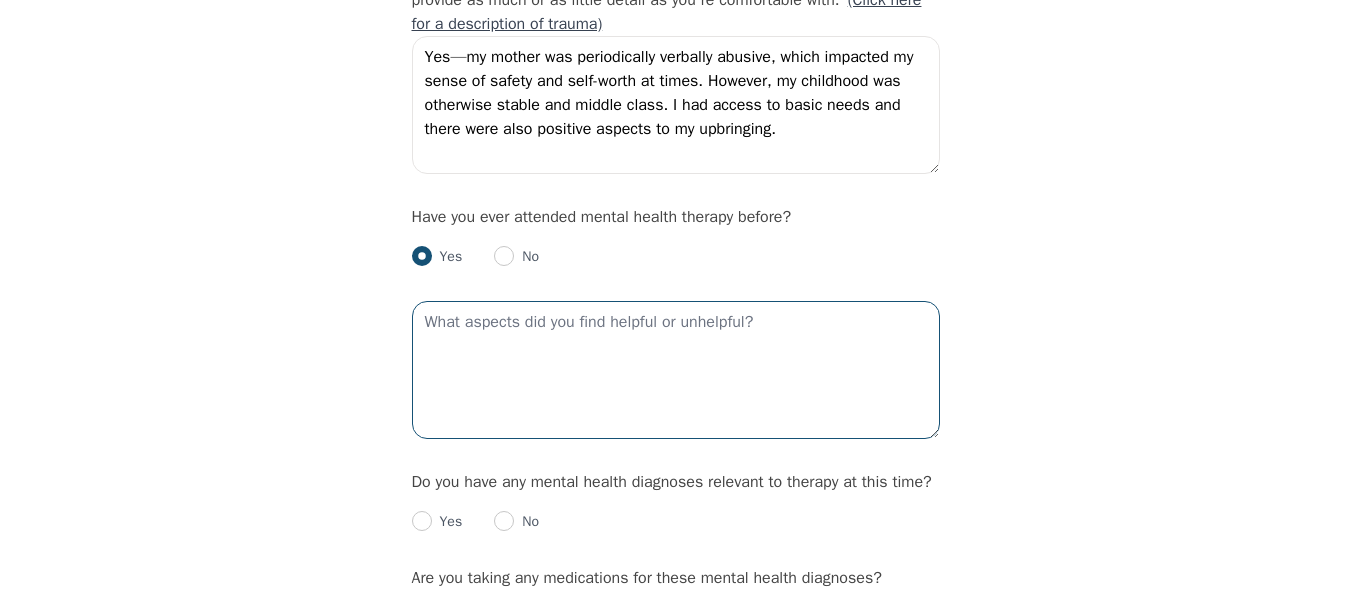 click at bounding box center (676, 370) 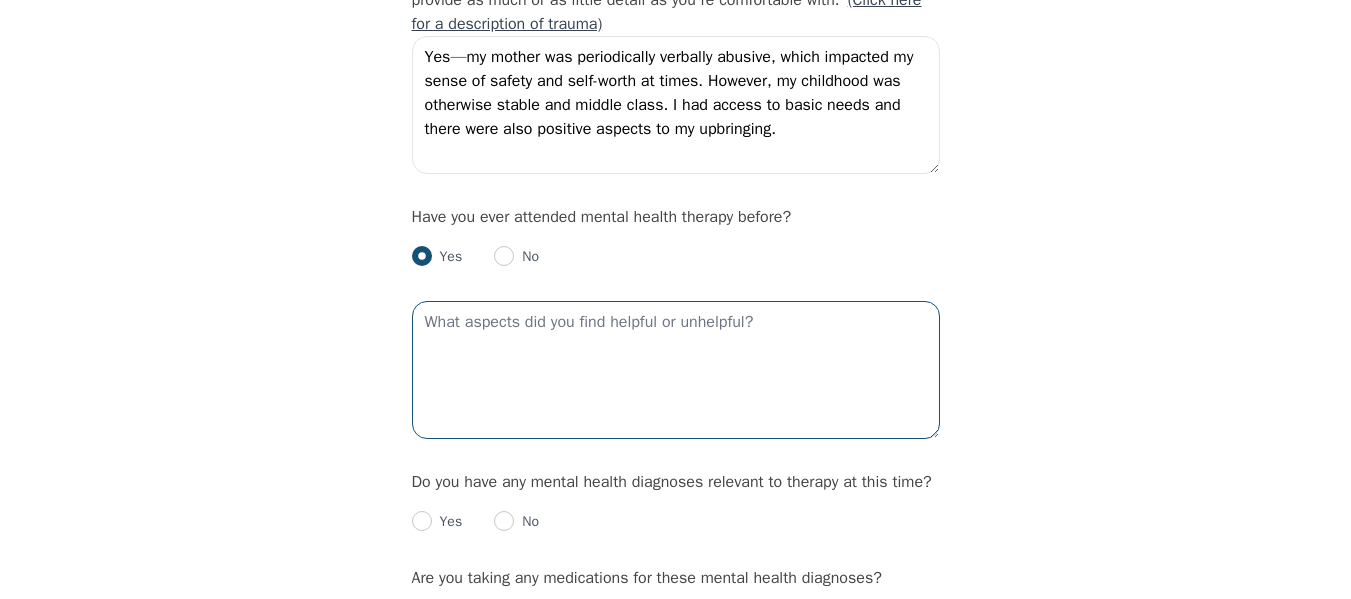 paste on "I was in therapy at the end of my 15-year relationship, and it was really helpful. It kept me grounded, gave me tools to move forward, and provided a sense of accountability during a difficult time." 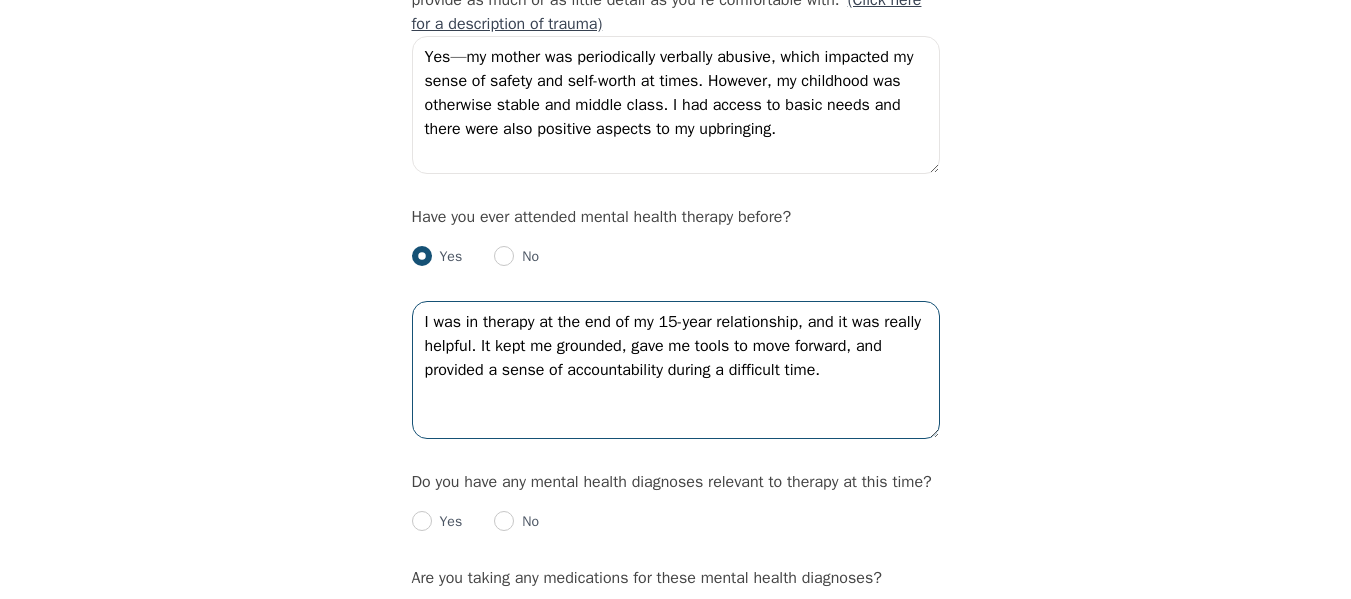 click on "I was in therapy at the end of my 15-year relationship, and it was really helpful. It kept me grounded, gave me tools to move forward, and provided a sense of accountability during a difficult time." at bounding box center [676, 370] 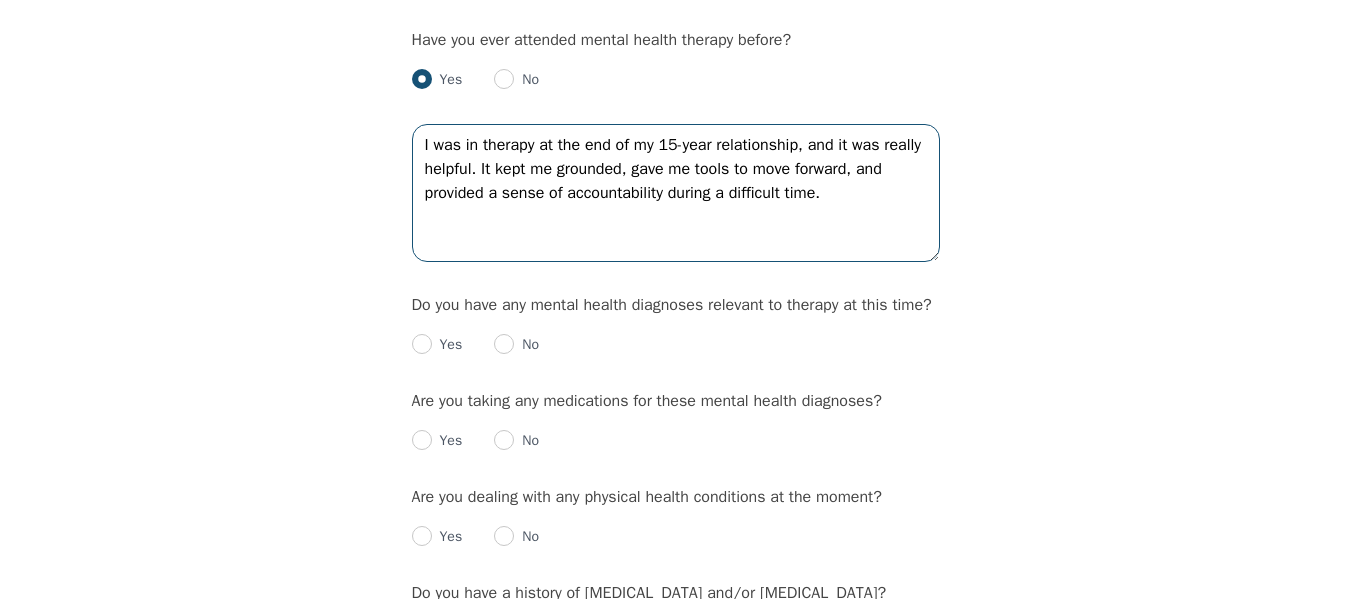 scroll, scrollTop: 2174, scrollLeft: 0, axis: vertical 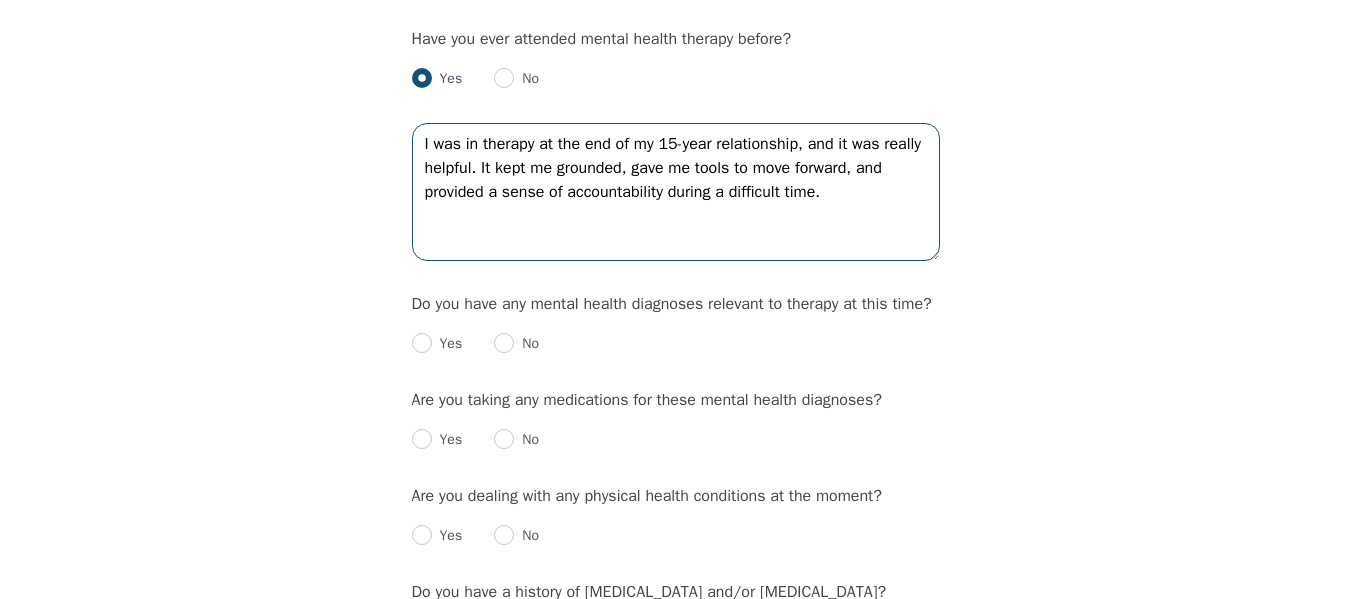 type on "I was in therapy at the end of my 15-year relationship, and it was really helpful. It kept me grounded, gave me tools to move forward, and provided a sense of accountability during a difficult time." 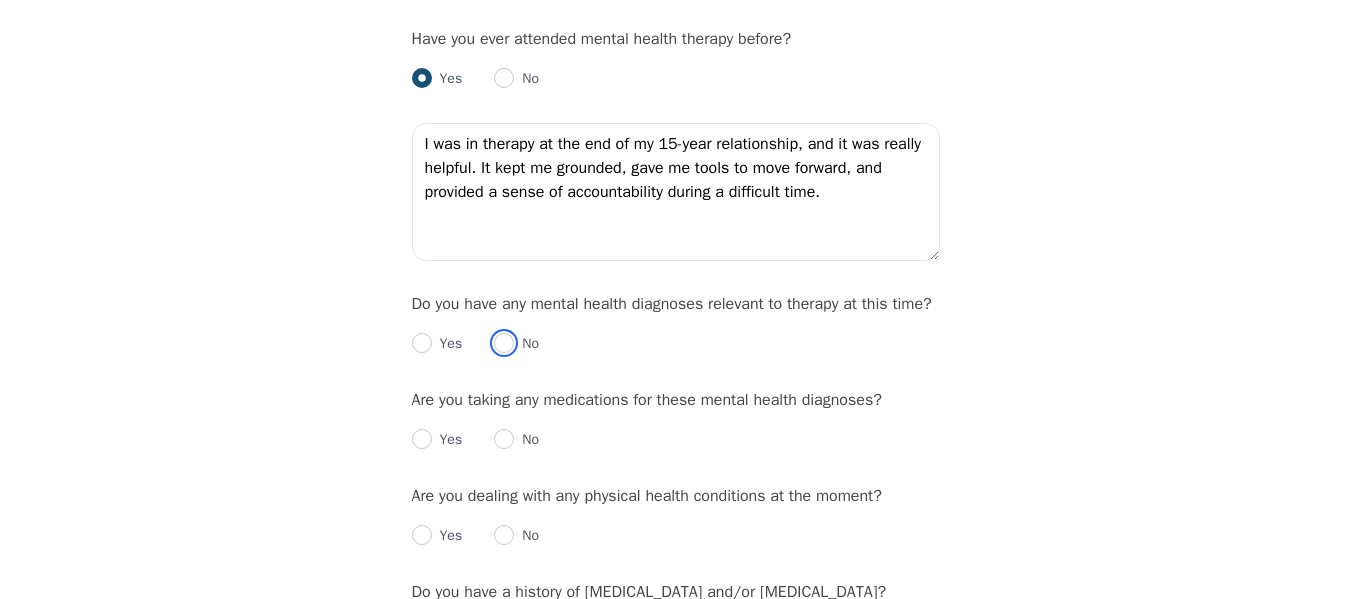 click at bounding box center (504, 343) 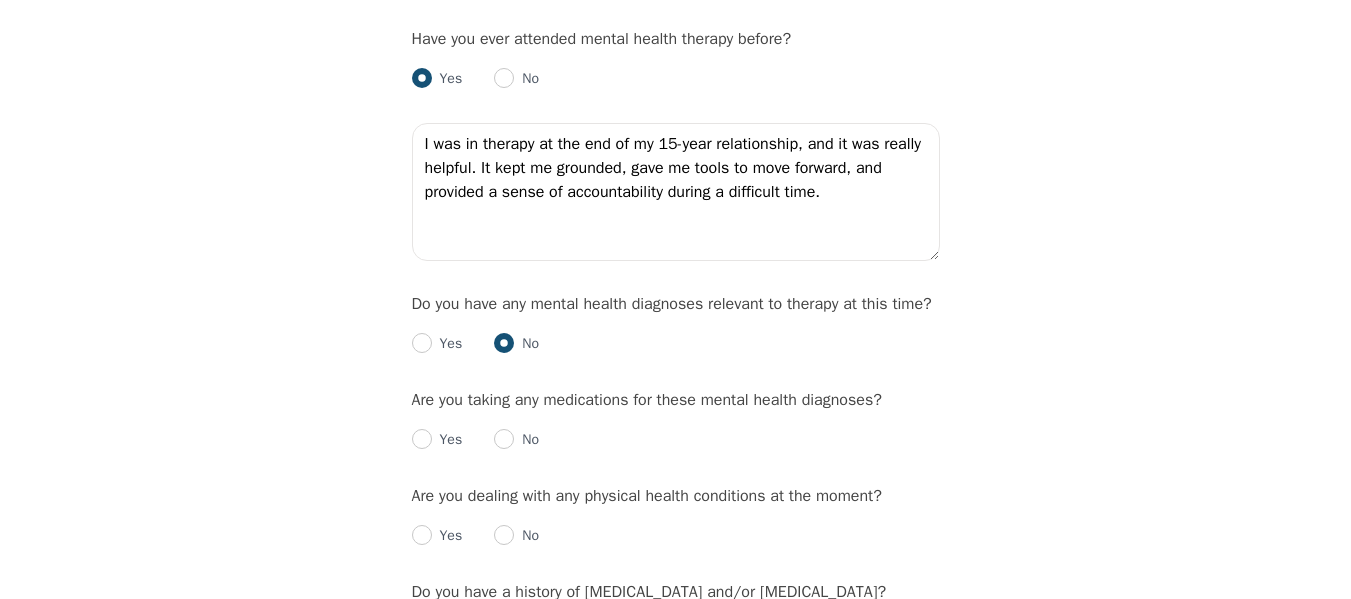 radio on "true" 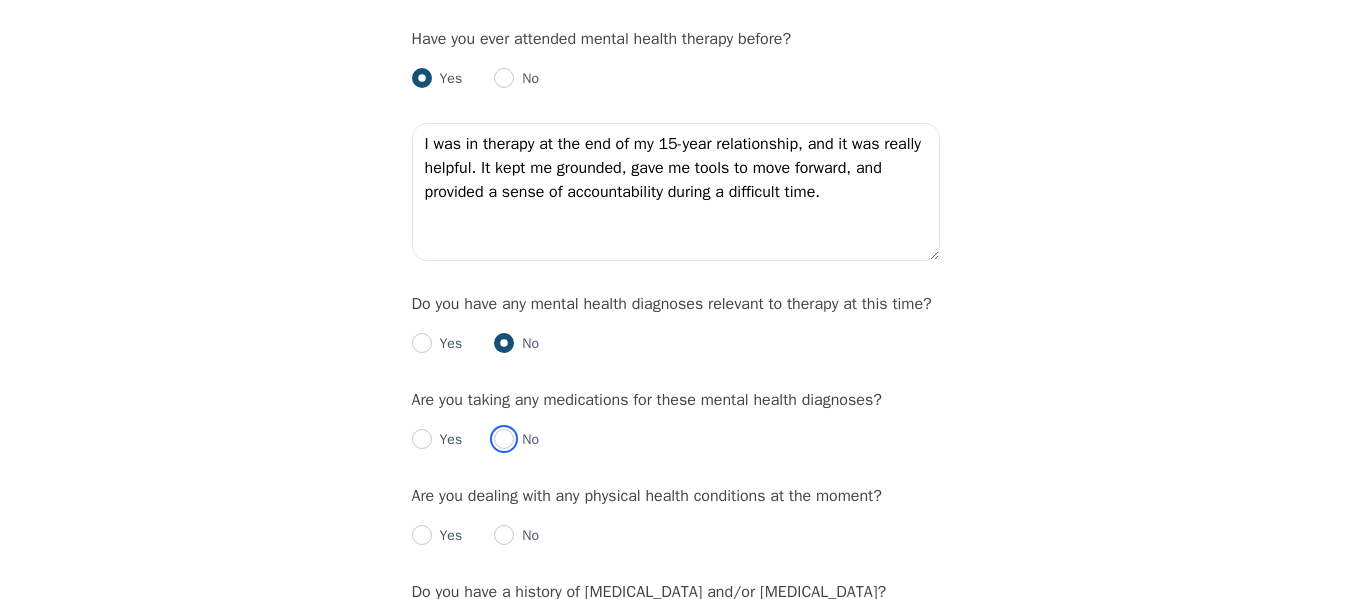 click at bounding box center (504, 439) 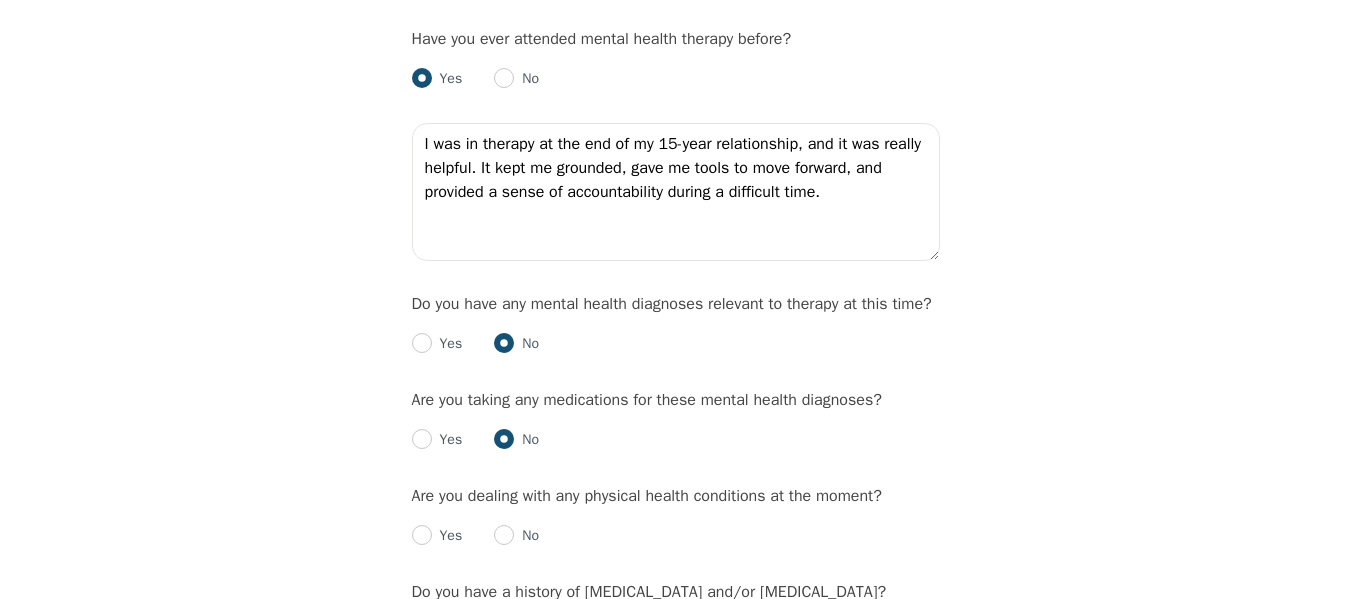 radio on "true" 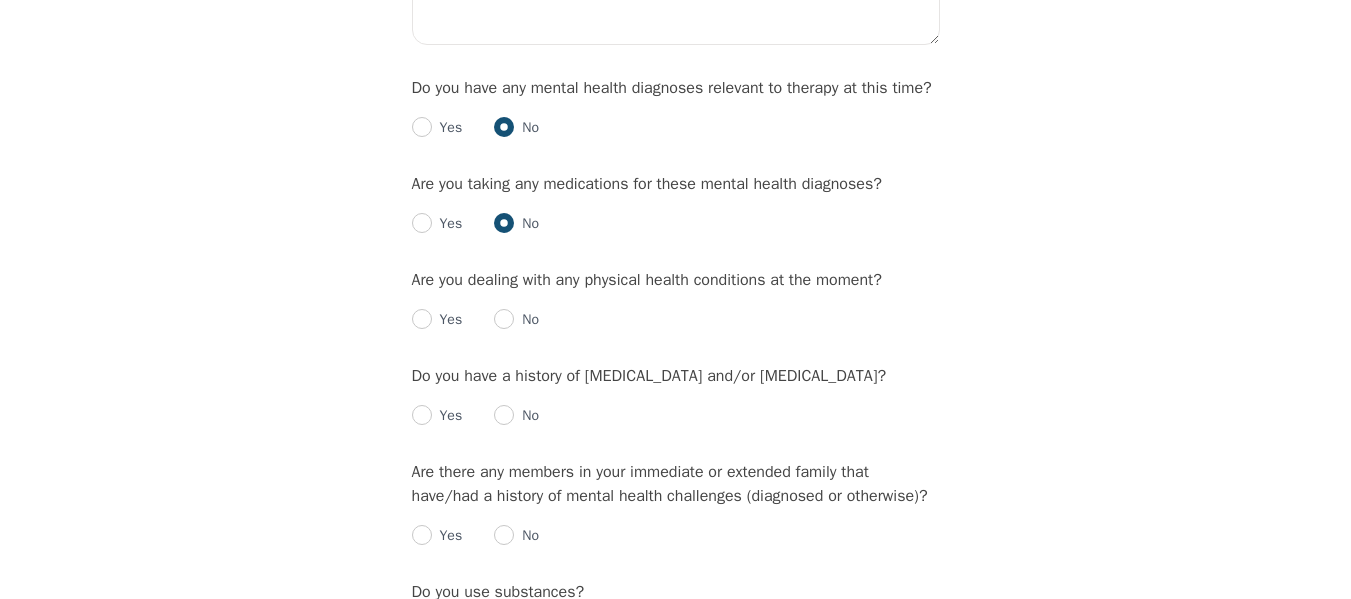 scroll, scrollTop: 2397, scrollLeft: 0, axis: vertical 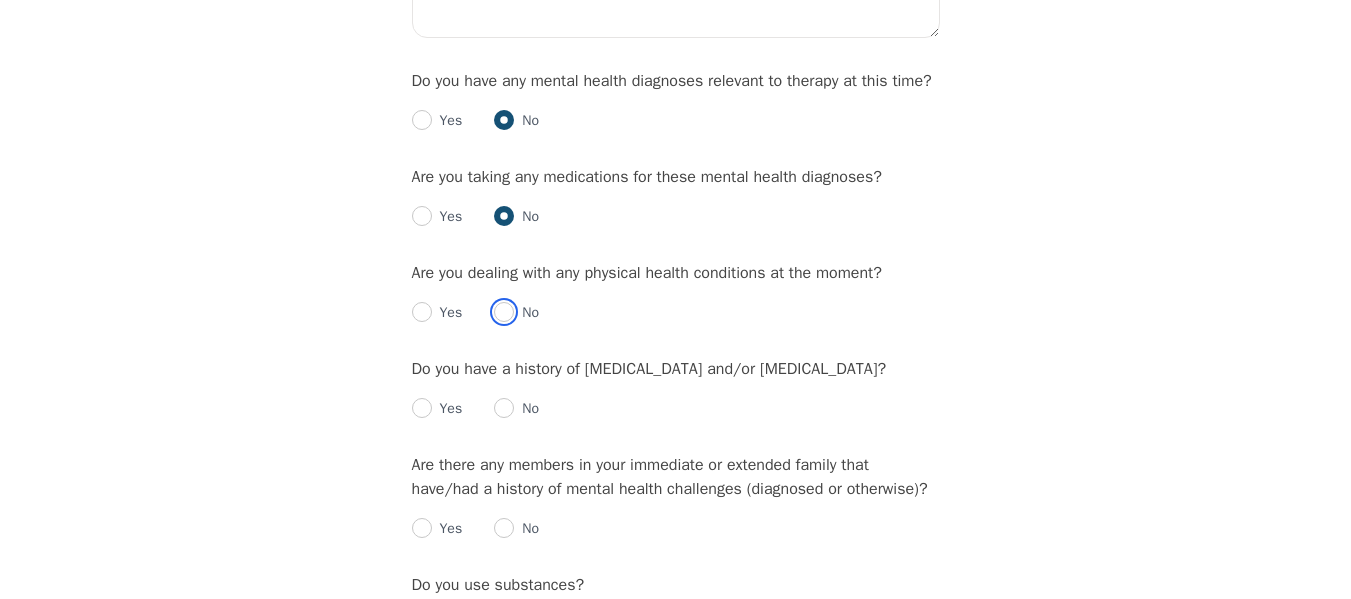 click at bounding box center (504, 312) 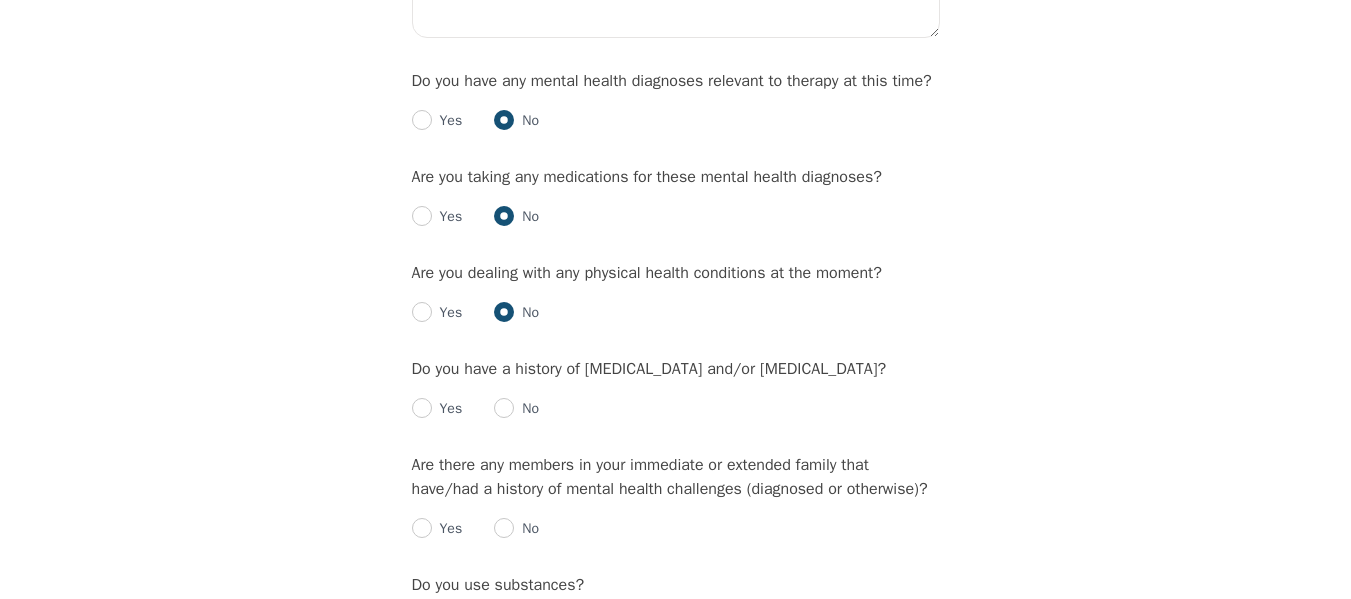 radio on "true" 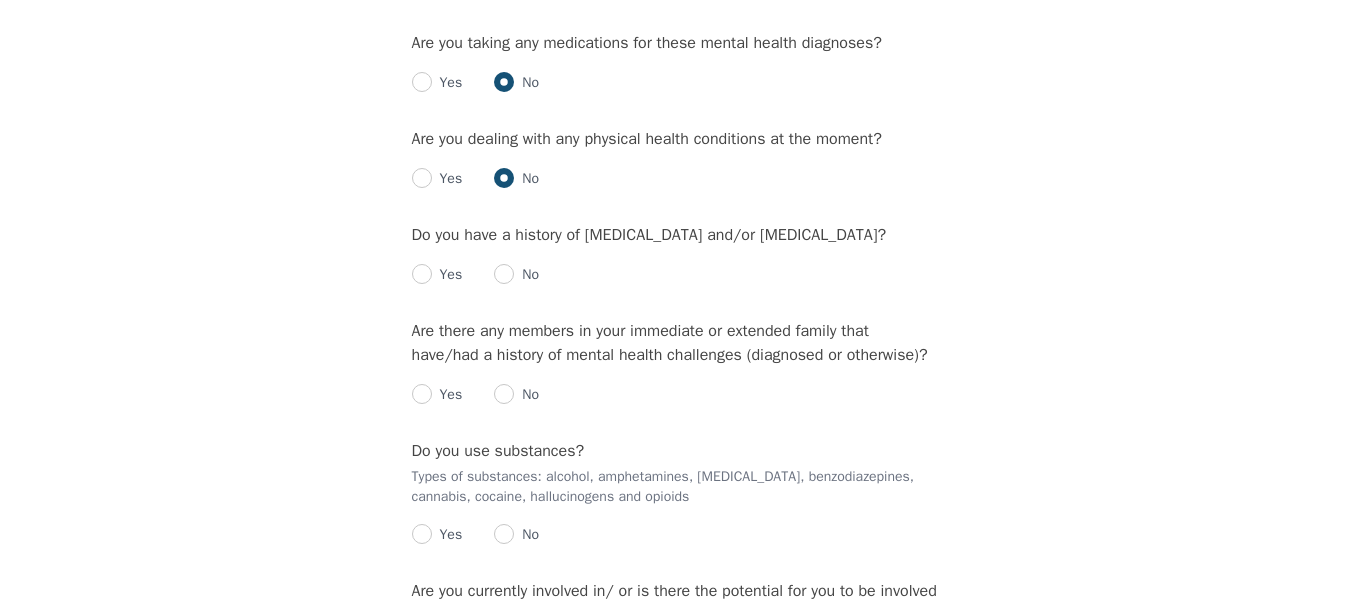 scroll, scrollTop: 2532, scrollLeft: 0, axis: vertical 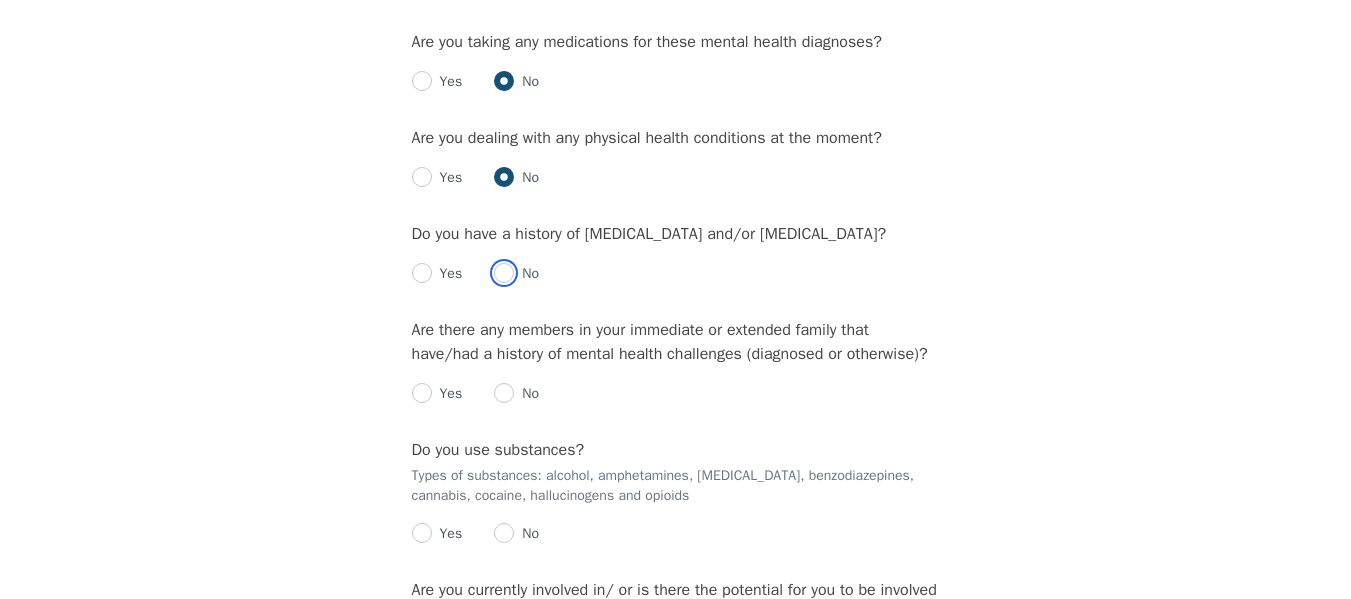 click at bounding box center (504, 273) 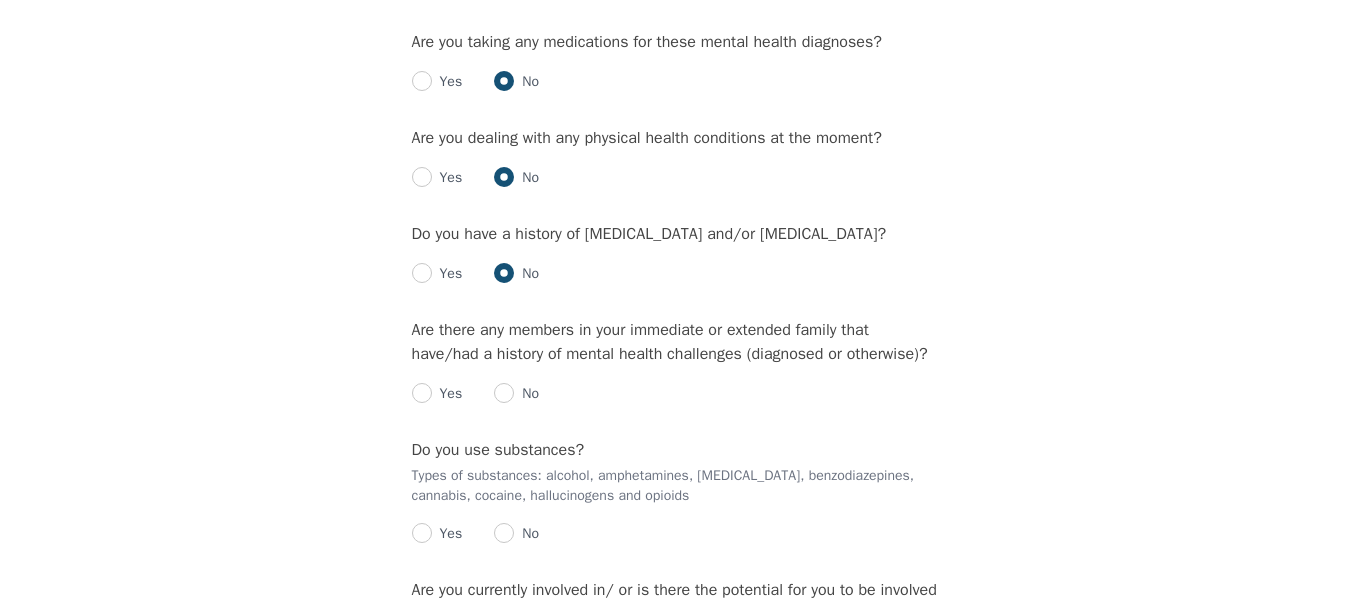 radio on "true" 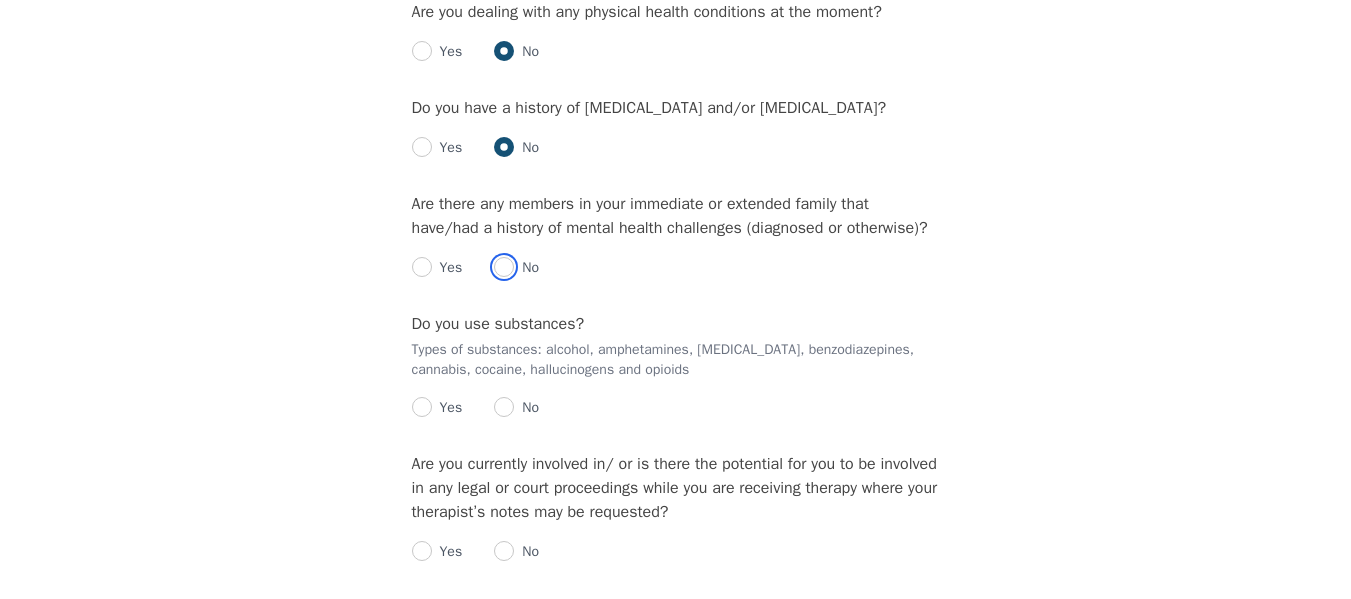 click at bounding box center (504, 267) 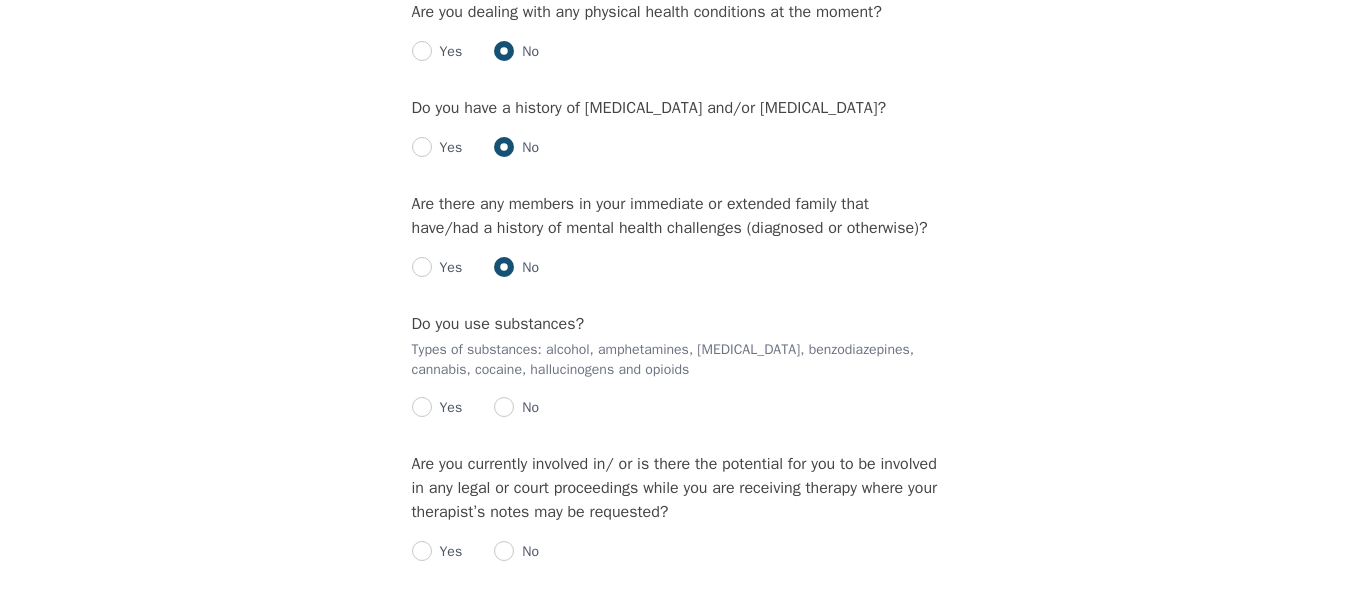 radio on "true" 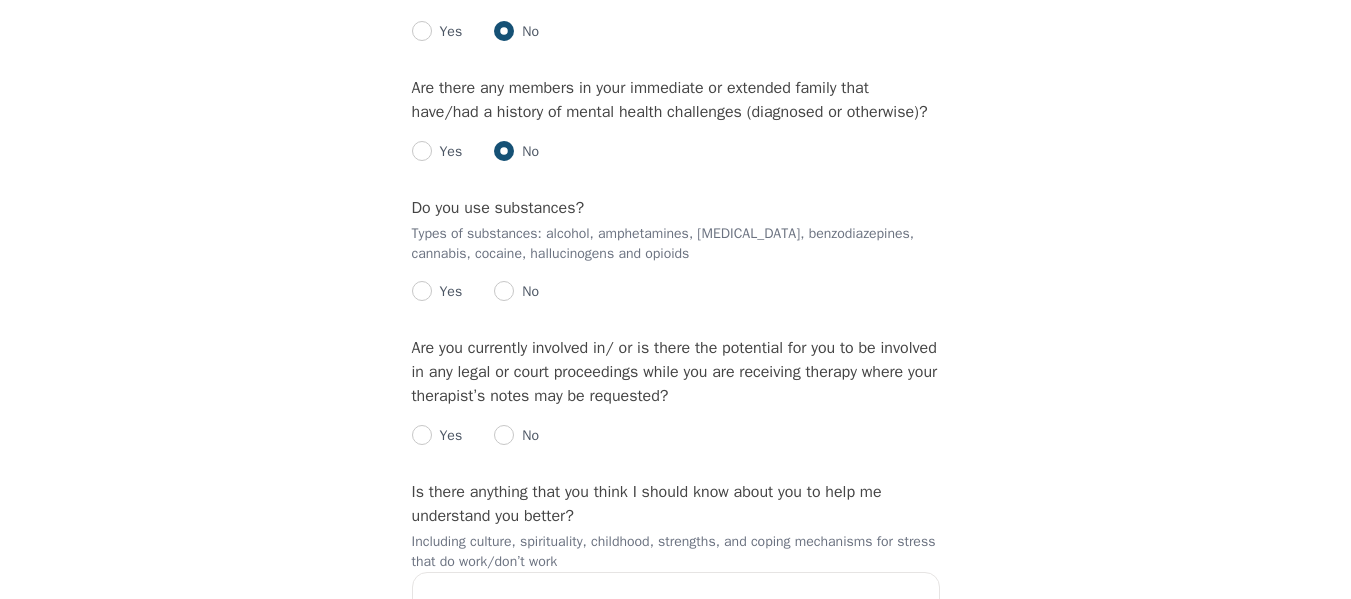 scroll, scrollTop: 2775, scrollLeft: 0, axis: vertical 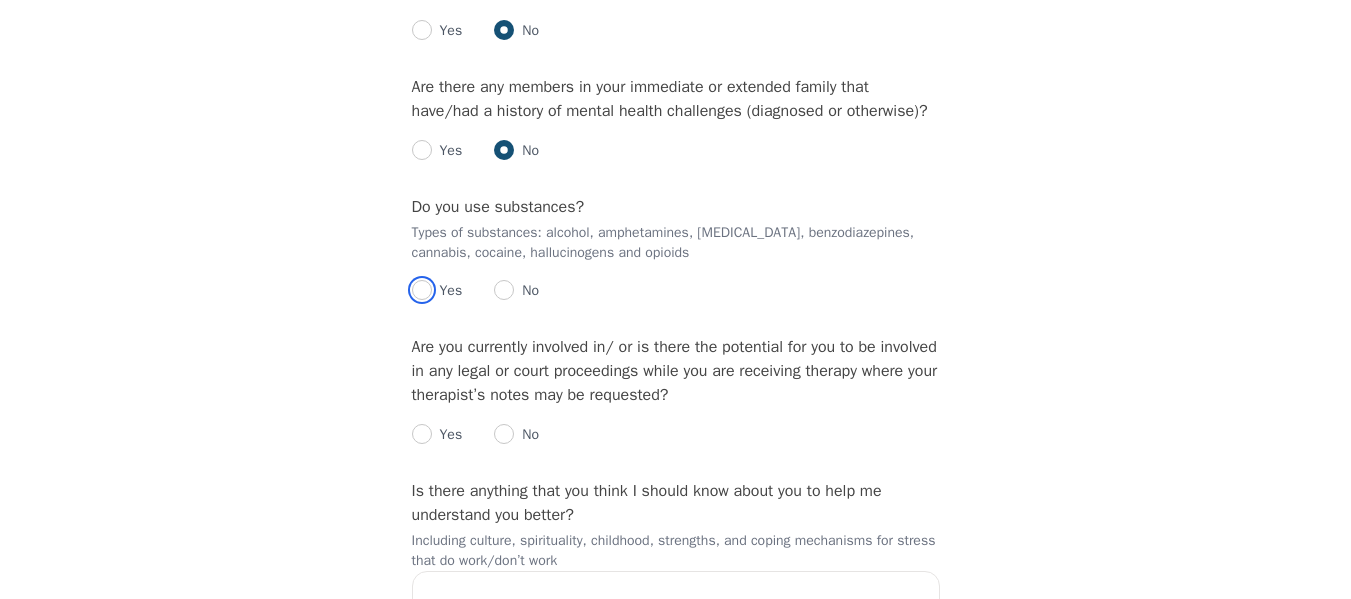 click at bounding box center (422, 290) 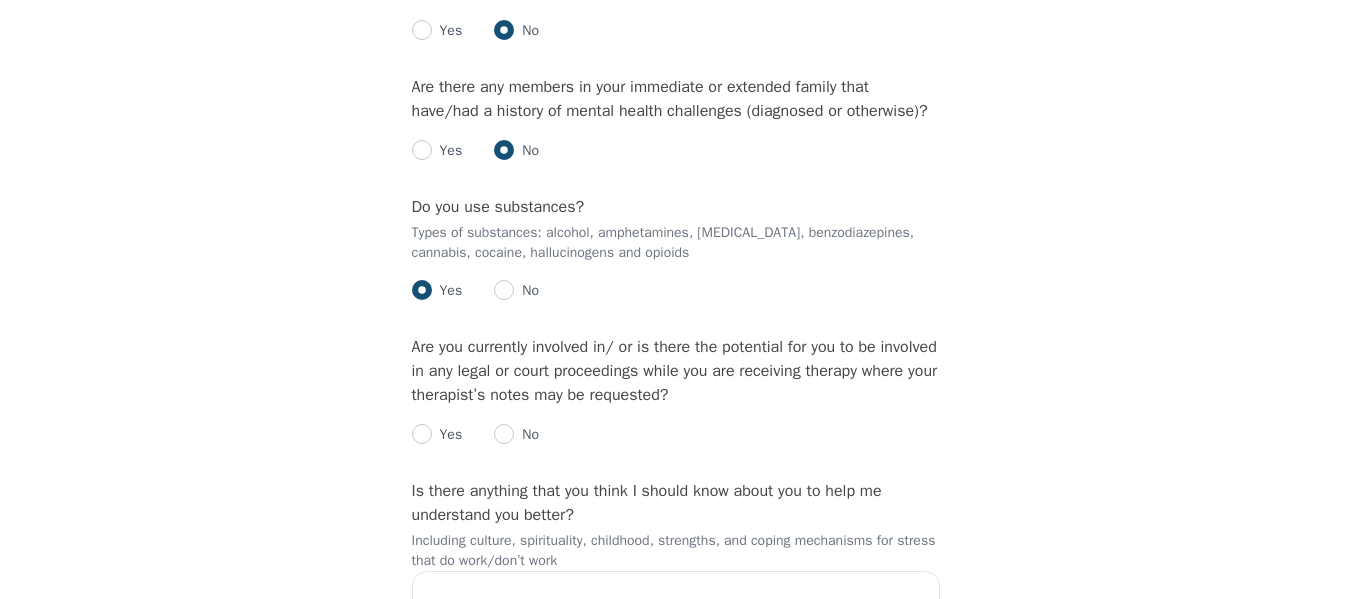 radio on "true" 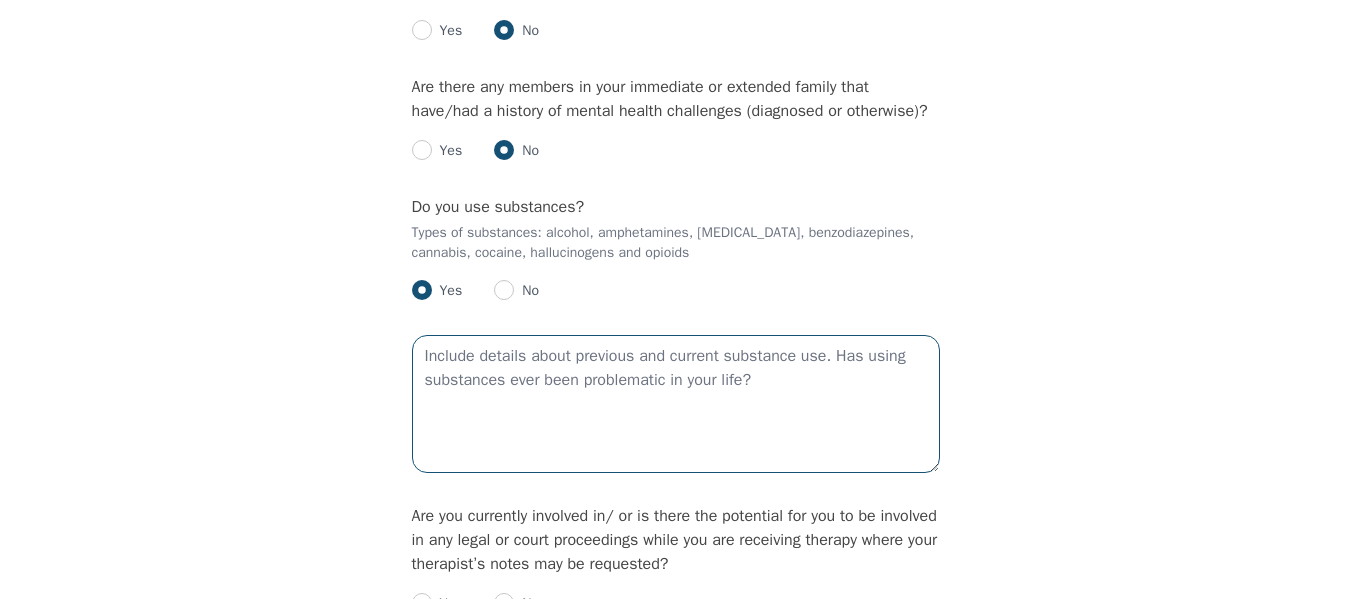 click at bounding box center (676, 404) 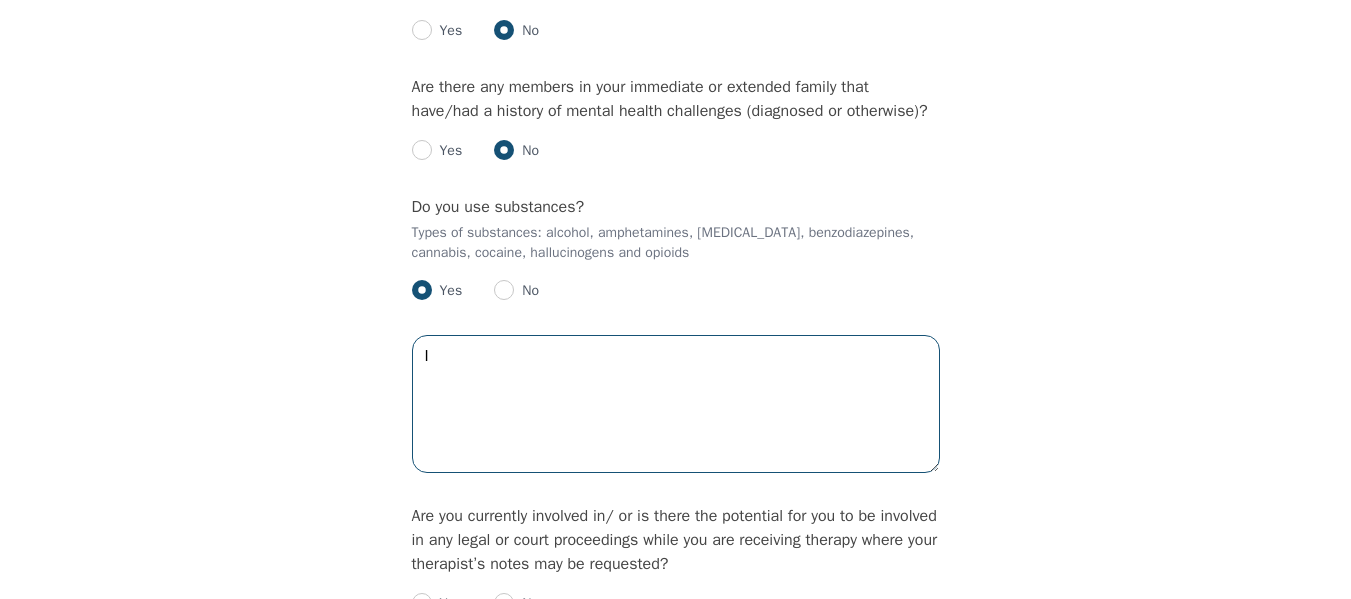 type on "I" 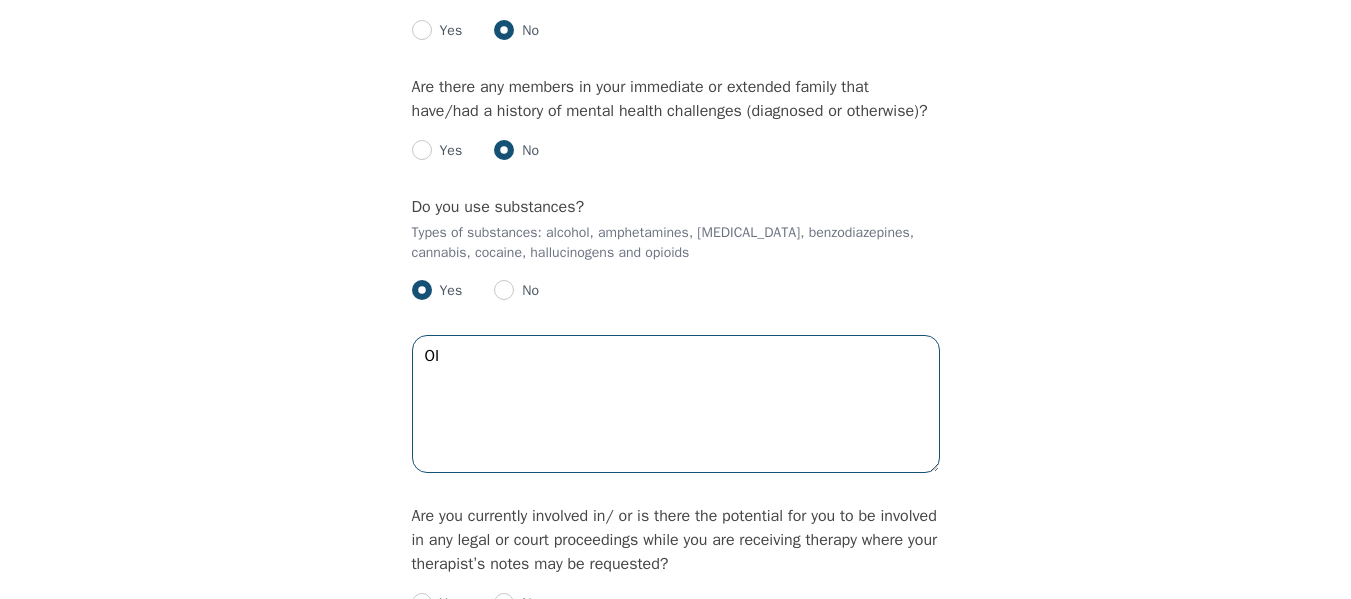 type on "O" 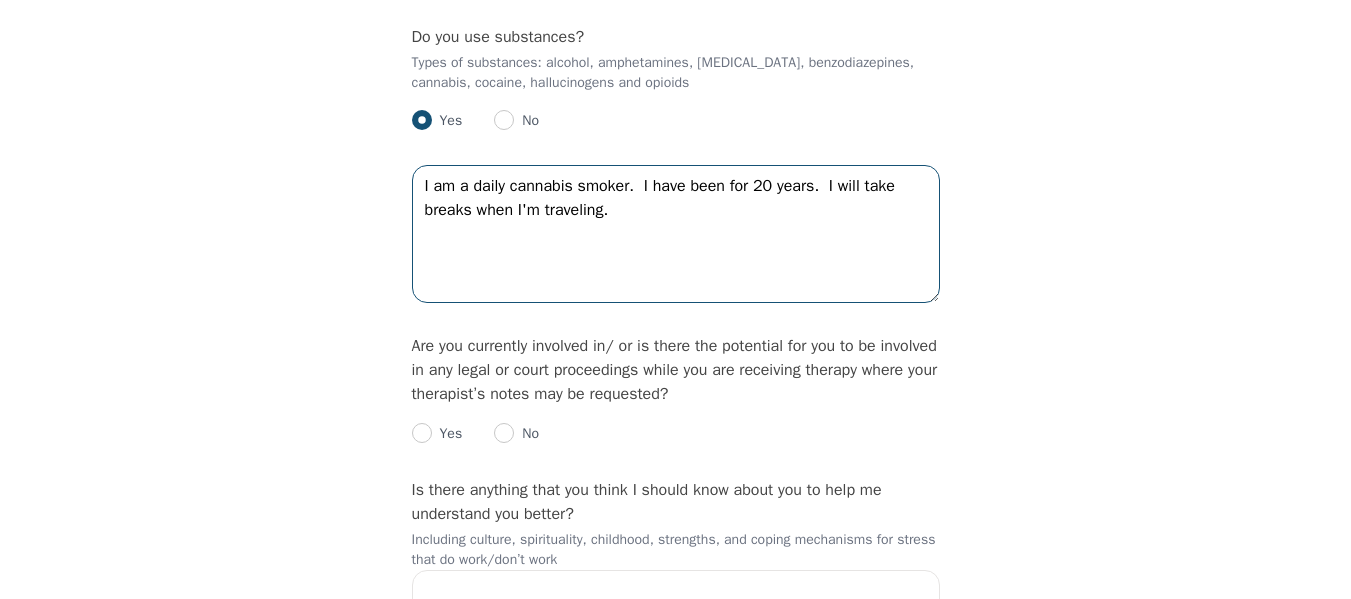 scroll, scrollTop: 2947, scrollLeft: 0, axis: vertical 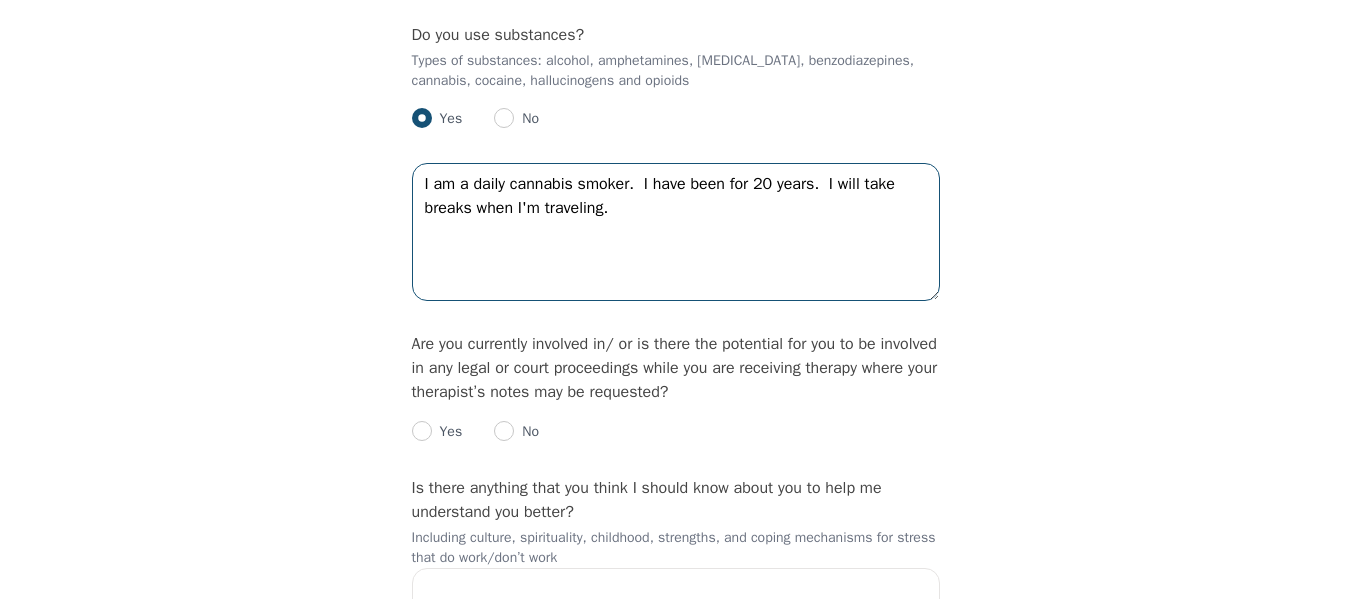 click on "I am a daily cannabis smoker.  I have been for 20 years.  I will take breaks when I'm traveling." at bounding box center (676, 232) 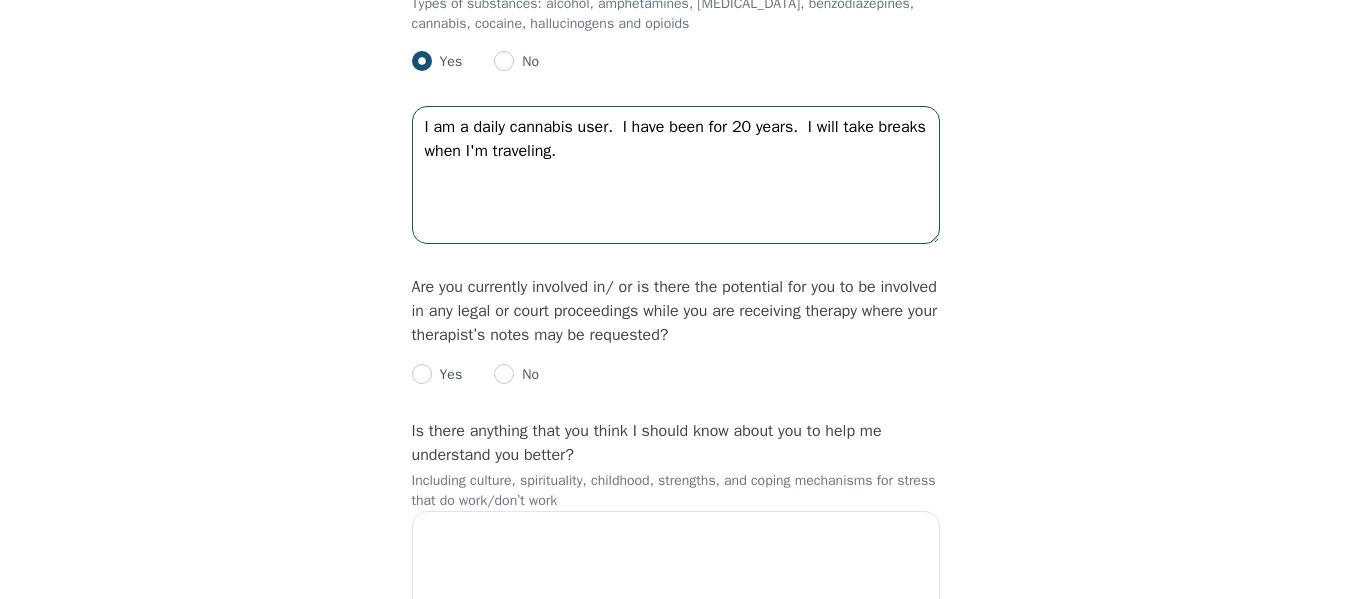scroll, scrollTop: 3005, scrollLeft: 0, axis: vertical 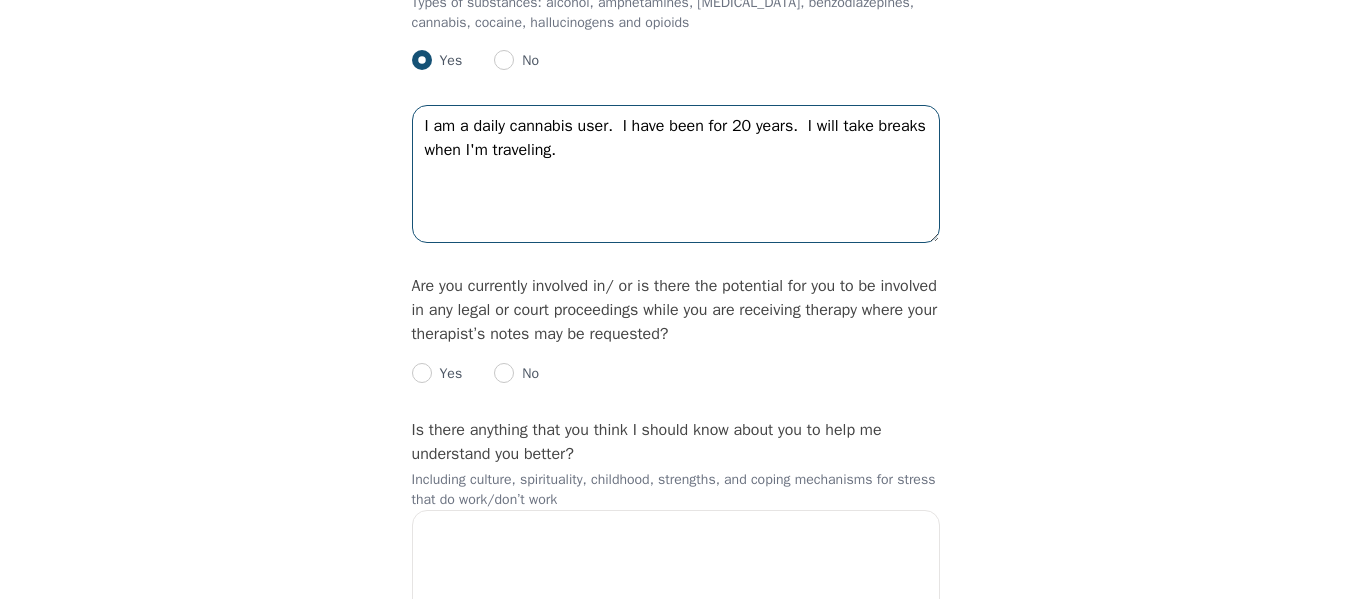 type on "I am a daily cannabis user.  I have been for 20 years.  I will take breaks when I'm traveling." 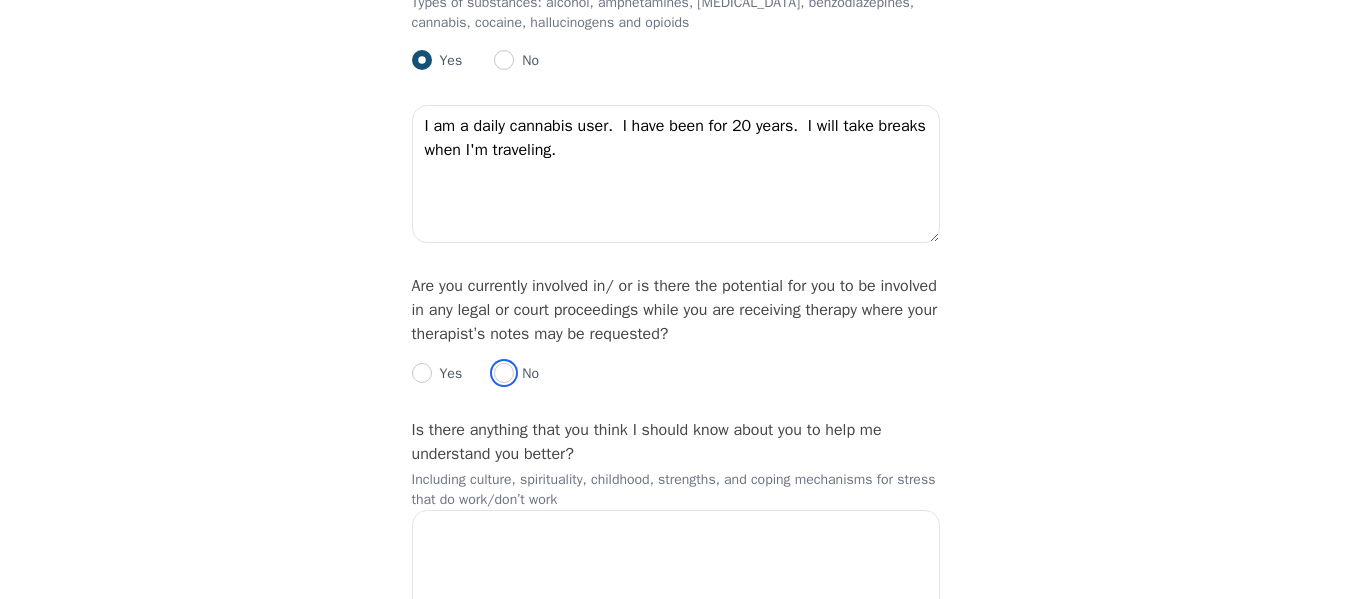 click at bounding box center [504, 373] 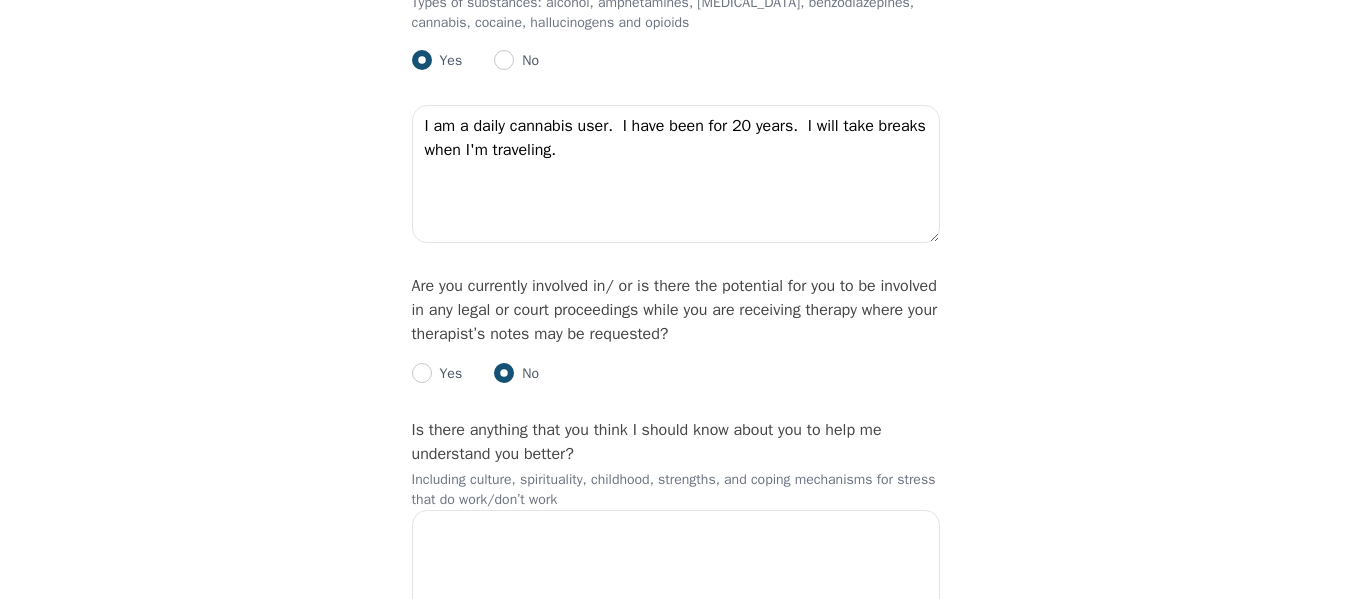 radio on "true" 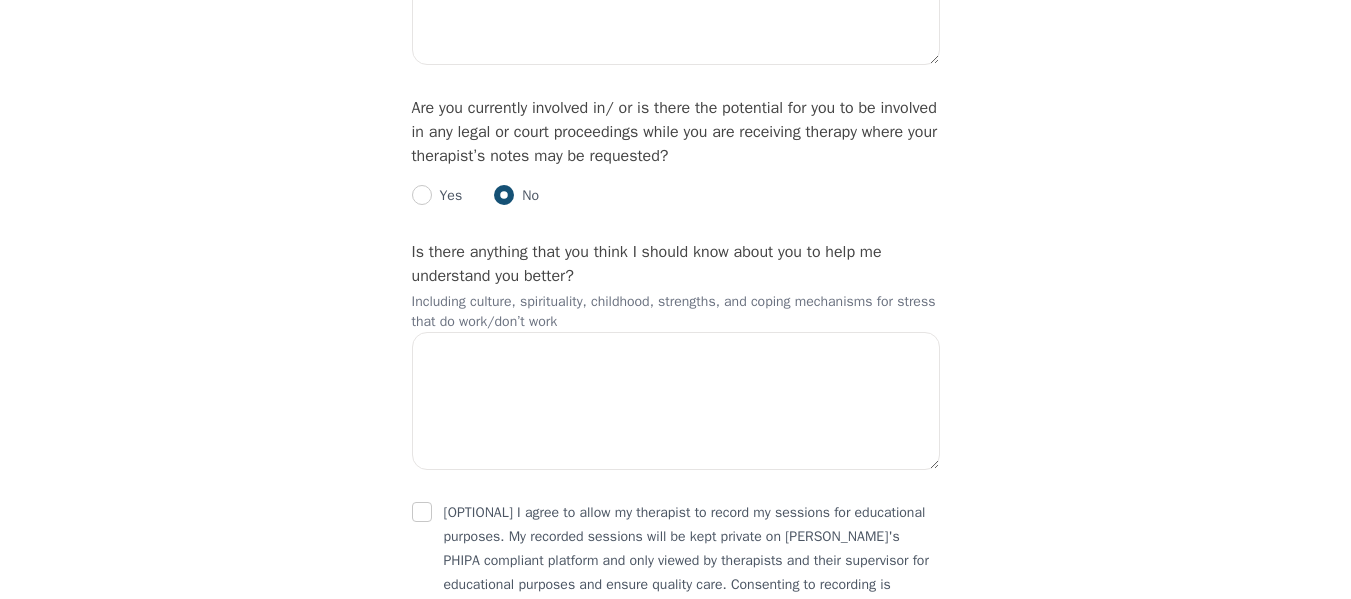 scroll, scrollTop: 3187, scrollLeft: 0, axis: vertical 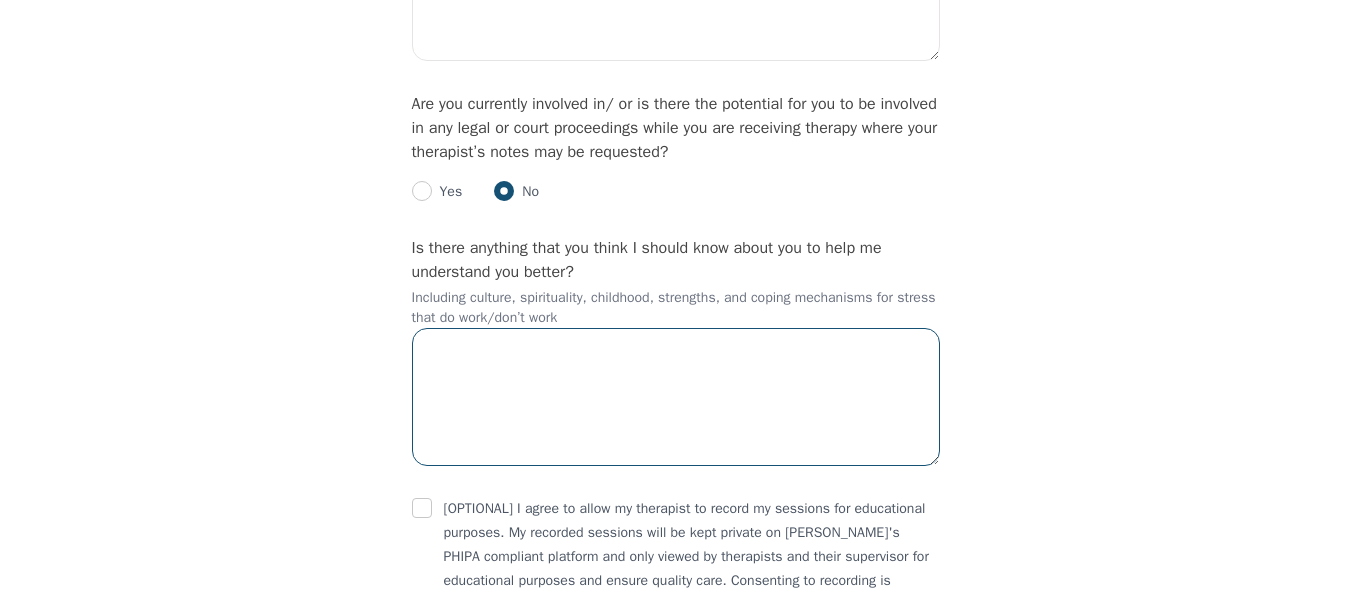 click at bounding box center (676, 397) 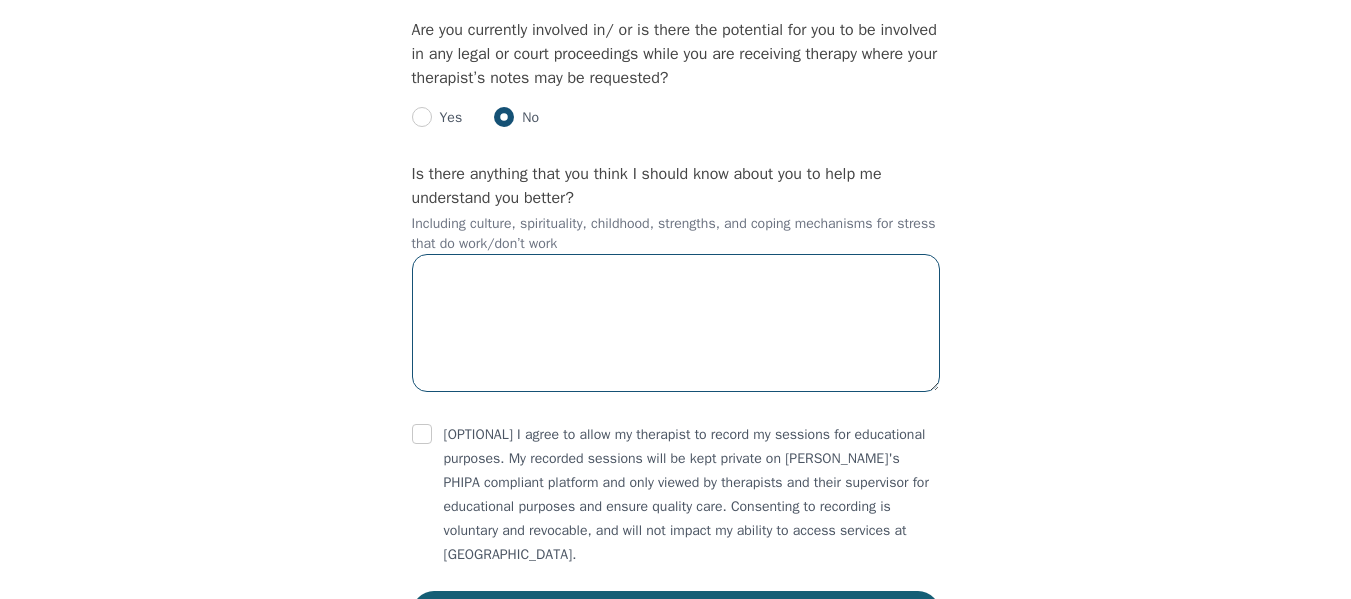 scroll, scrollTop: 3262, scrollLeft: 0, axis: vertical 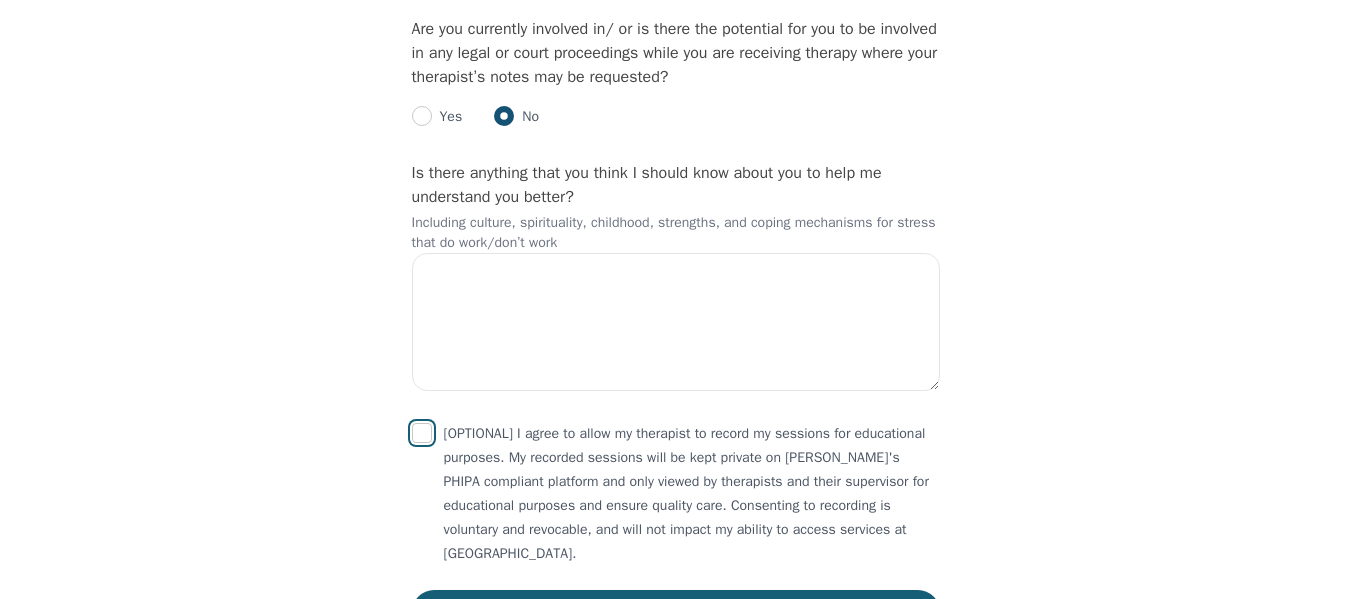 click at bounding box center (422, 433) 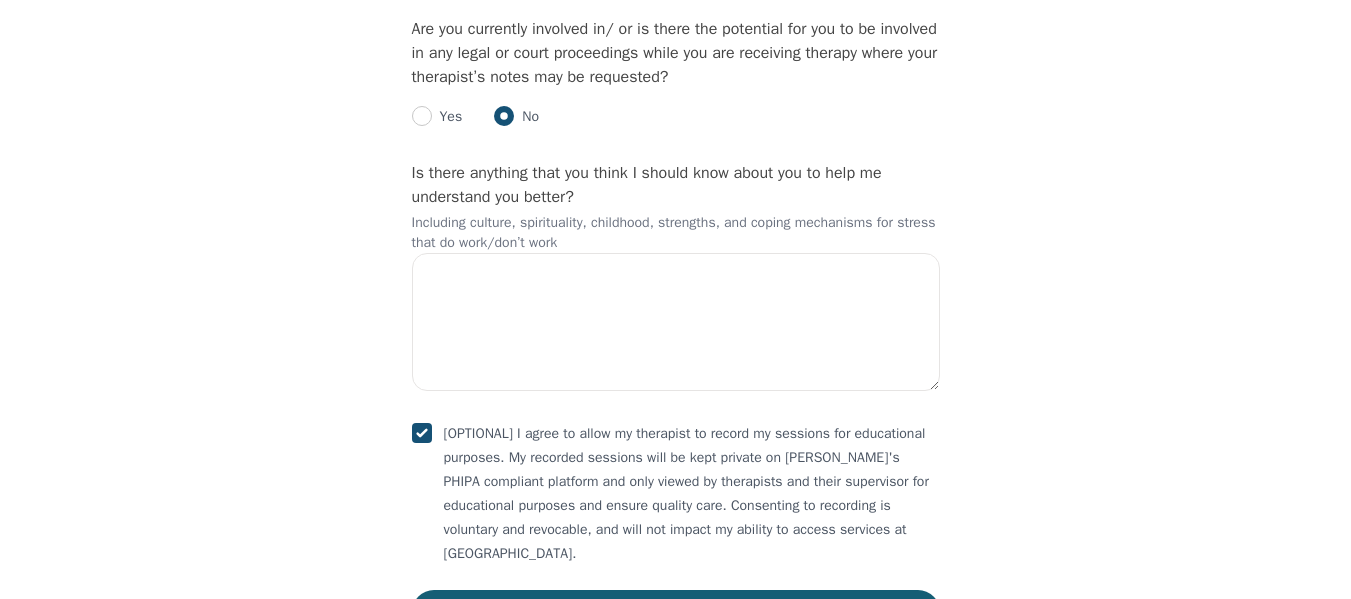 checkbox on "true" 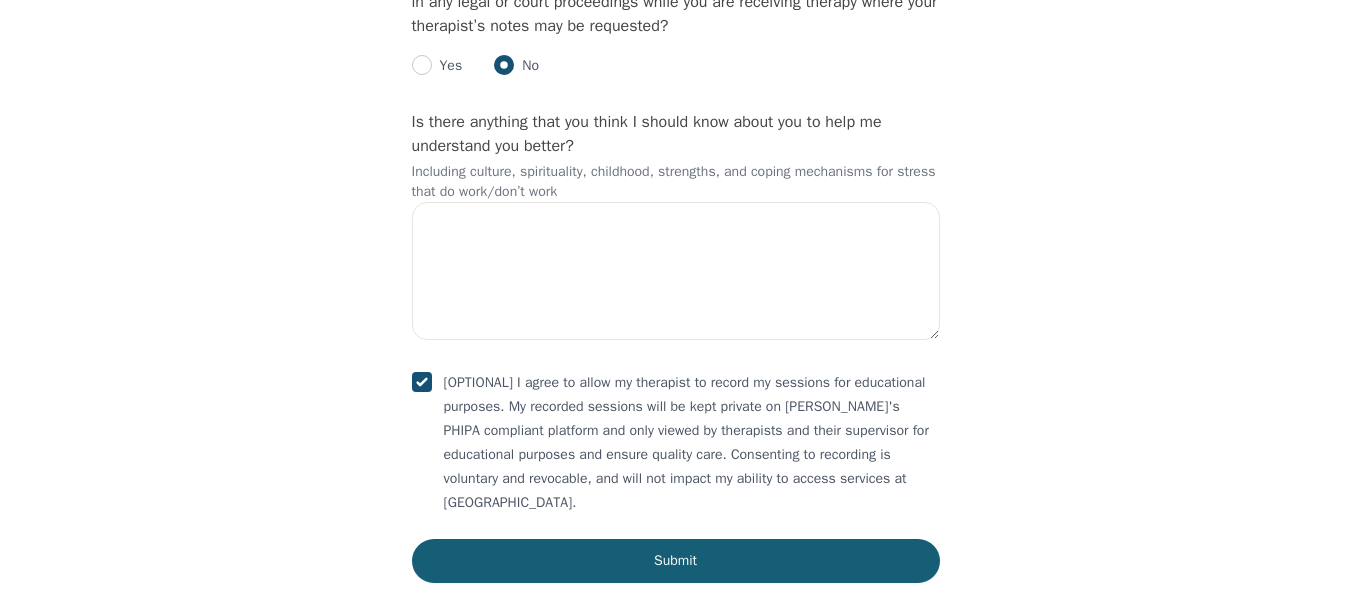 scroll, scrollTop: 3345, scrollLeft: 0, axis: vertical 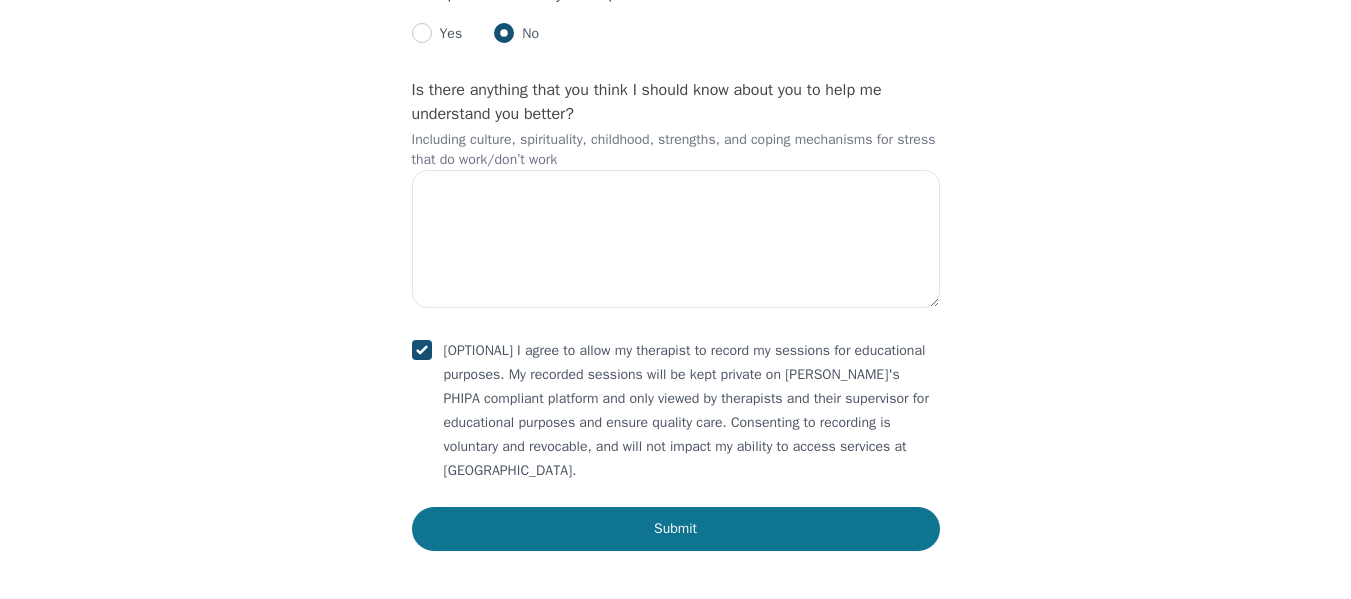 click on "Submit" at bounding box center [676, 529] 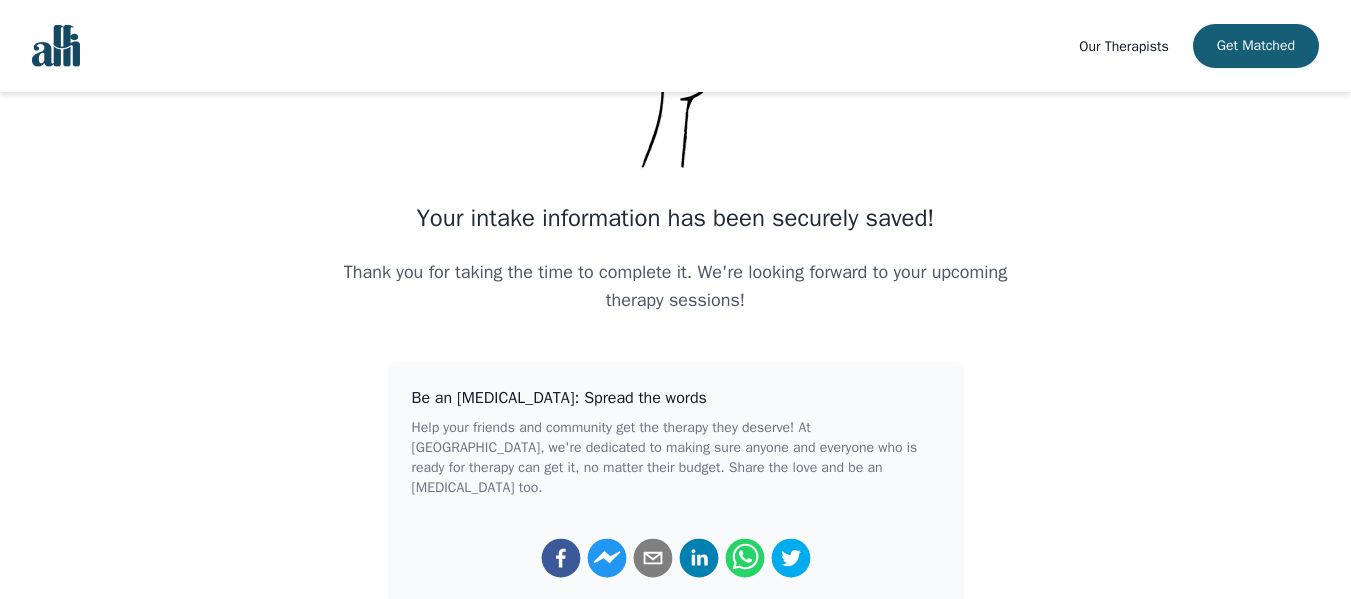 scroll, scrollTop: 0, scrollLeft: 0, axis: both 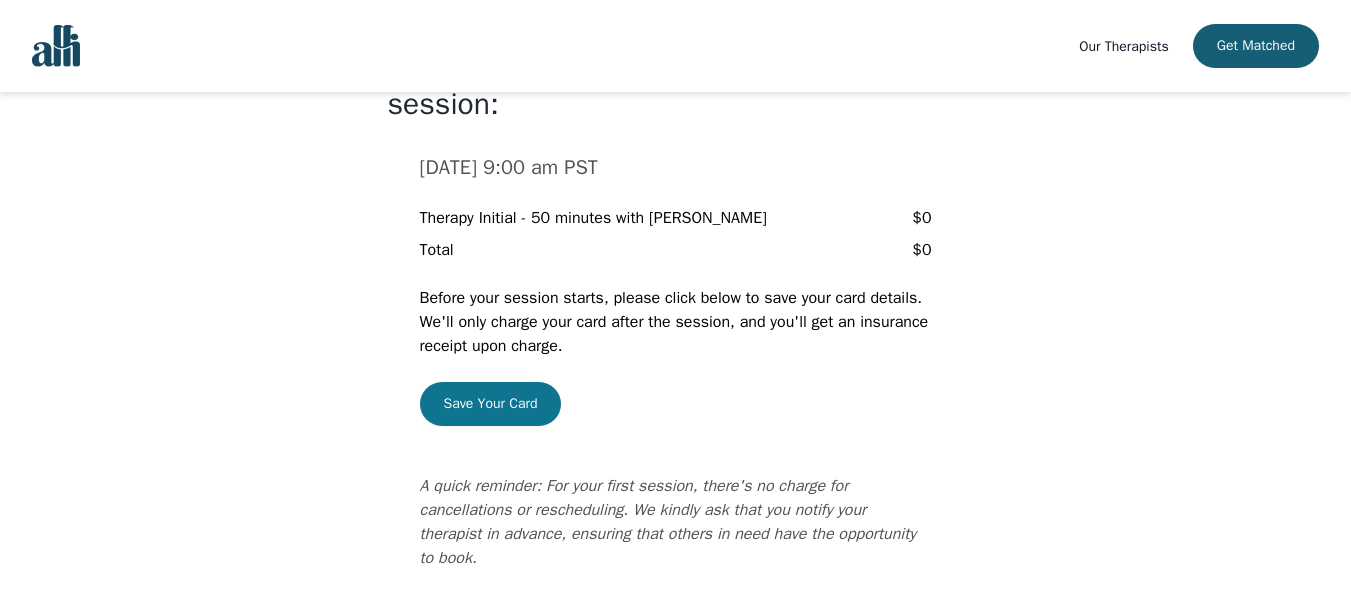 click on "Save Your Card" at bounding box center [491, 404] 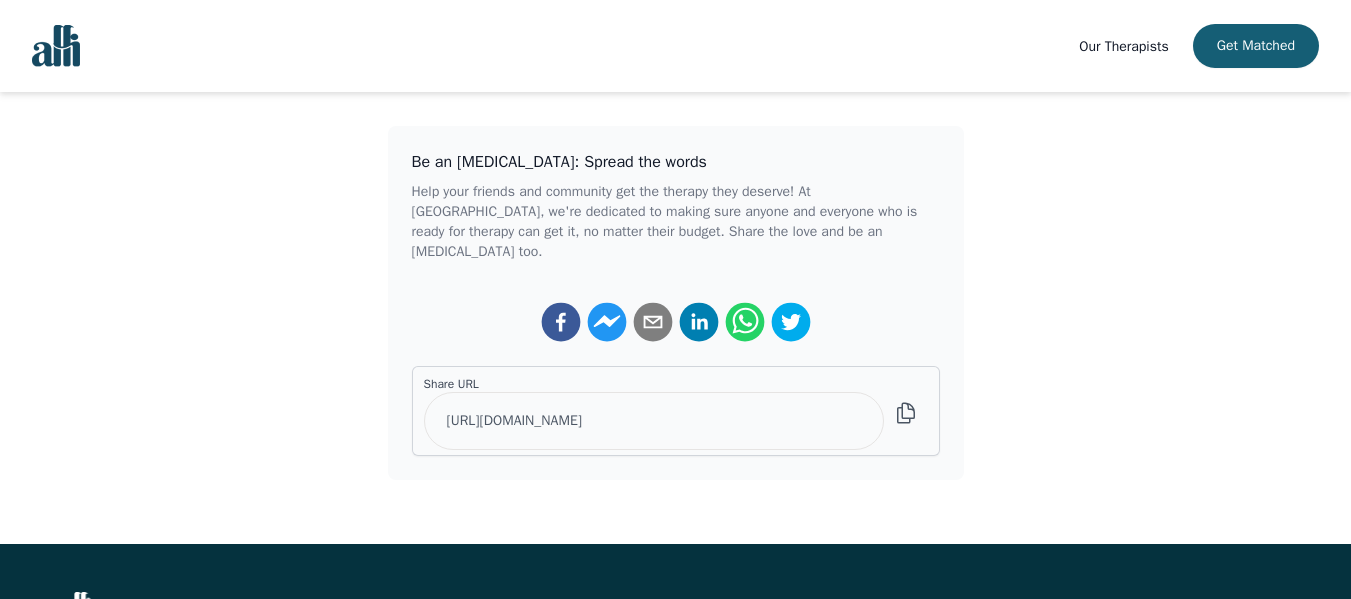 scroll, scrollTop: 439, scrollLeft: 0, axis: vertical 